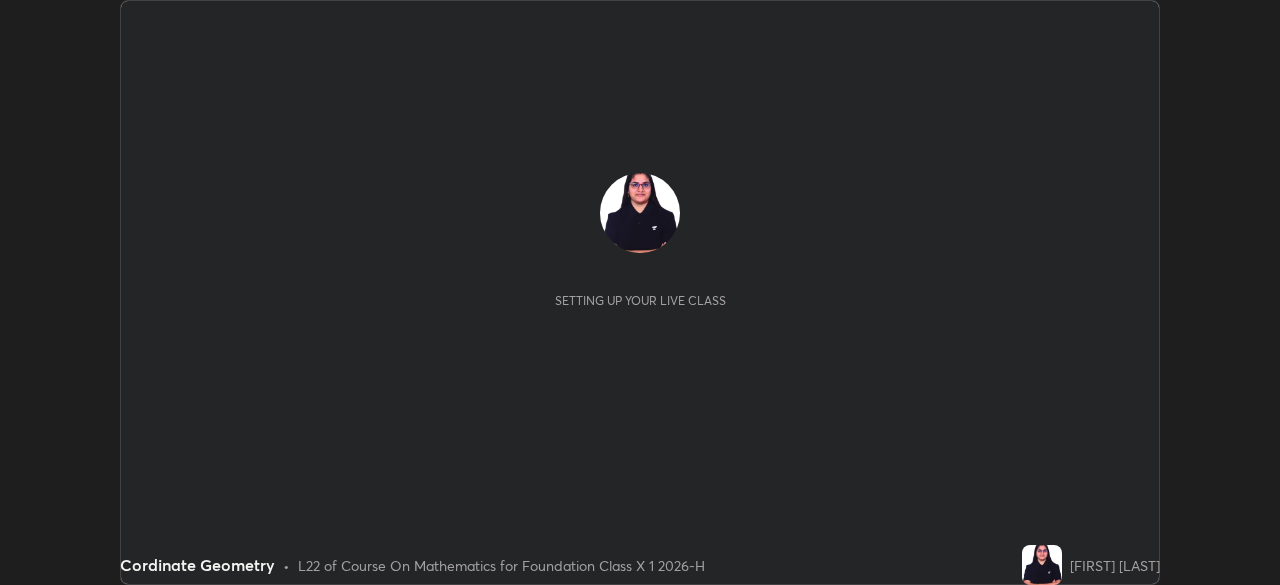 scroll, scrollTop: 0, scrollLeft: 0, axis: both 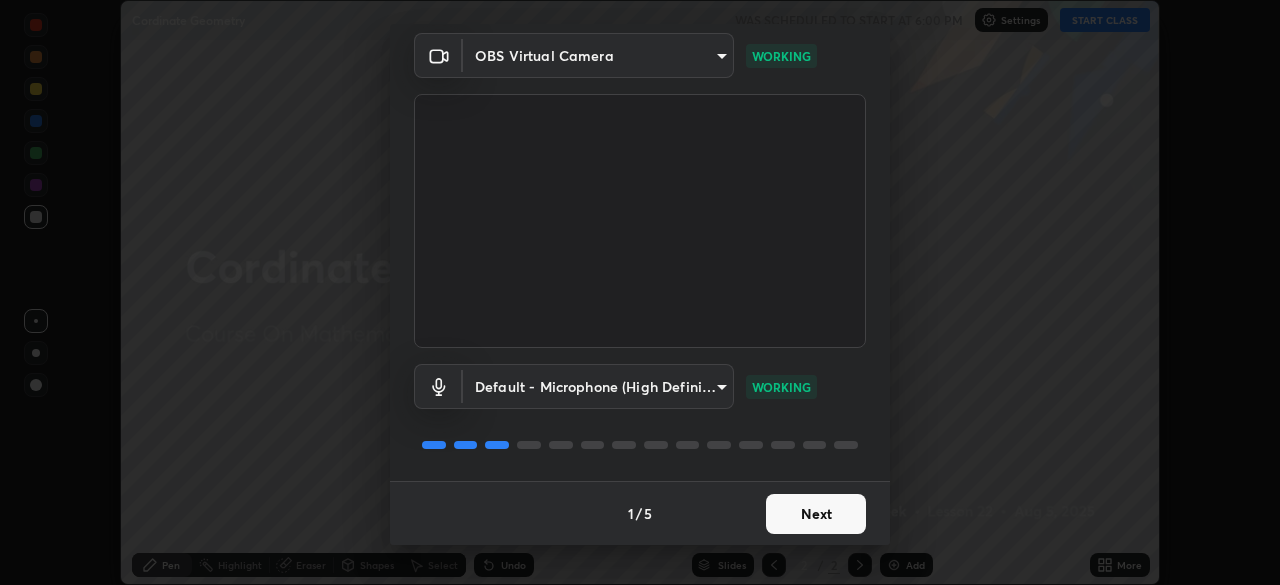 click on "Next" at bounding box center [816, 514] 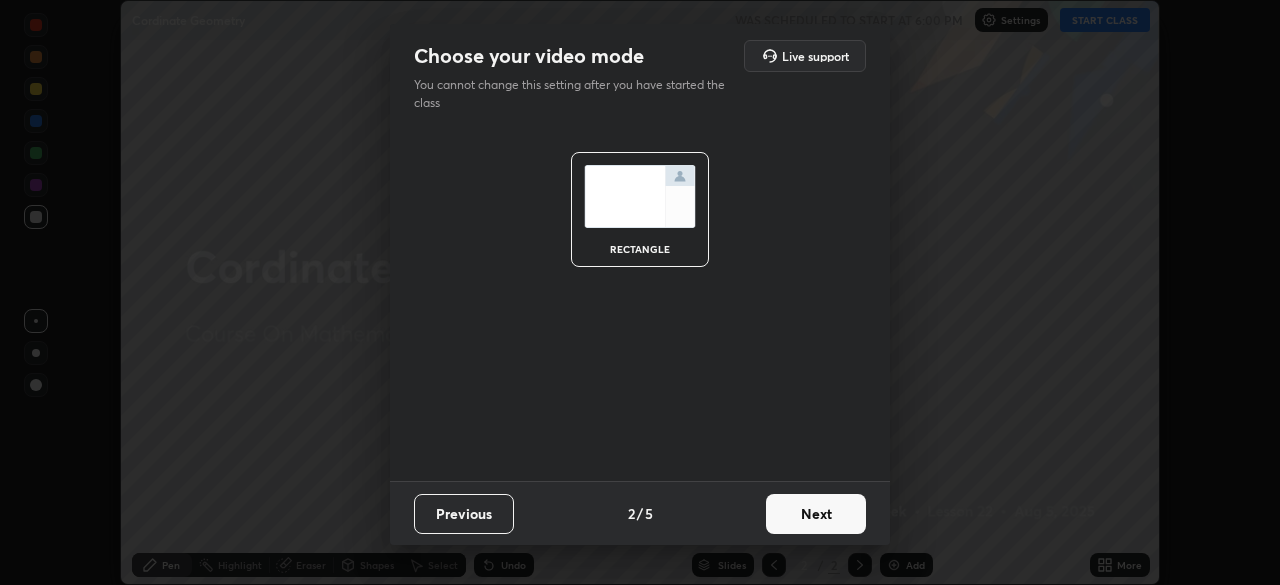 click on "Next" at bounding box center (816, 514) 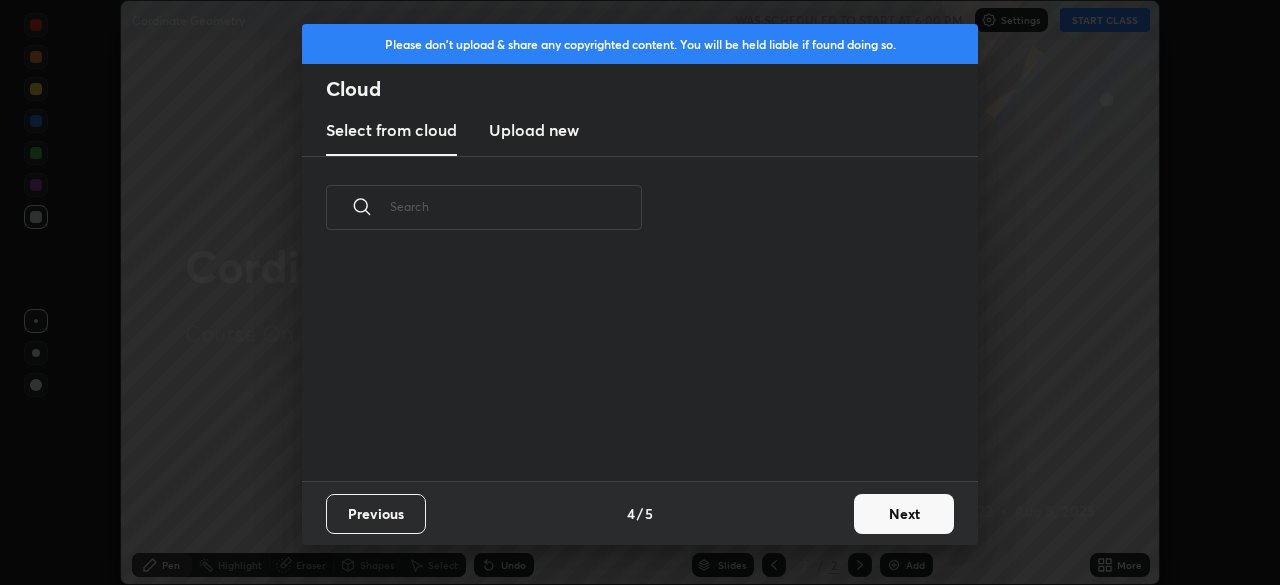 click on "Previous 4 / 5 Next" at bounding box center (640, 513) 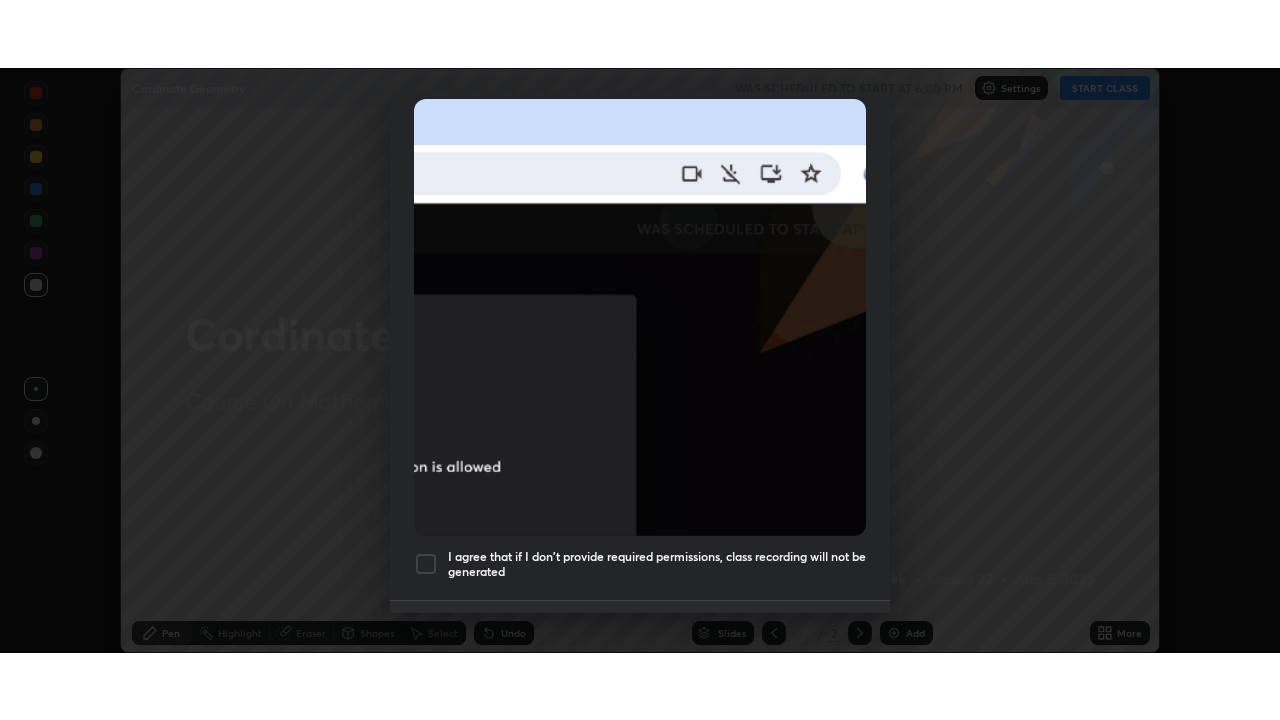 scroll, scrollTop: 479, scrollLeft: 0, axis: vertical 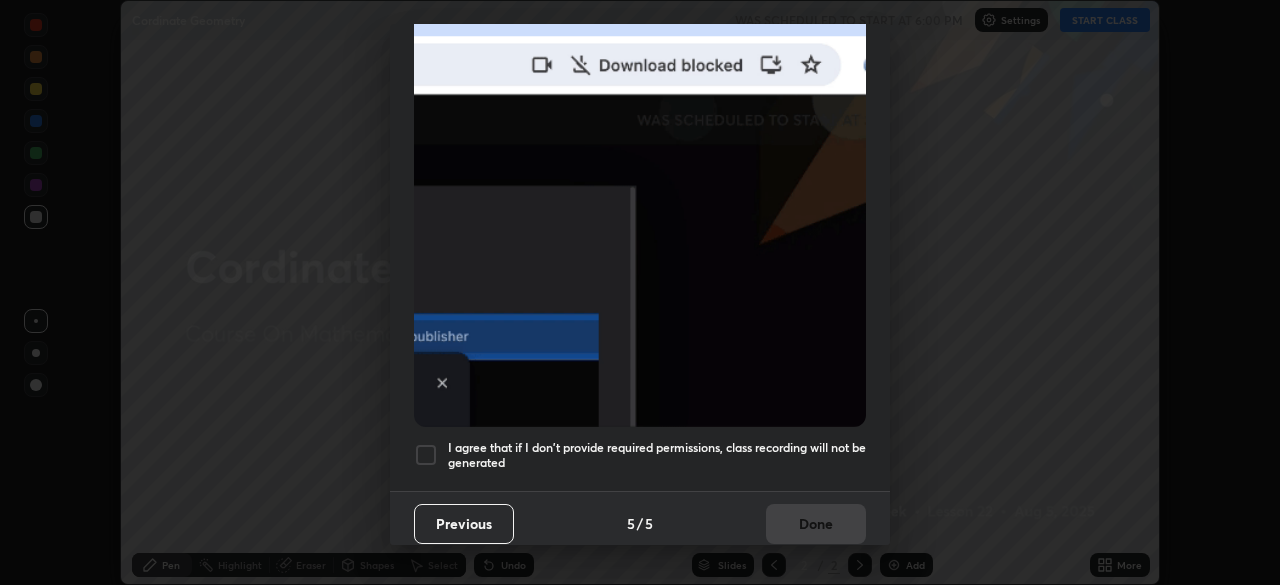 click on "I agree that if I don't provide required permissions, class recording will not be generated" at bounding box center [657, 455] 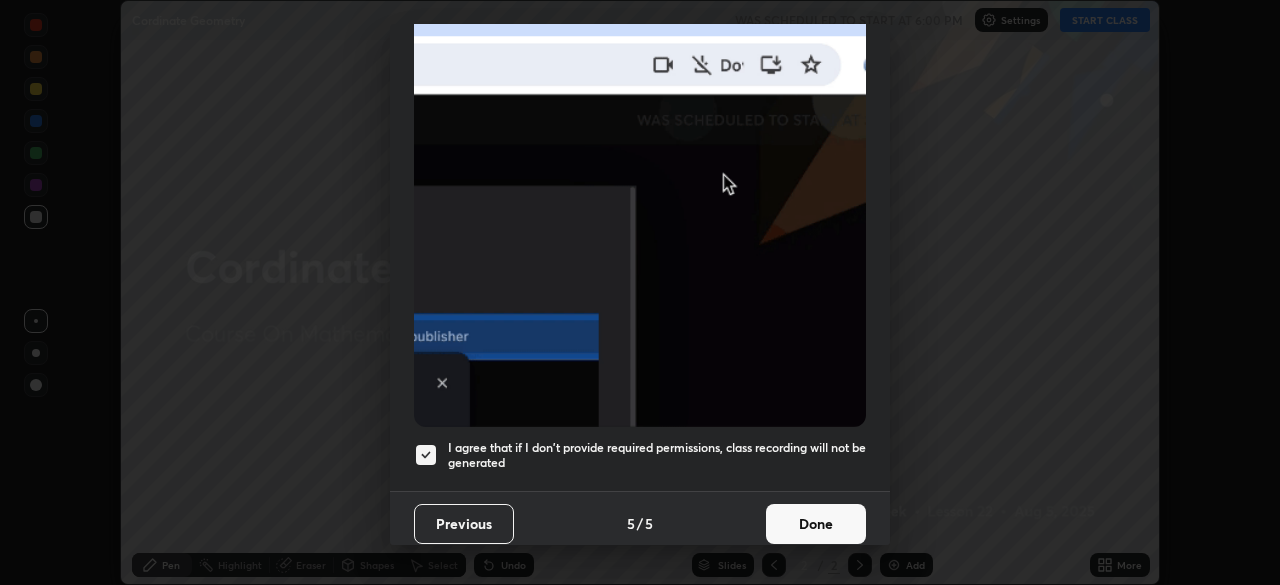 click on "Done" at bounding box center [816, 524] 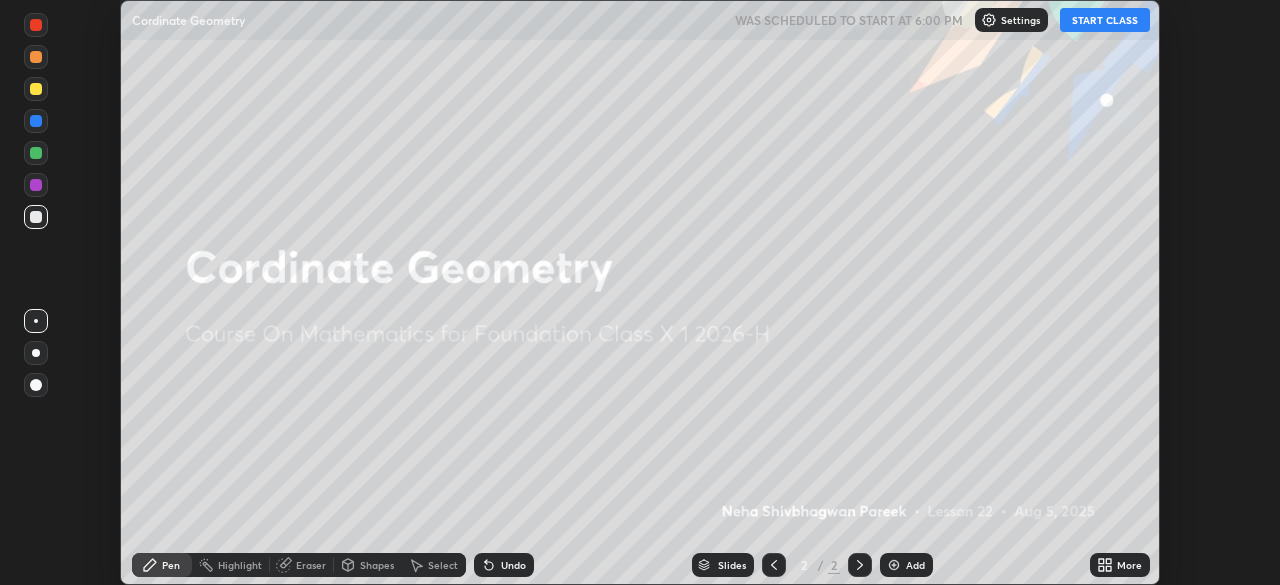 click 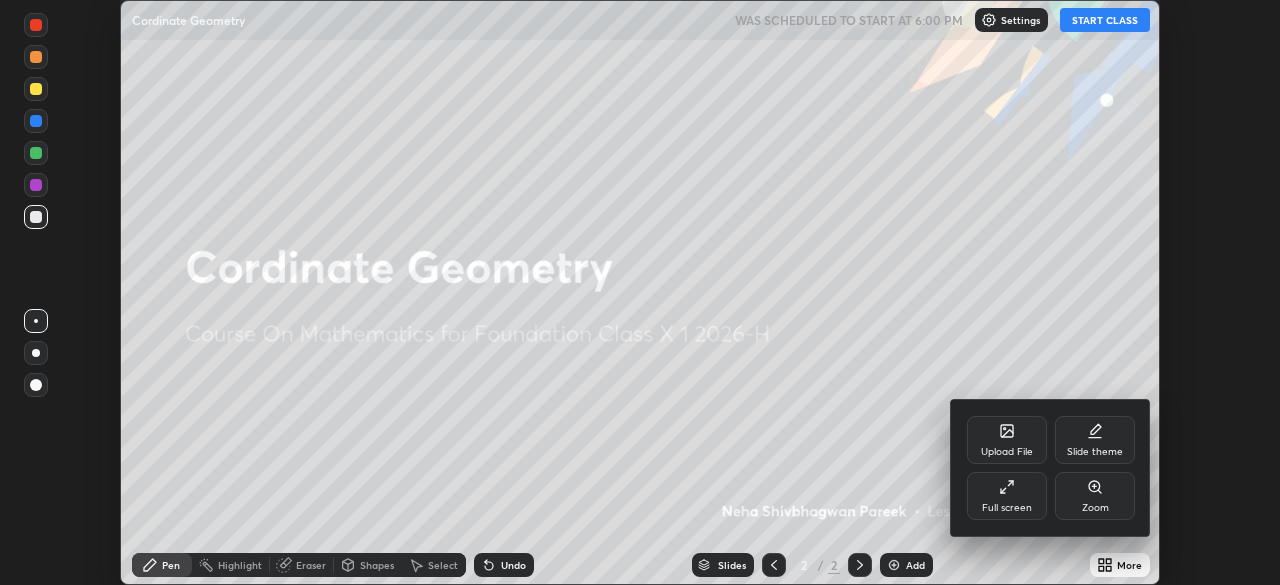 click on "Full screen" at bounding box center (1007, 508) 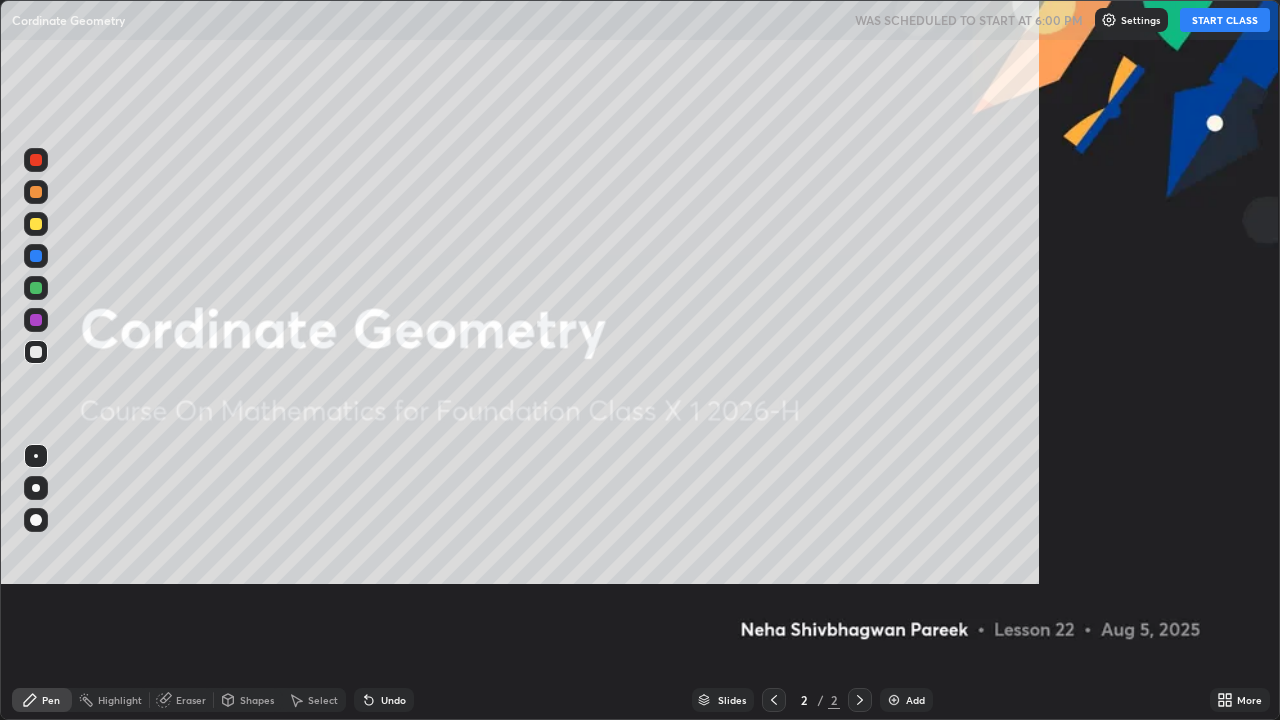 scroll, scrollTop: 99280, scrollLeft: 98720, axis: both 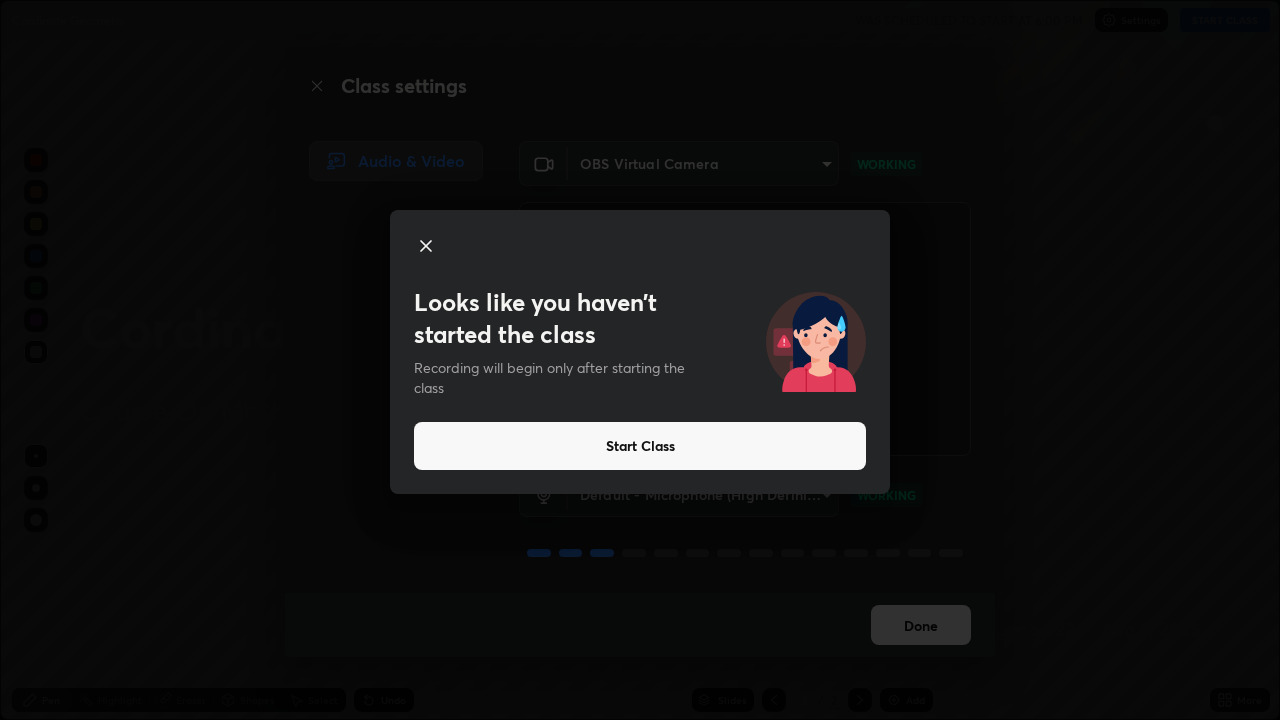 click 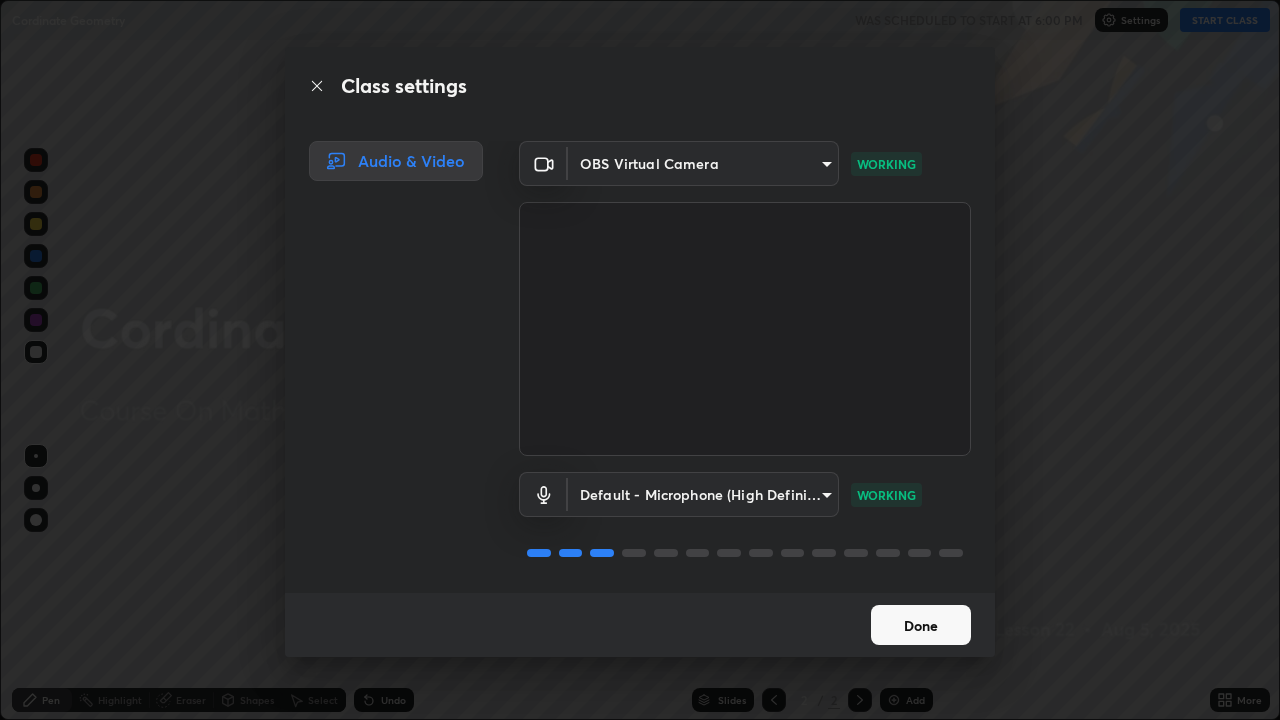 click on "Done" at bounding box center (921, 625) 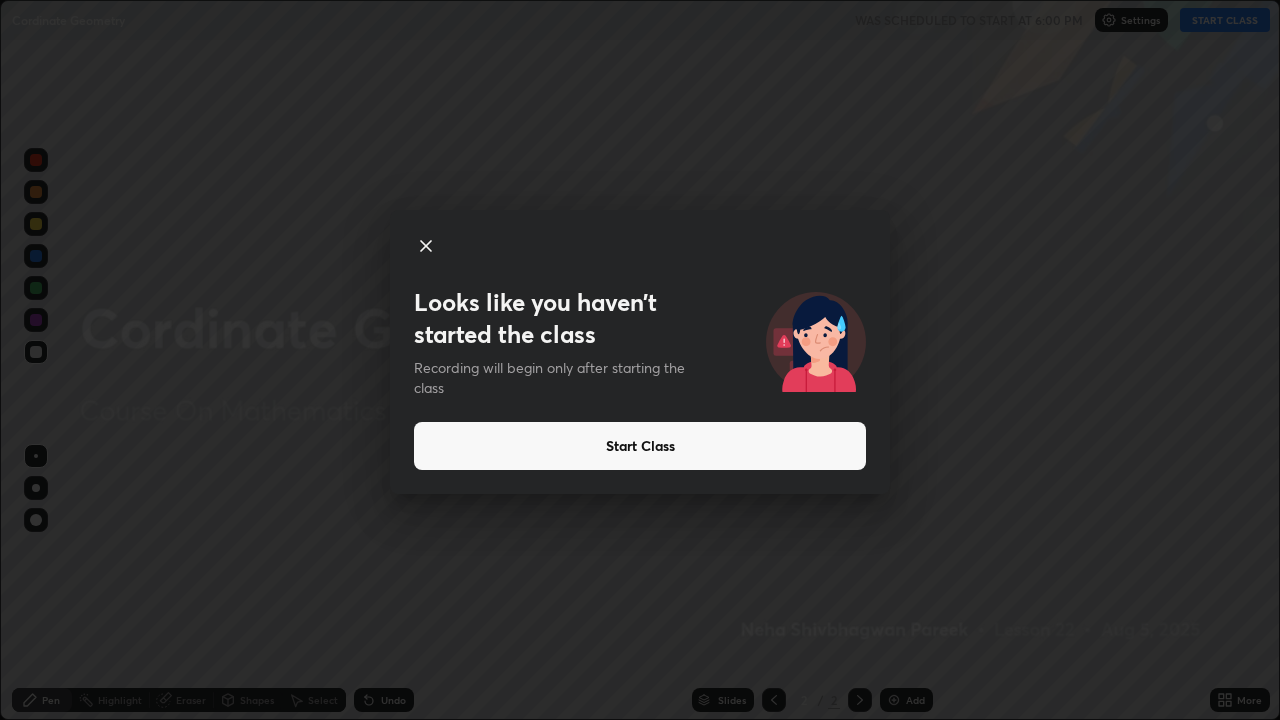 click on "Start Class" at bounding box center (640, 446) 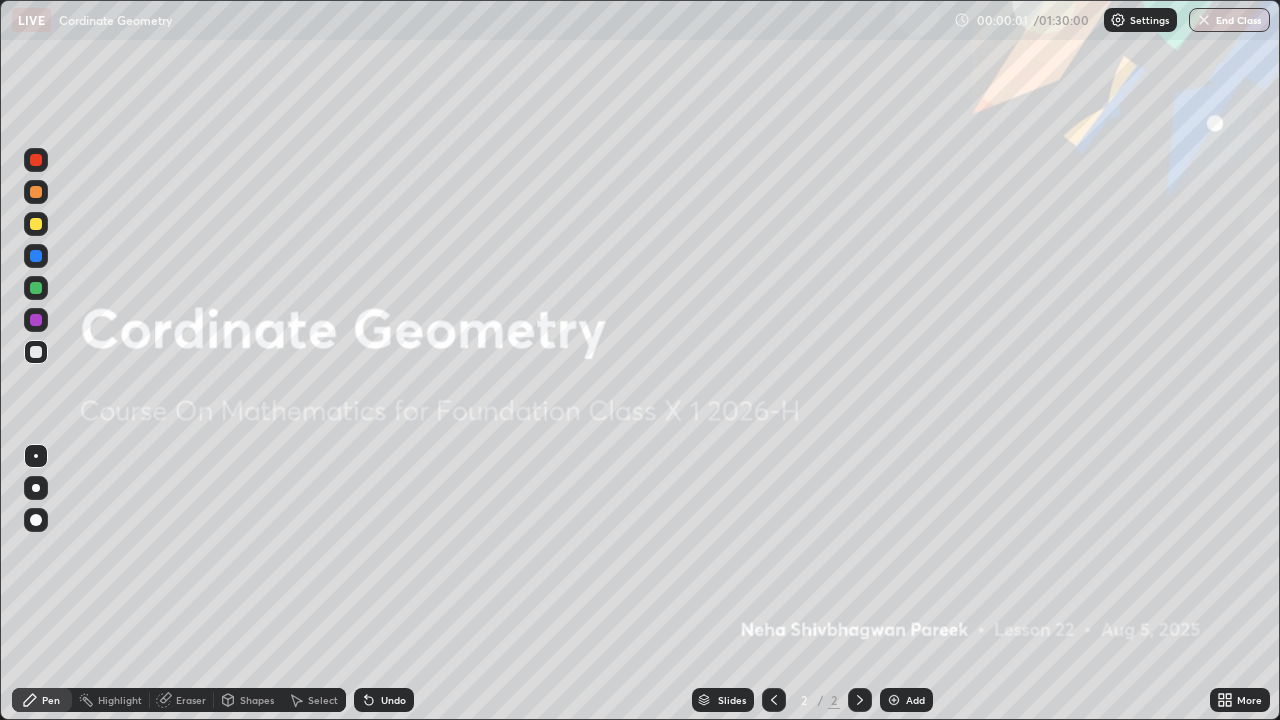 click on "Add" at bounding box center [906, 700] 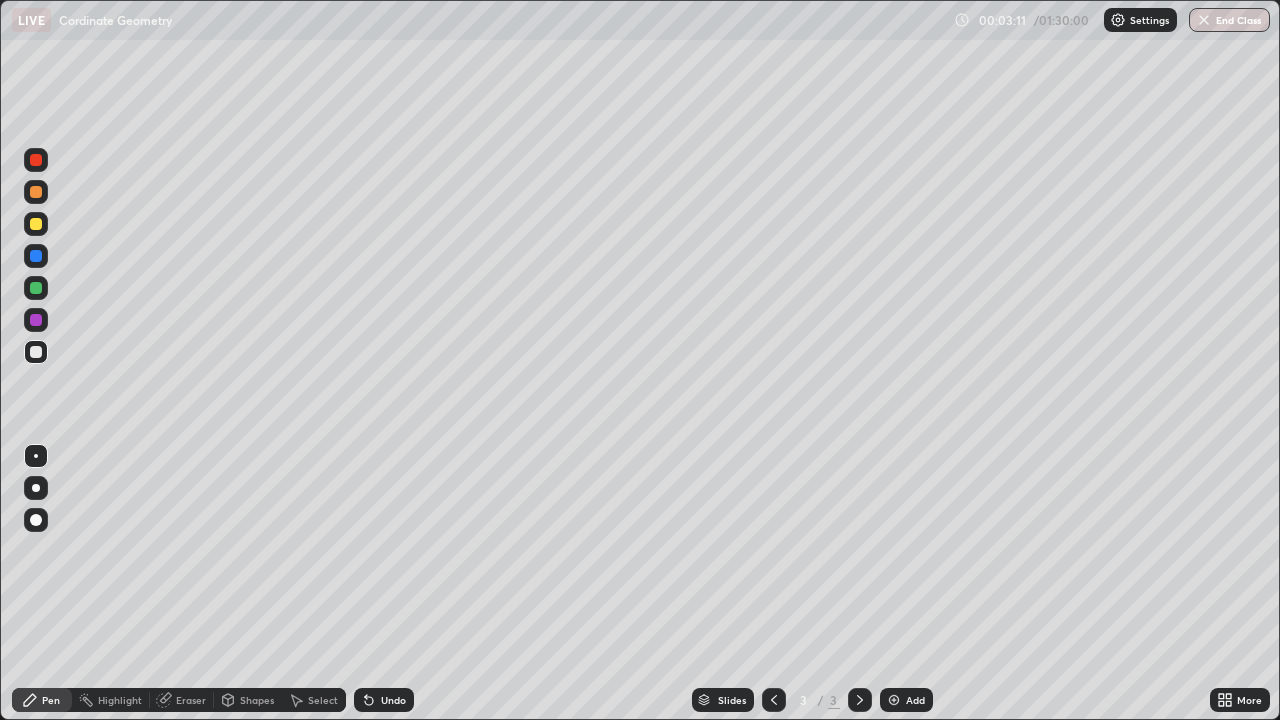 click on "Shapes" at bounding box center [257, 700] 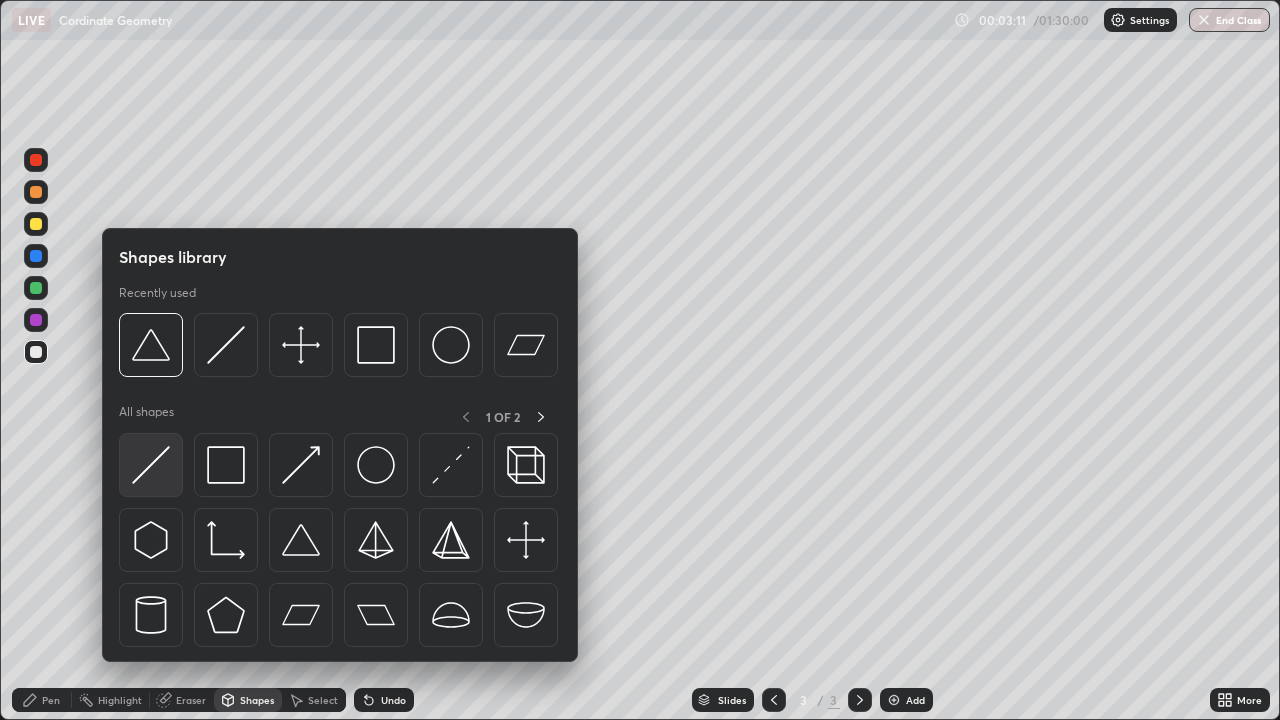click at bounding box center (151, 465) 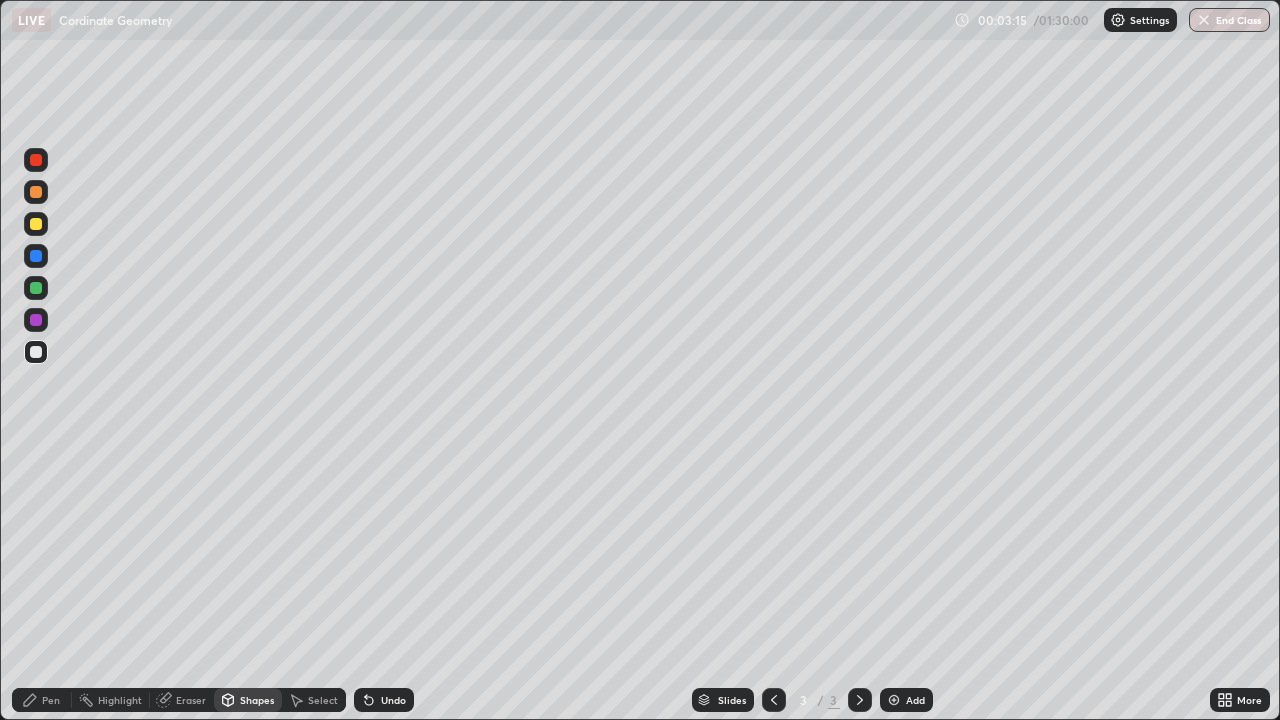 click on "Pen" at bounding box center [51, 700] 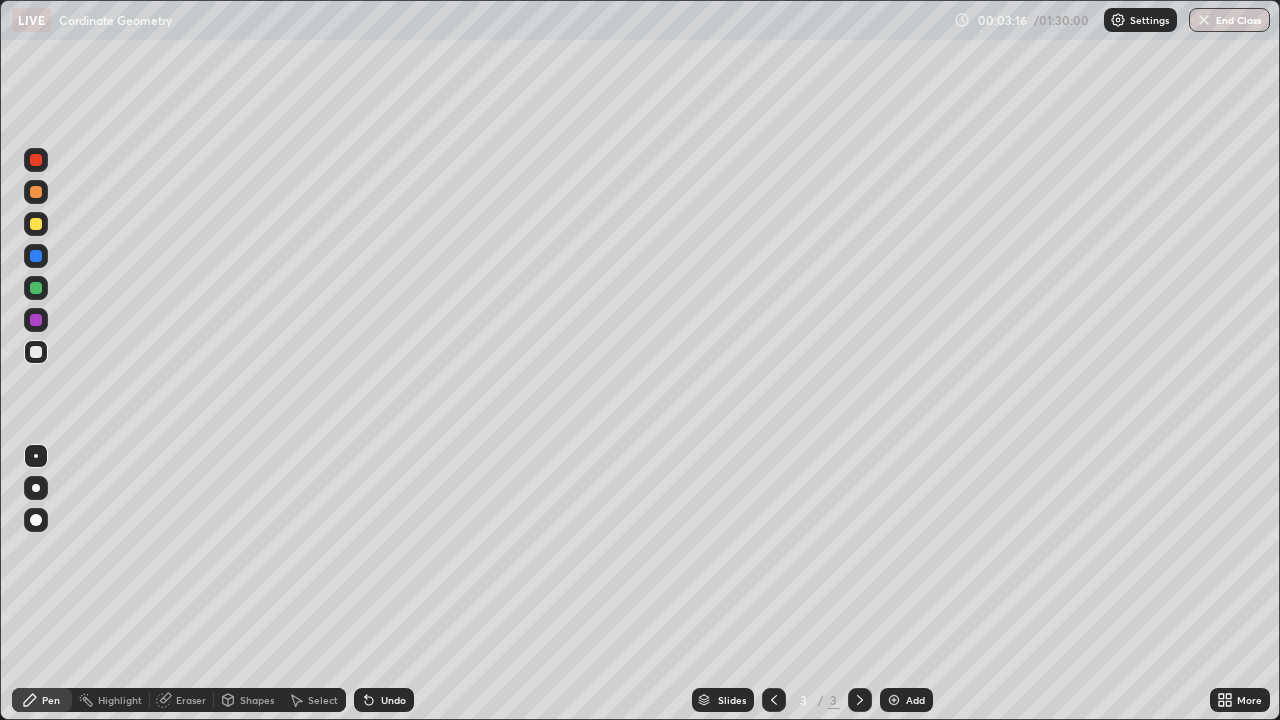 click at bounding box center [36, 224] 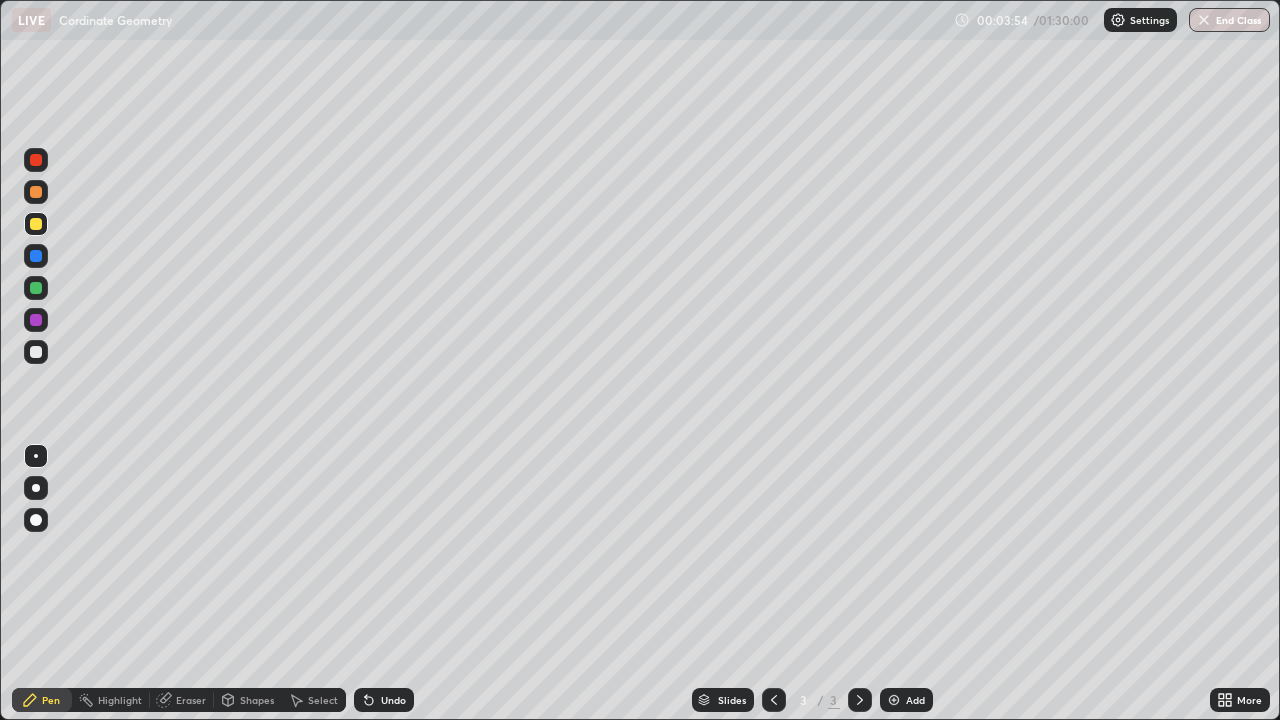 click at bounding box center (36, 352) 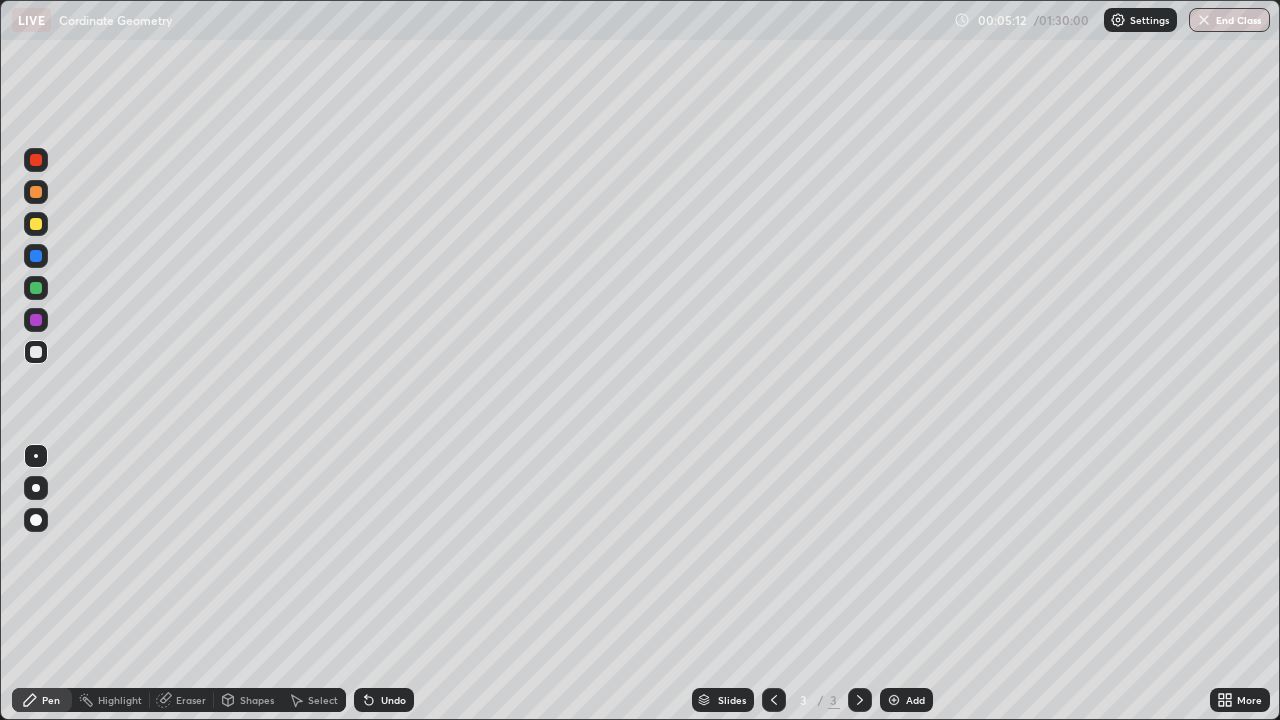 click on "Shapes" at bounding box center [257, 700] 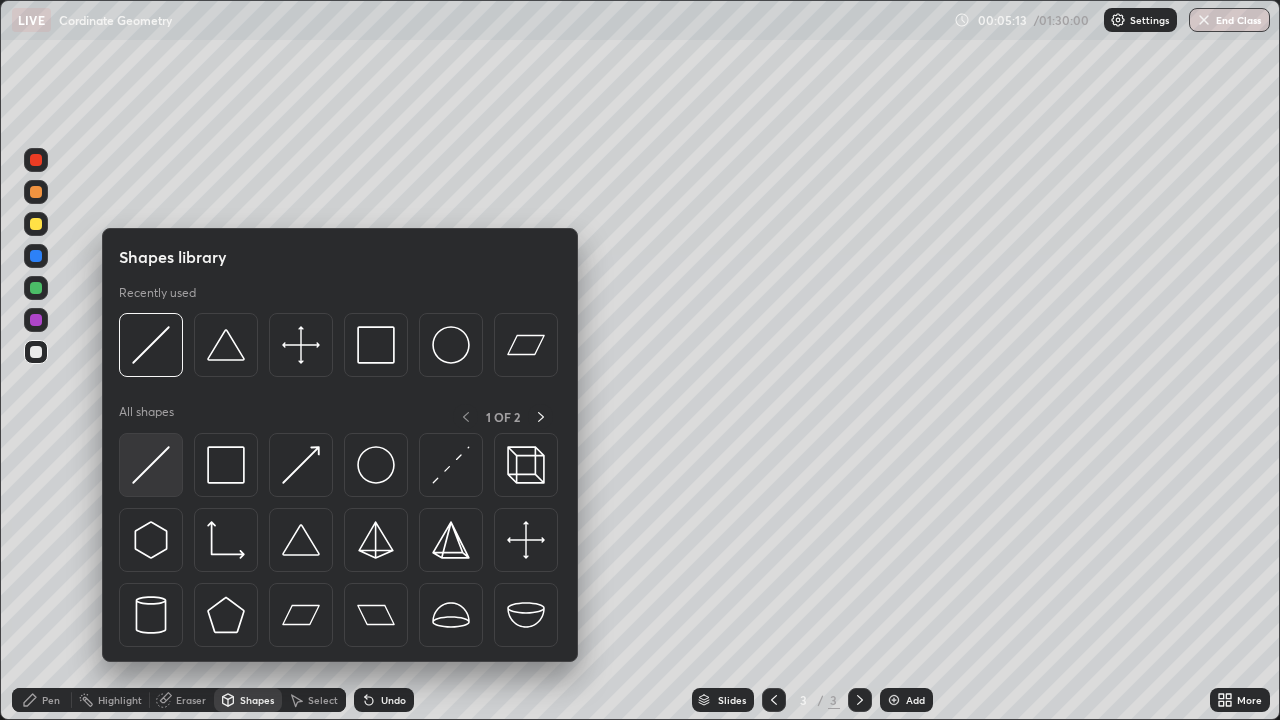 click at bounding box center [151, 465] 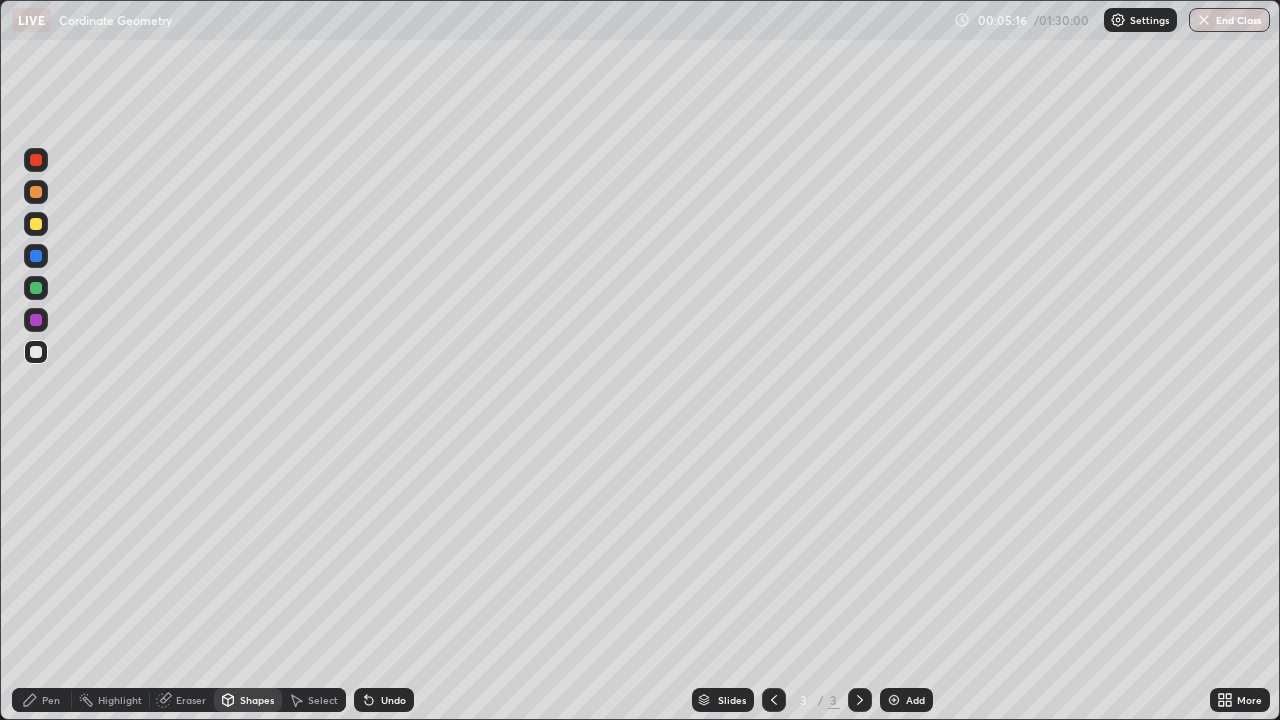 click at bounding box center [36, 224] 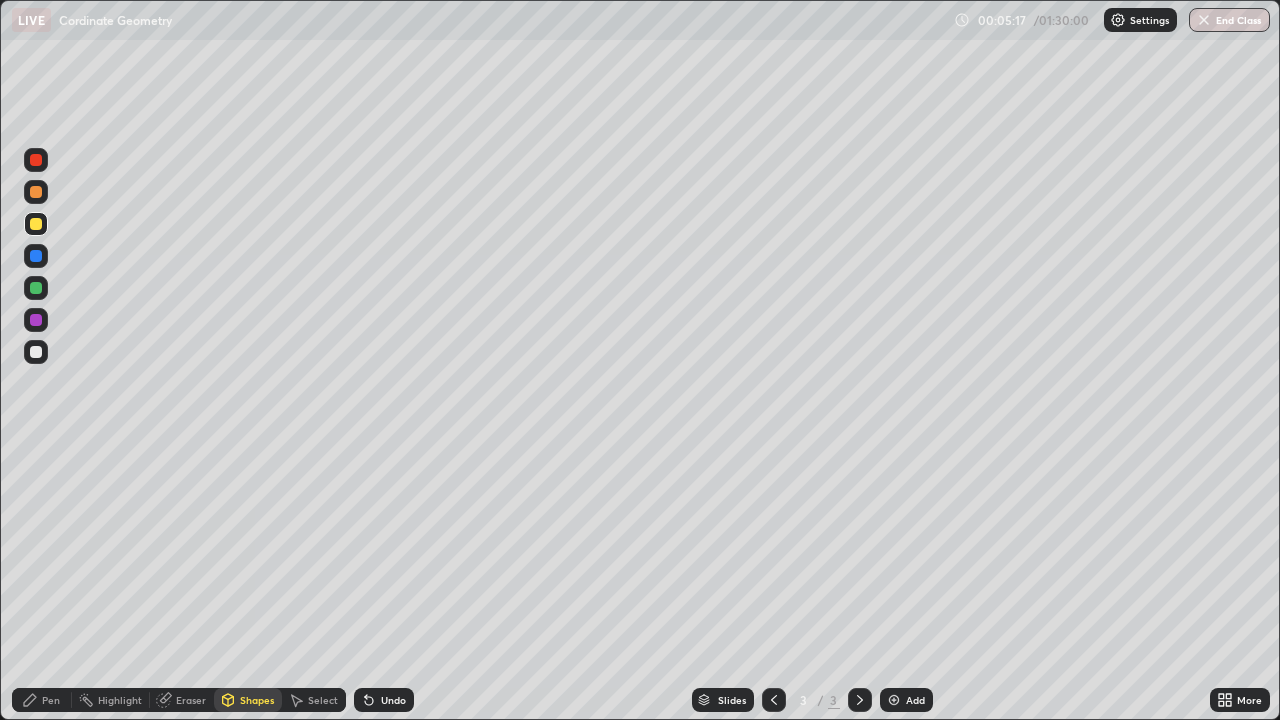 click on "Pen" at bounding box center (42, 700) 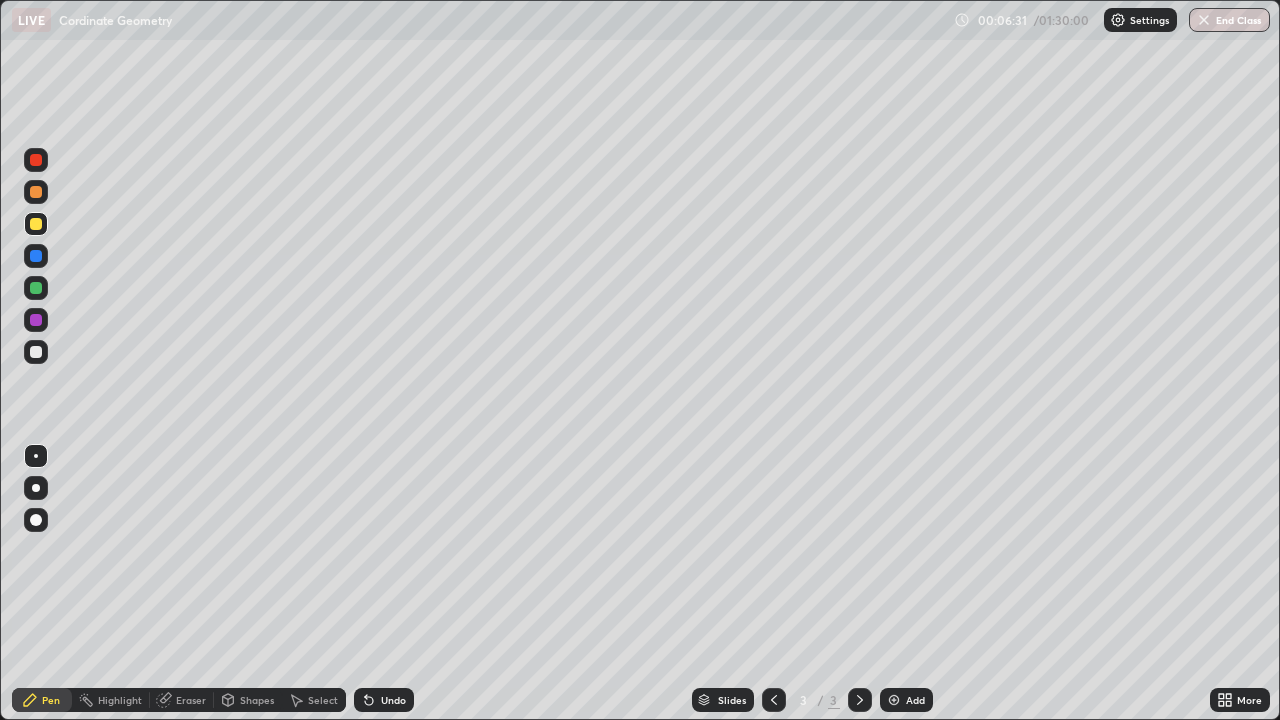 click on "Select" at bounding box center (323, 700) 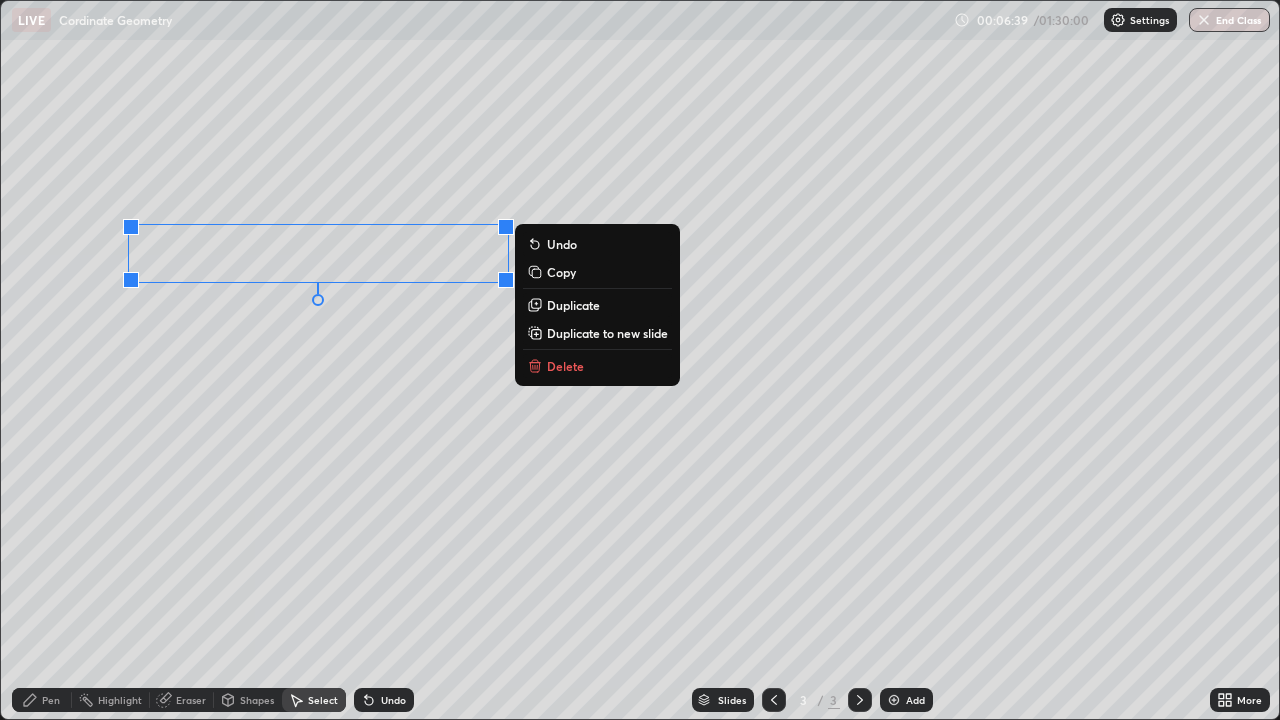 click on "Pen" at bounding box center (42, 700) 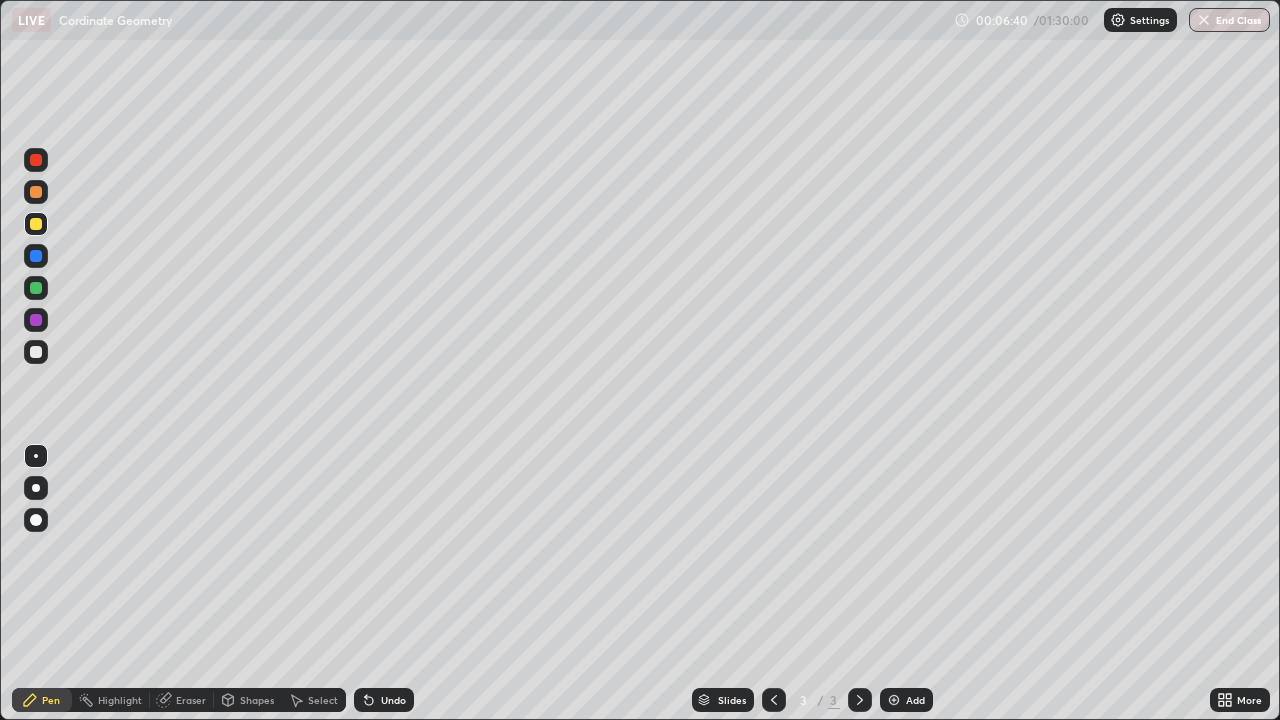 click at bounding box center (36, 352) 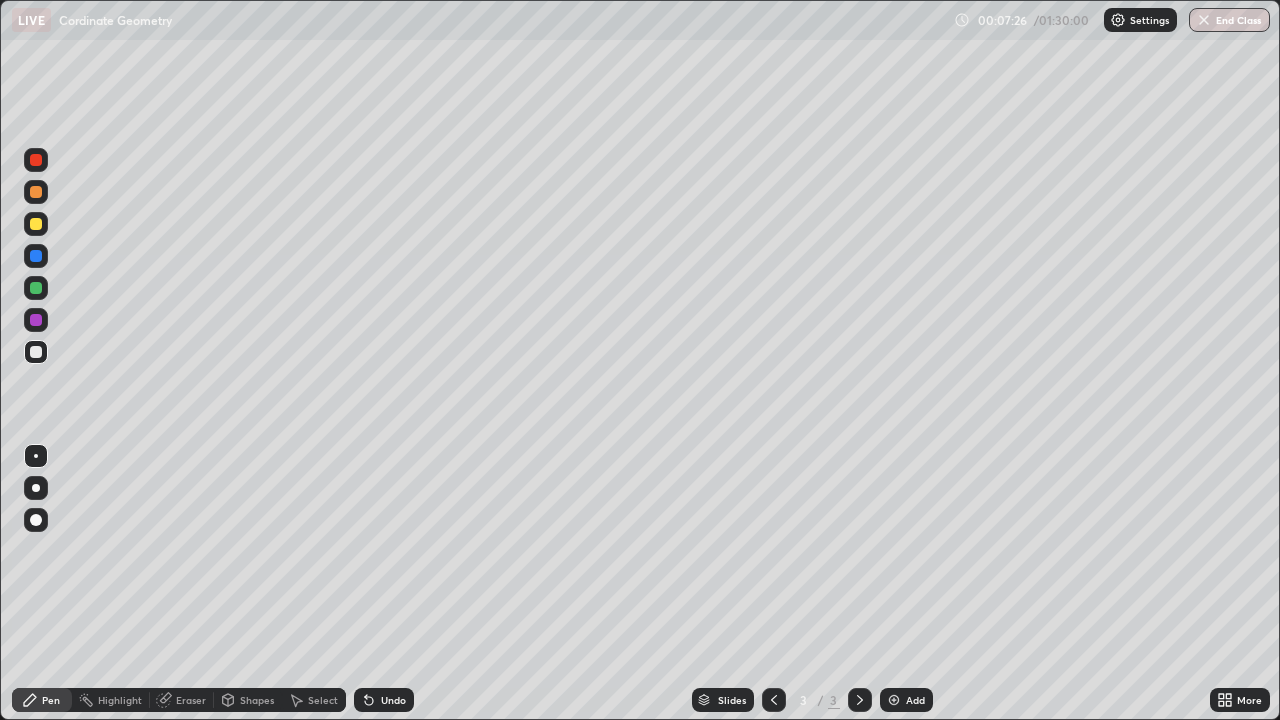 click at bounding box center [36, 288] 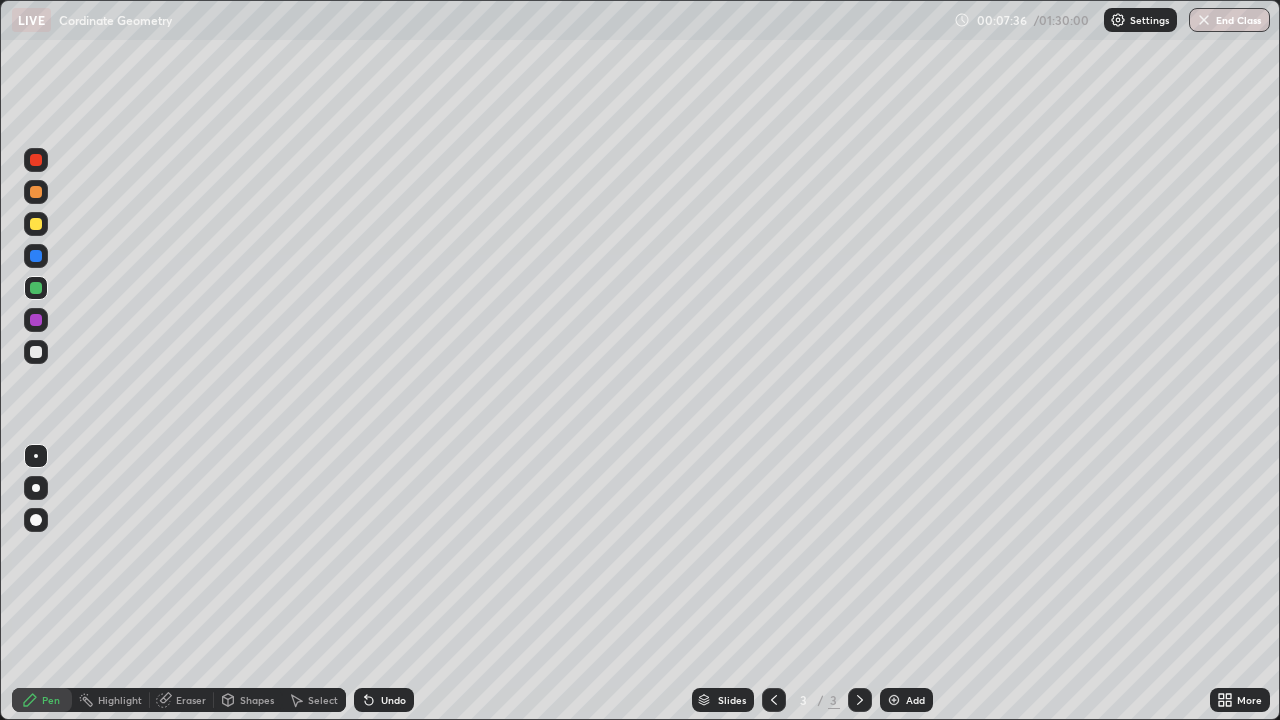 click at bounding box center (36, 160) 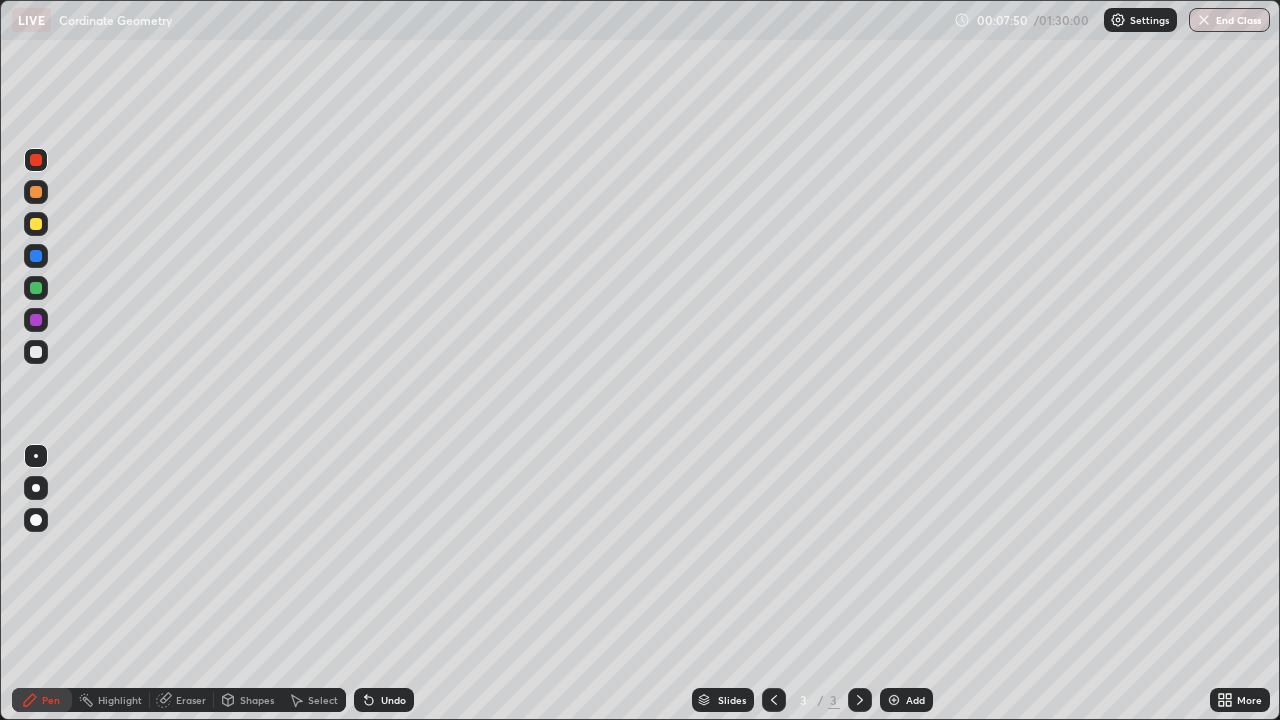 click on "Undo" at bounding box center (384, 700) 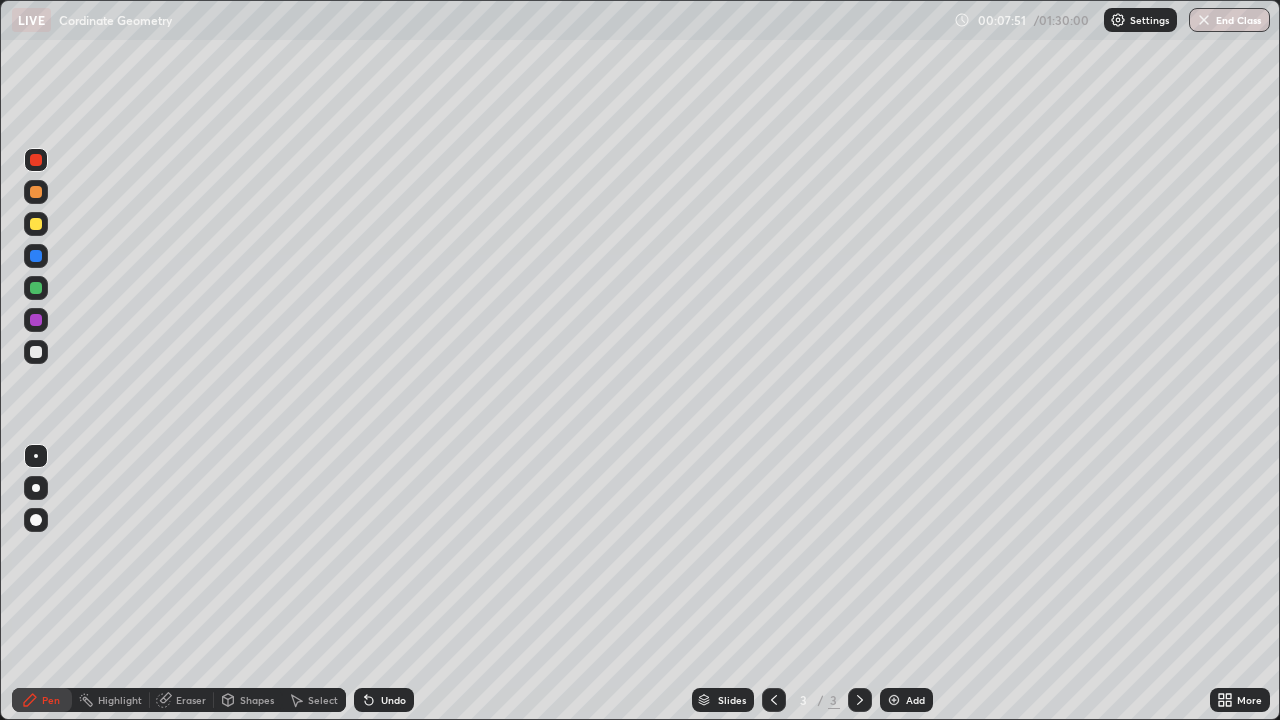 click on "Undo" at bounding box center [384, 700] 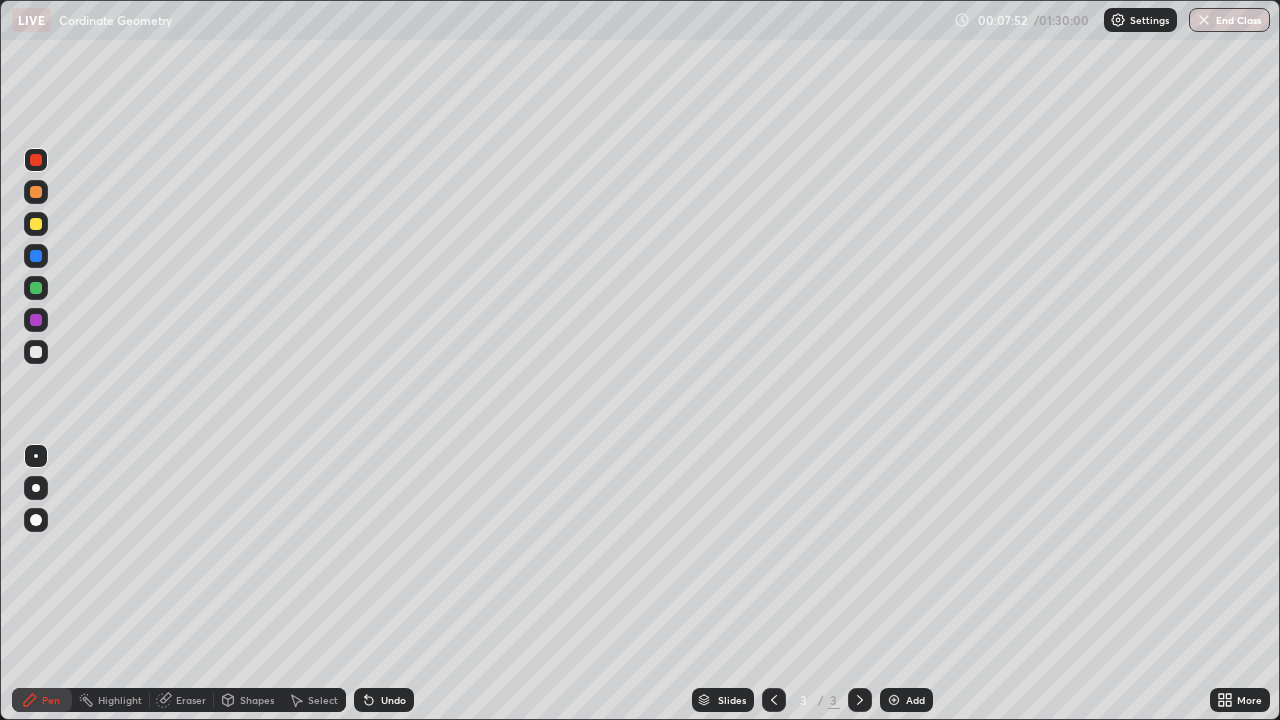click on "Undo" at bounding box center (393, 700) 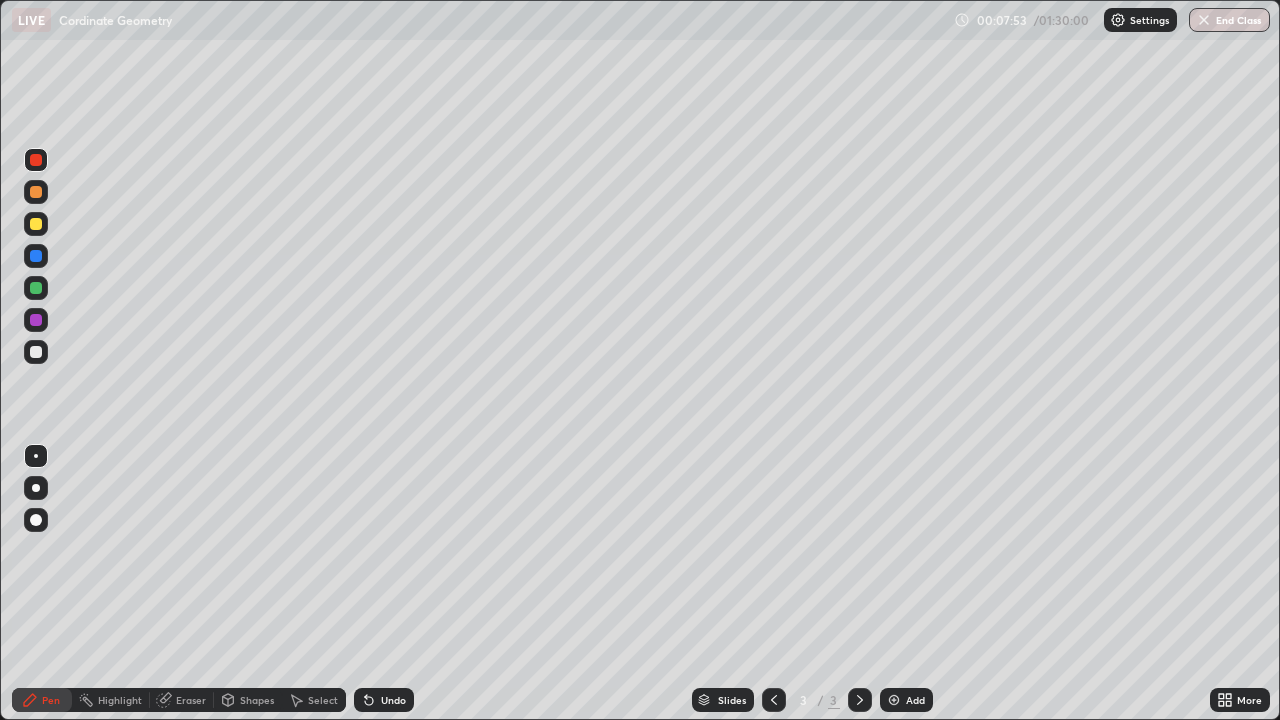 click on "Undo" at bounding box center (393, 700) 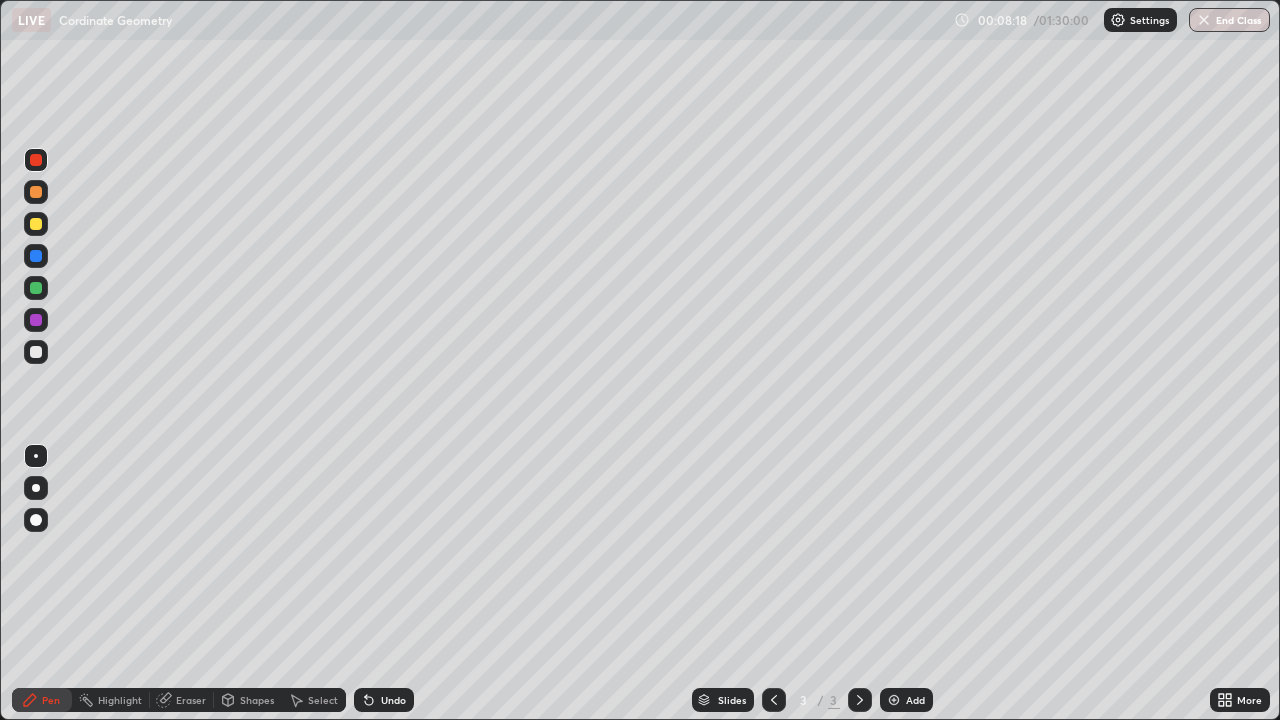 click at bounding box center (36, 352) 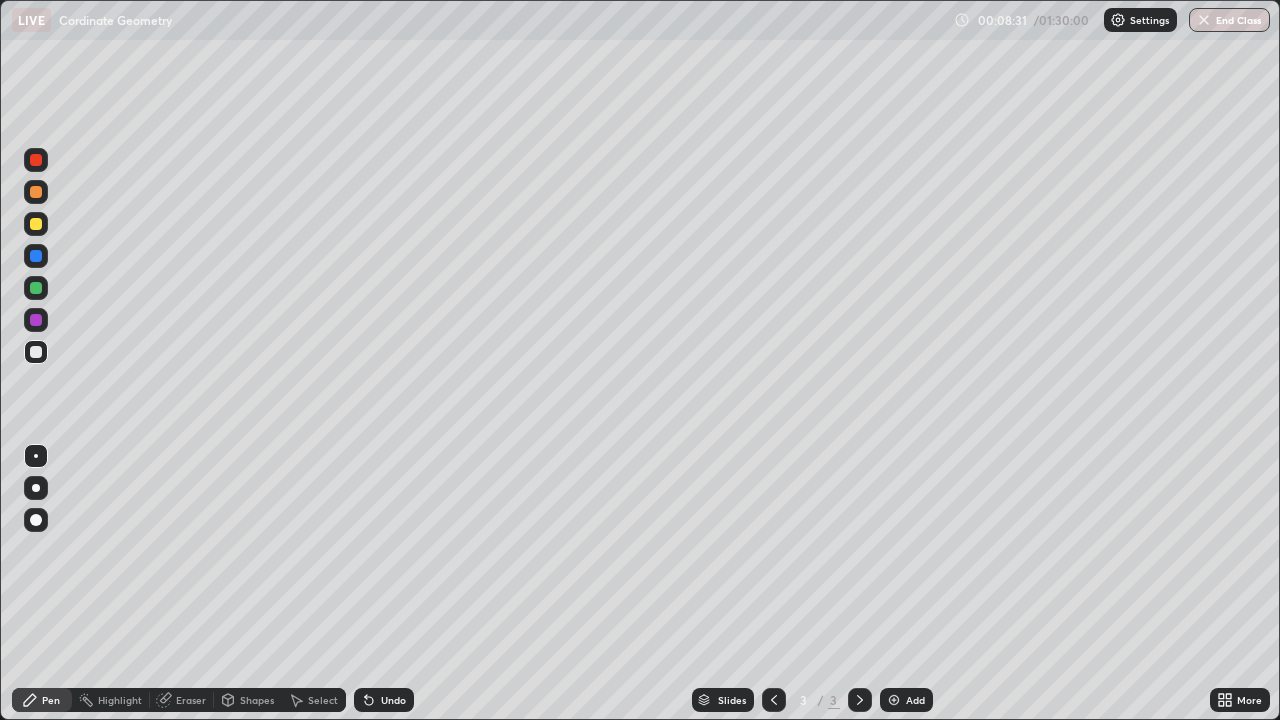 click at bounding box center (36, 160) 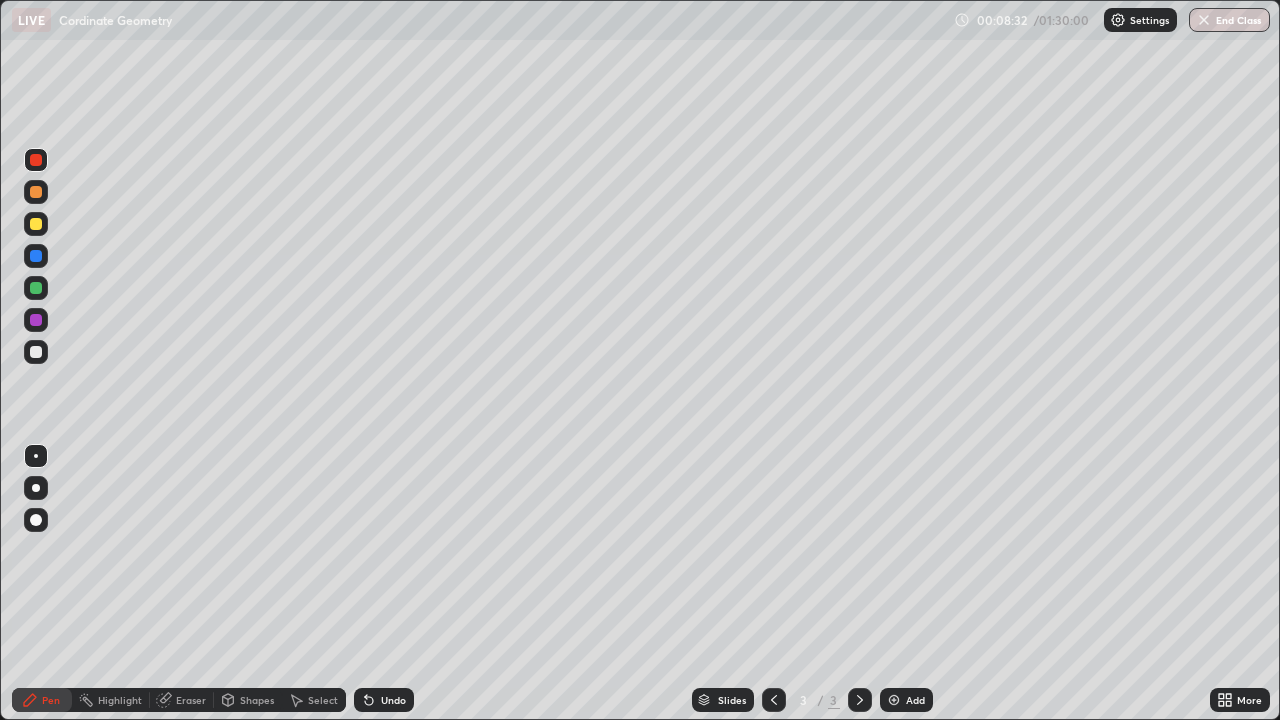 click at bounding box center [36, 224] 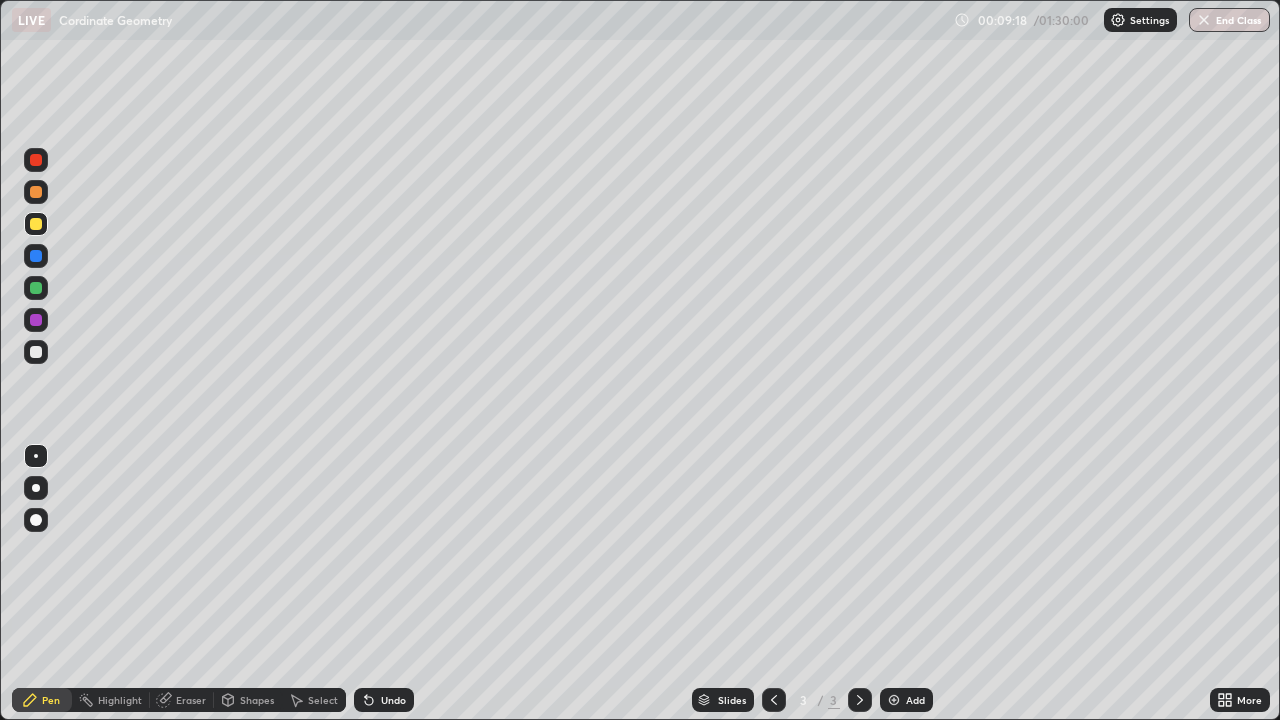 click at bounding box center (36, 352) 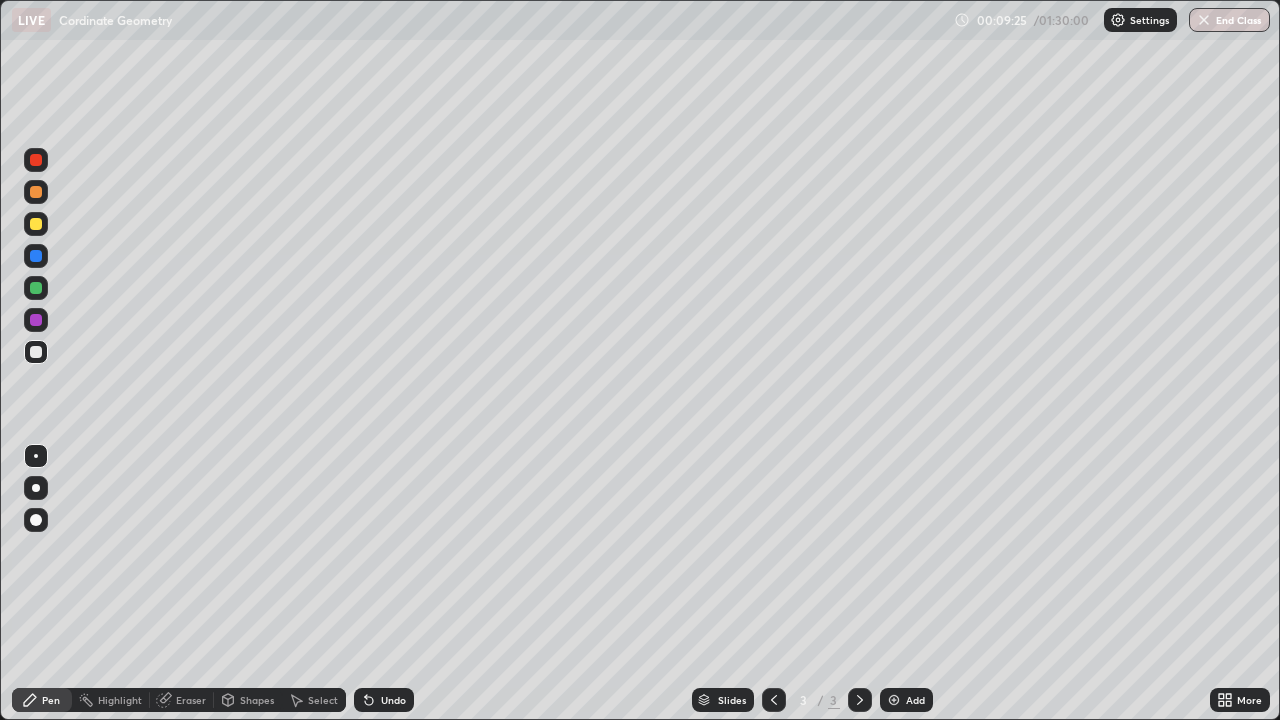 click at bounding box center [36, 160] 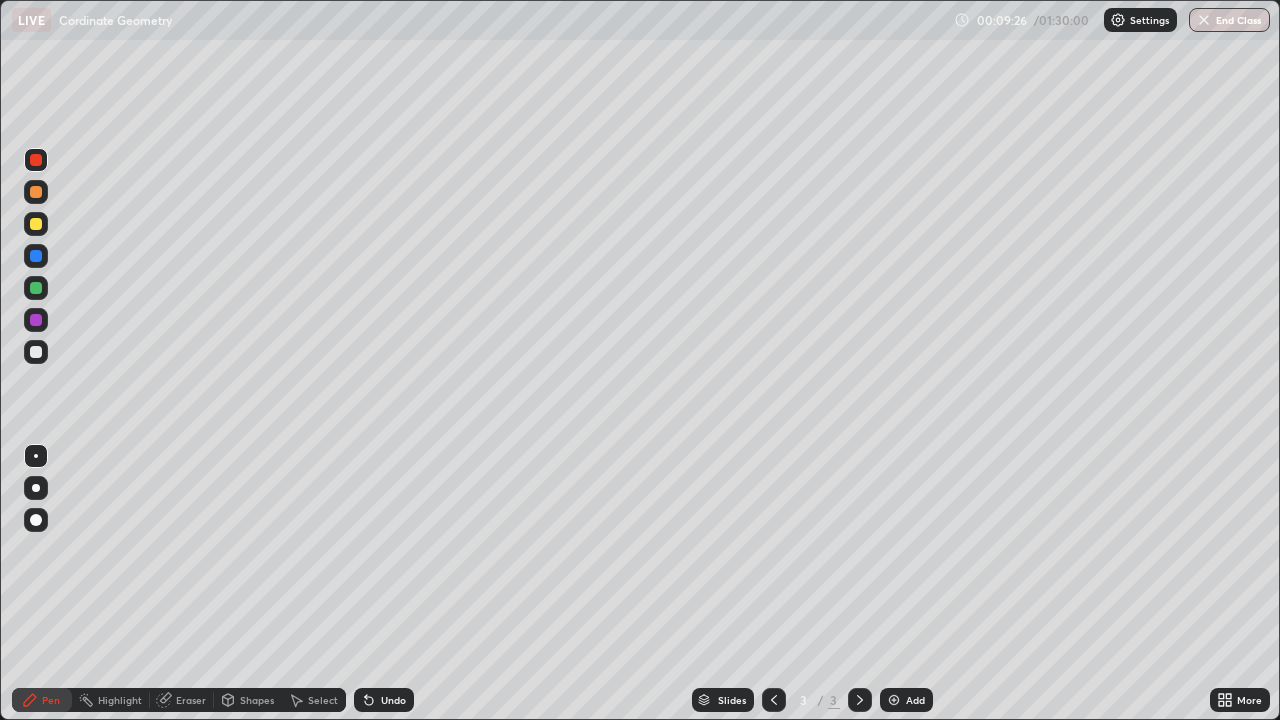 click at bounding box center (36, 320) 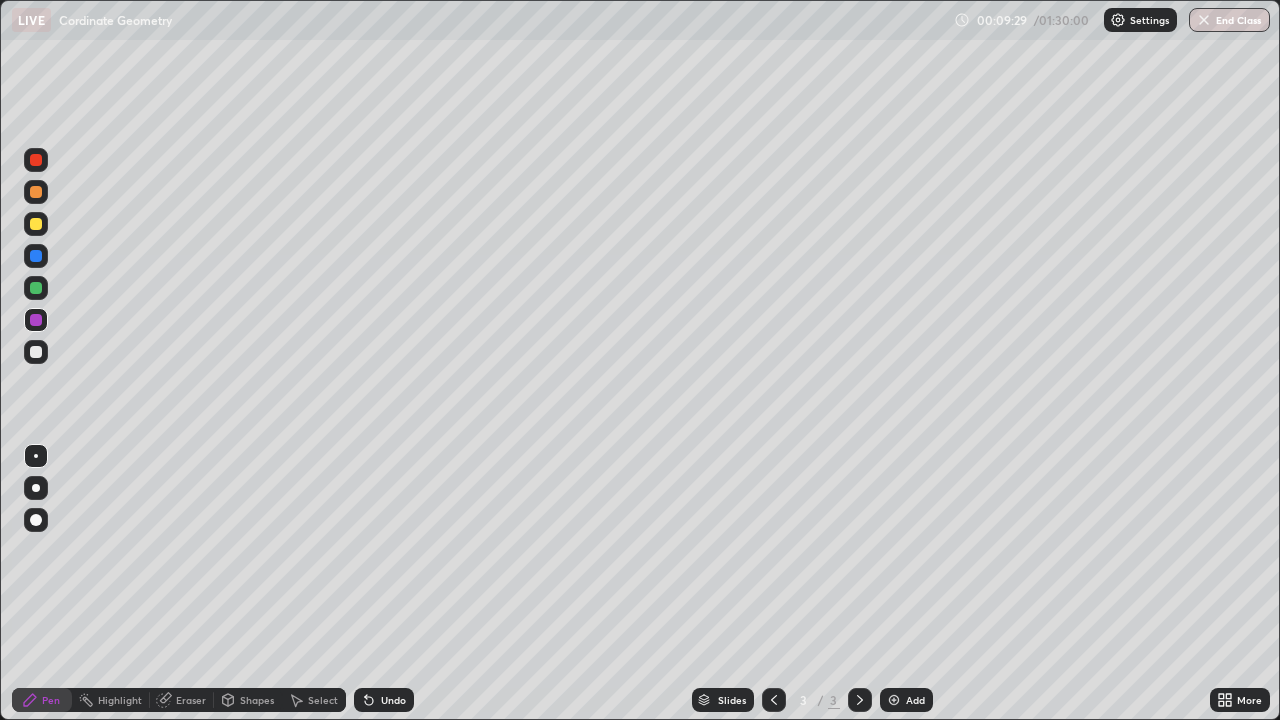 click on "Undo" at bounding box center (384, 700) 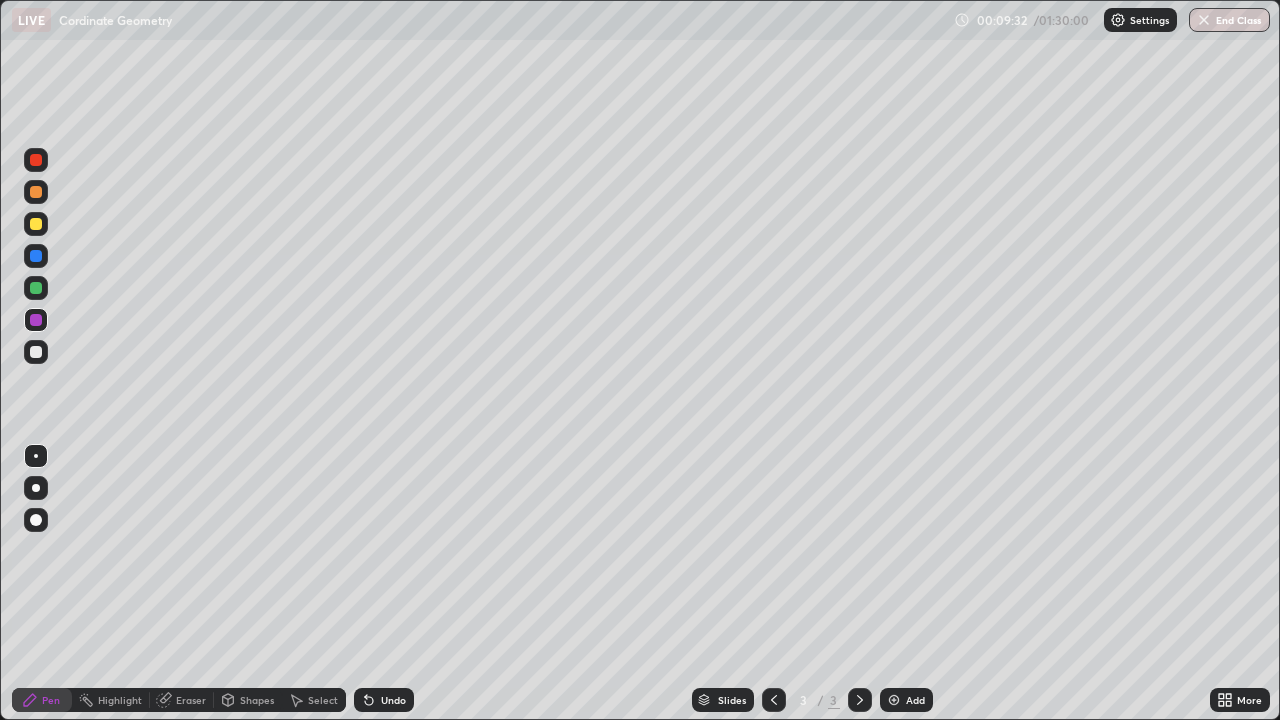 click at bounding box center [36, 192] 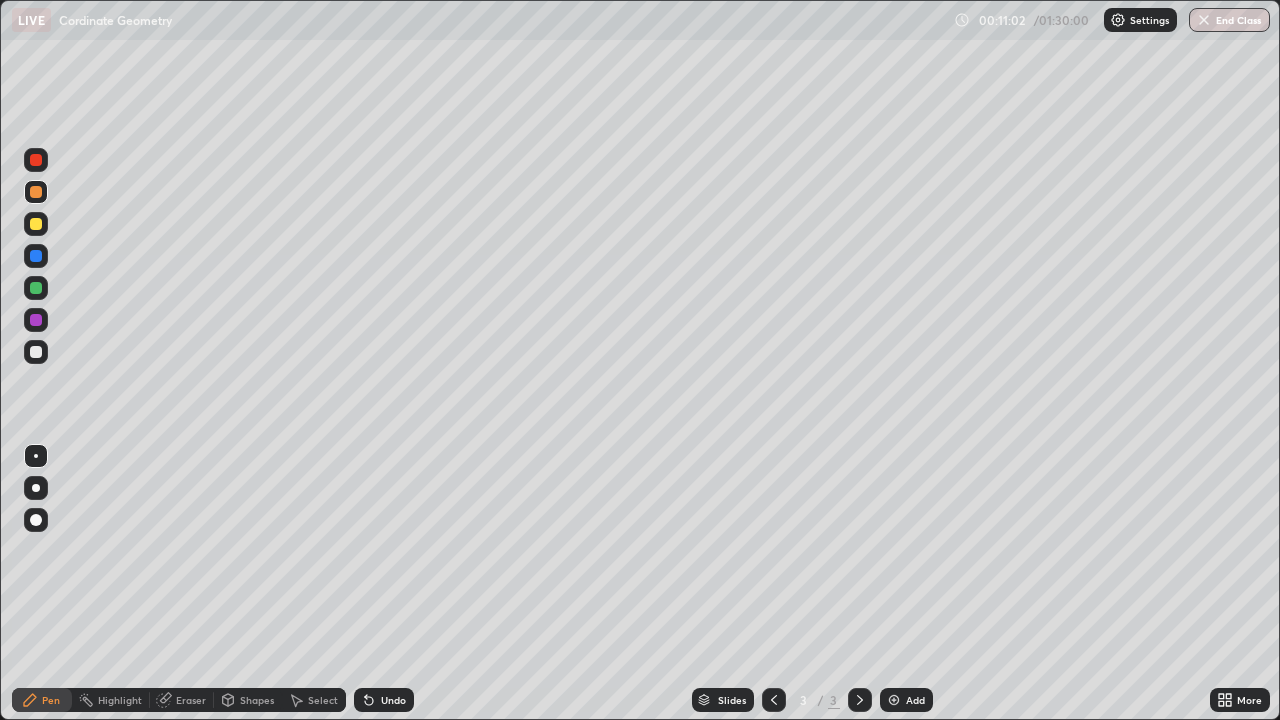 click at bounding box center [36, 352] 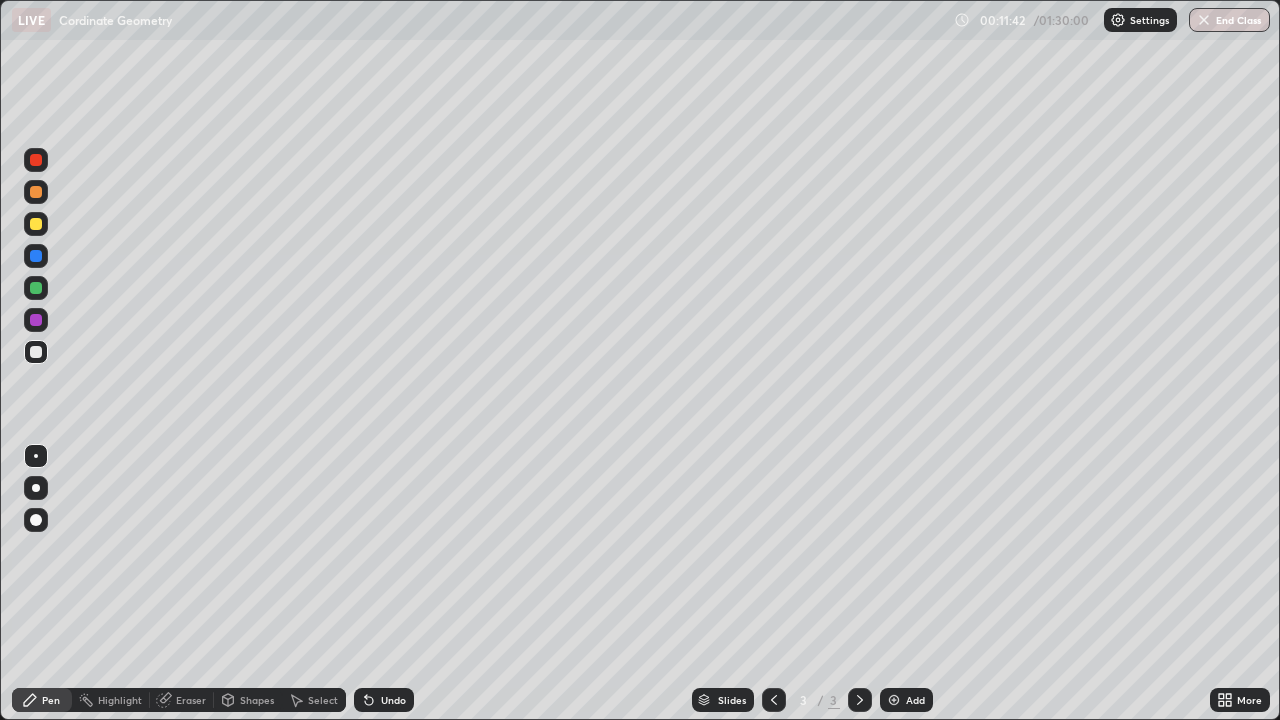 click at bounding box center (36, 224) 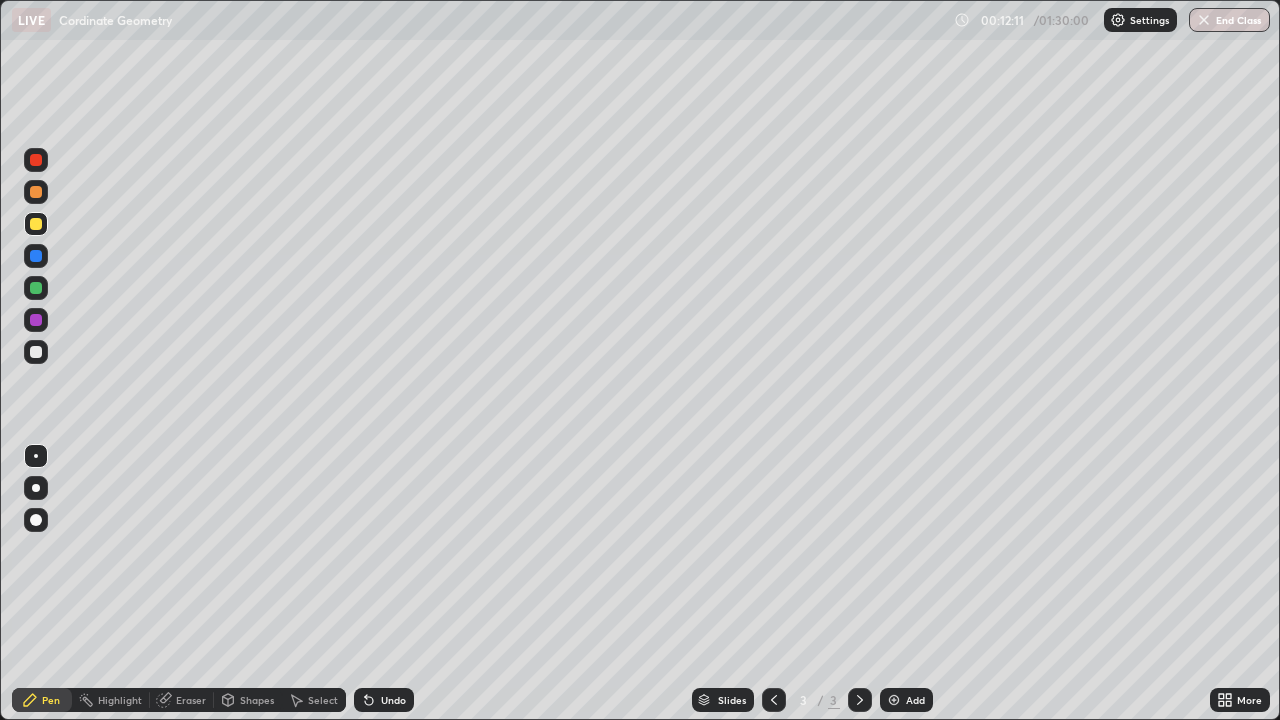 click on "Slides 3 / 3 Add" at bounding box center (812, 700) 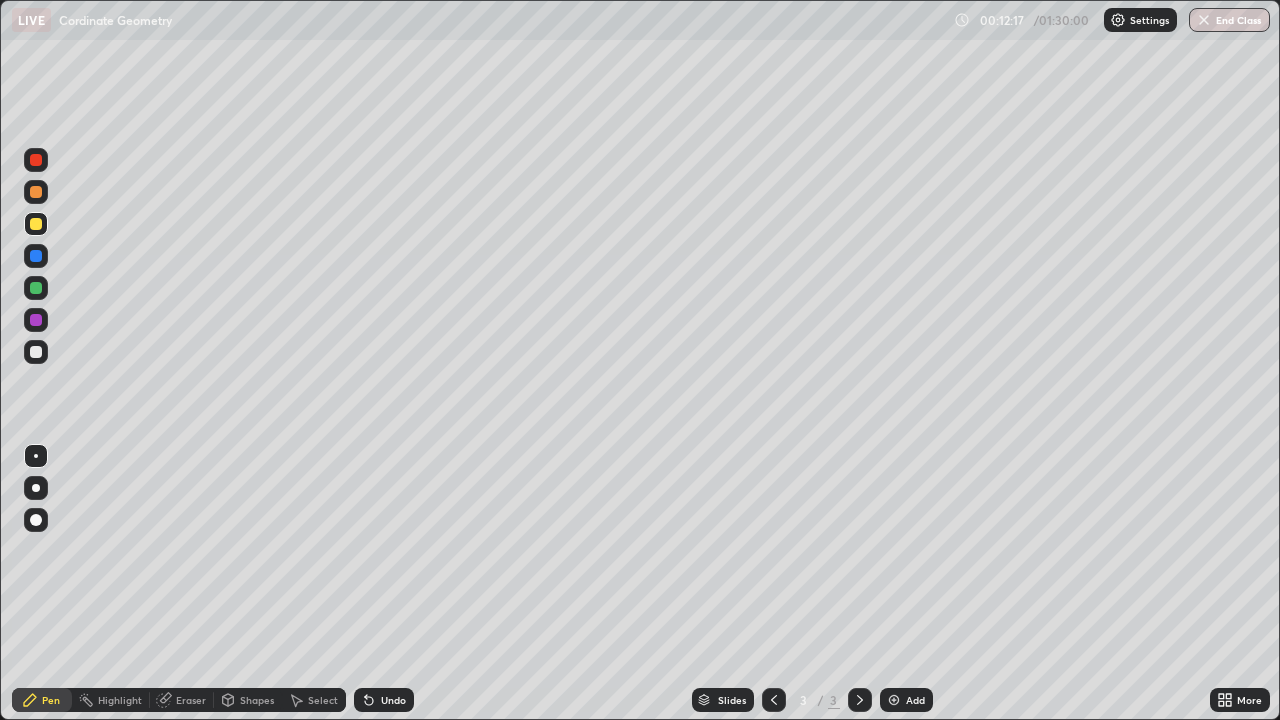 click on "Eraser" at bounding box center (191, 700) 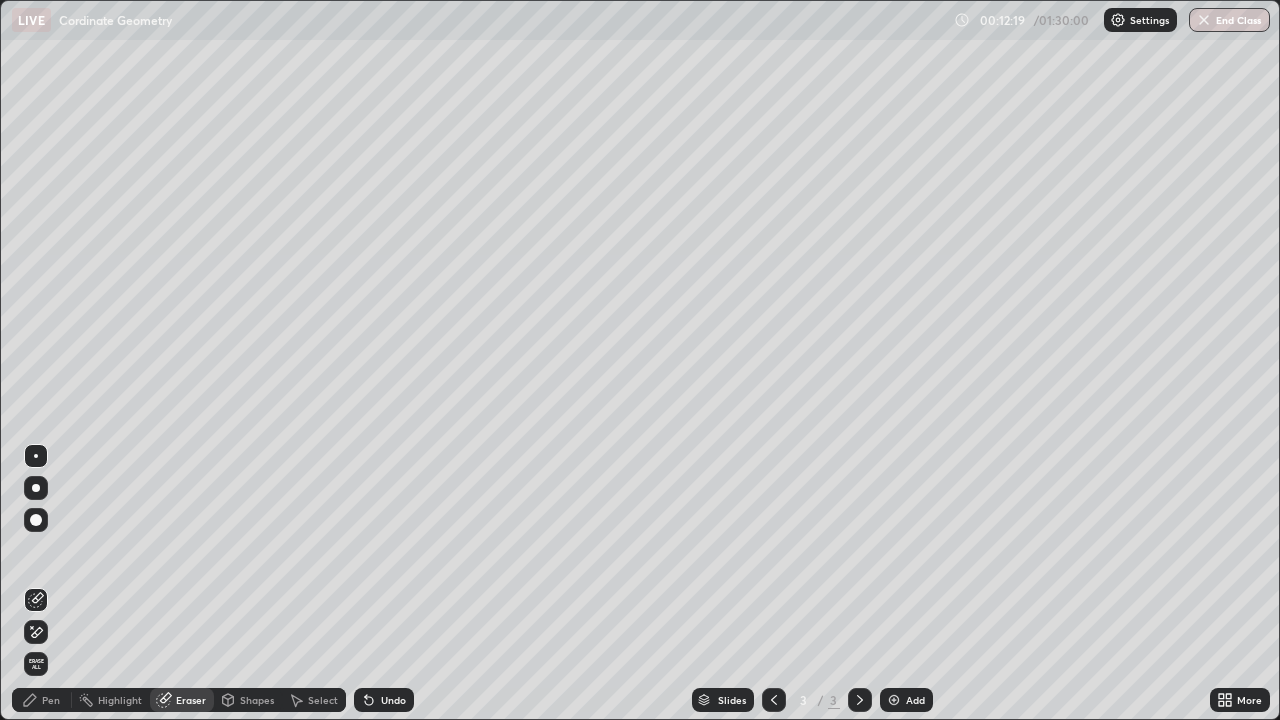 click on "Pen" at bounding box center (42, 700) 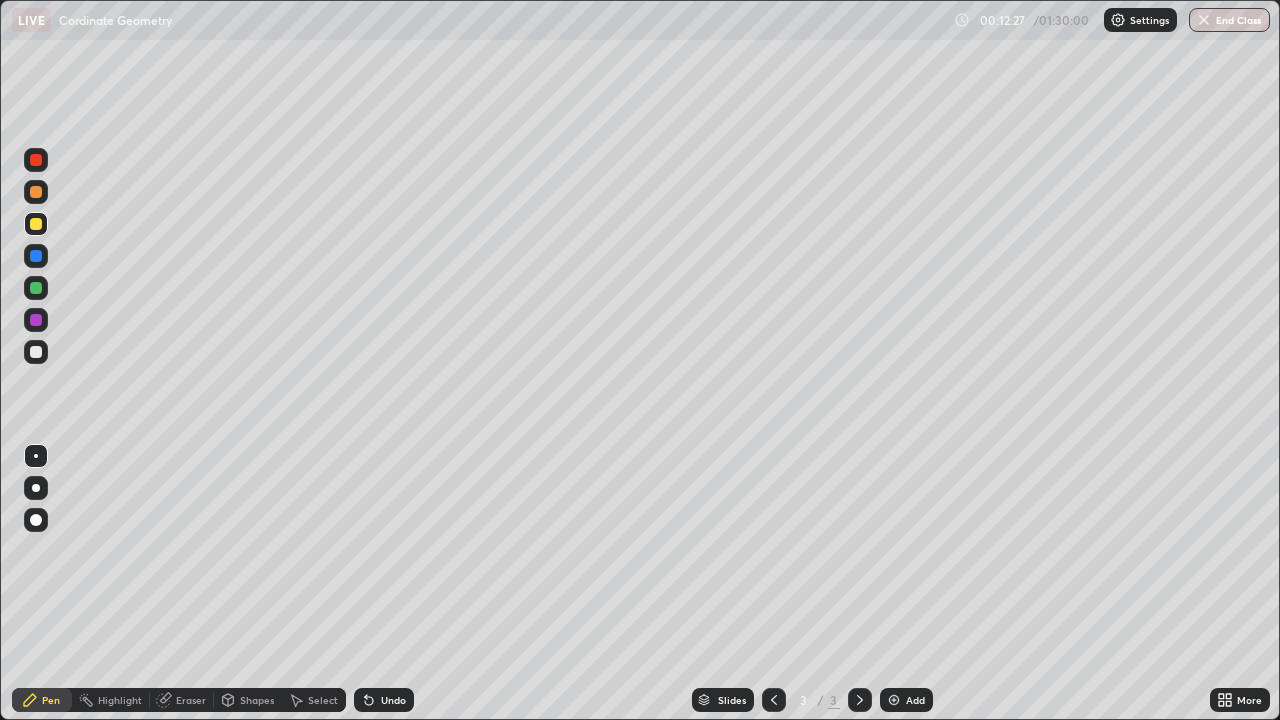 click on "Eraser" at bounding box center [191, 700] 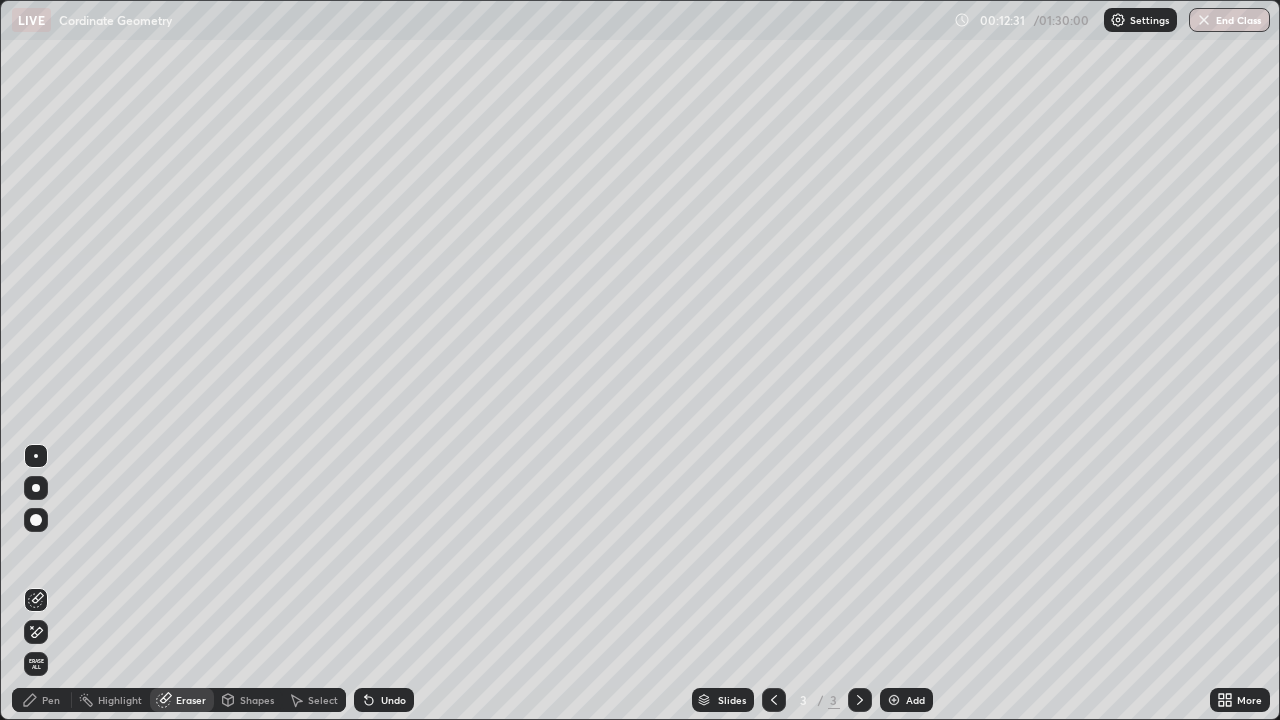 click on "Pen" at bounding box center (51, 700) 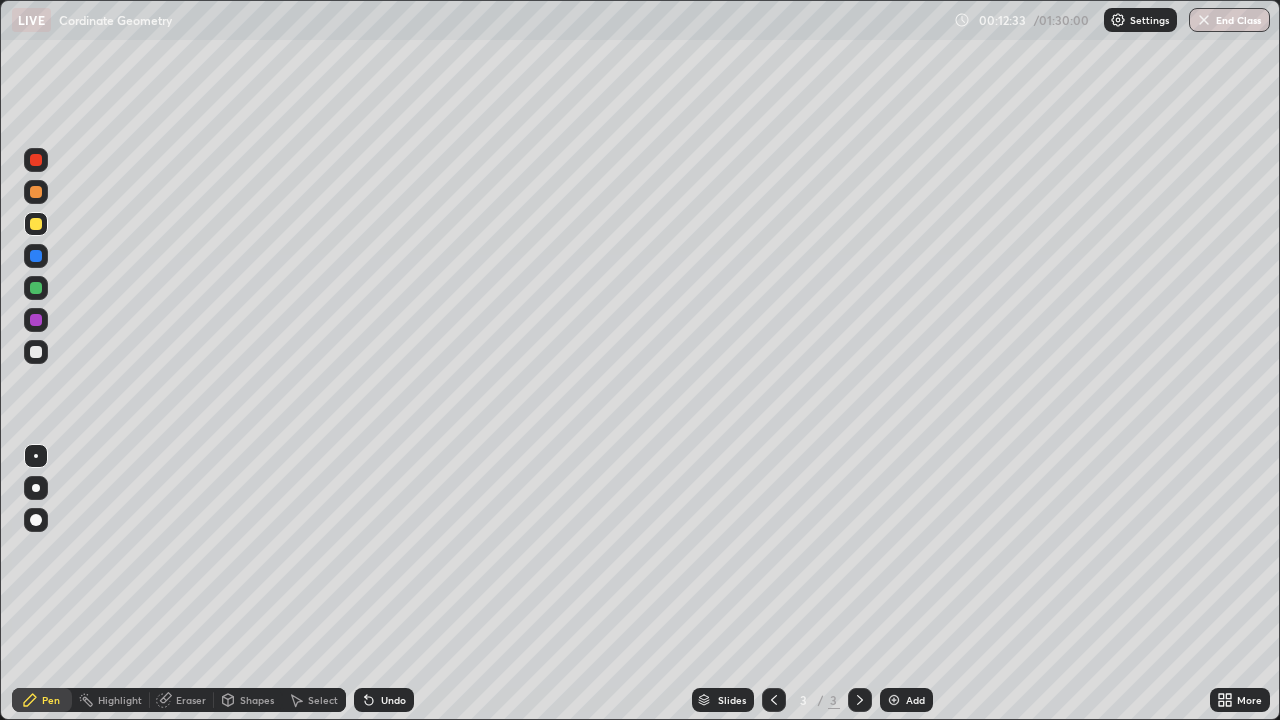 click on "Undo" at bounding box center (380, 700) 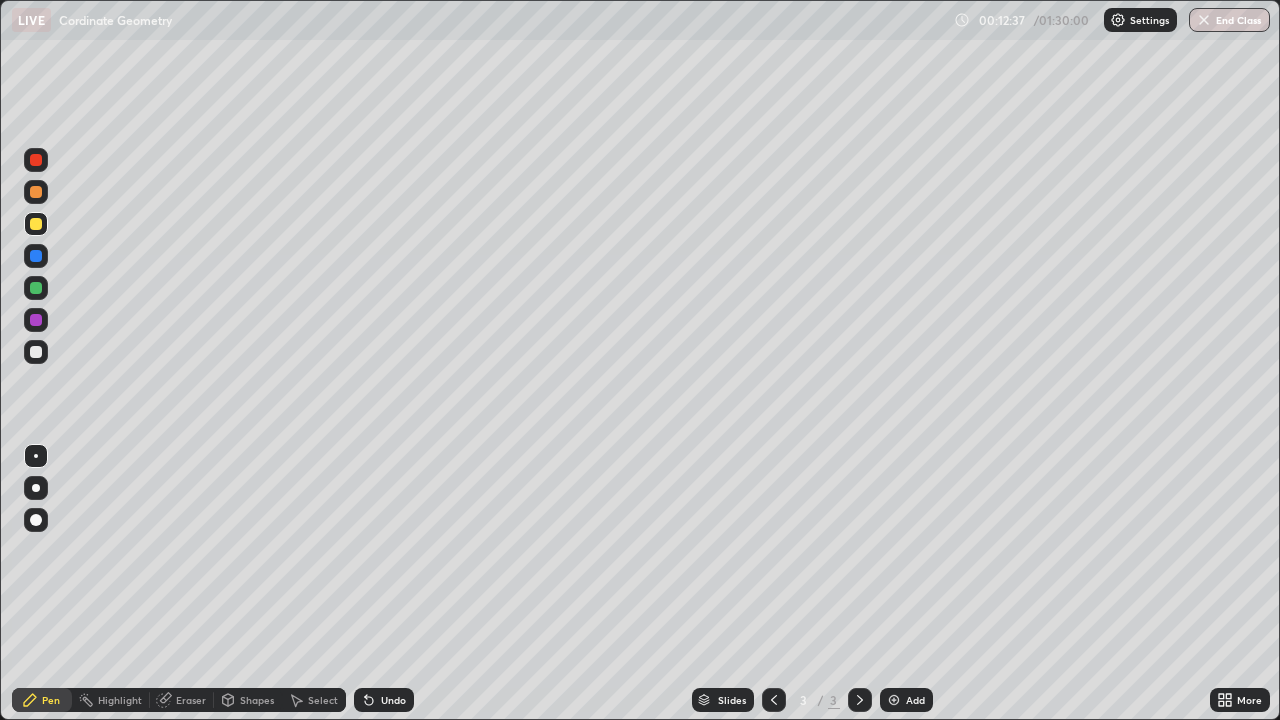 click at bounding box center [36, 352] 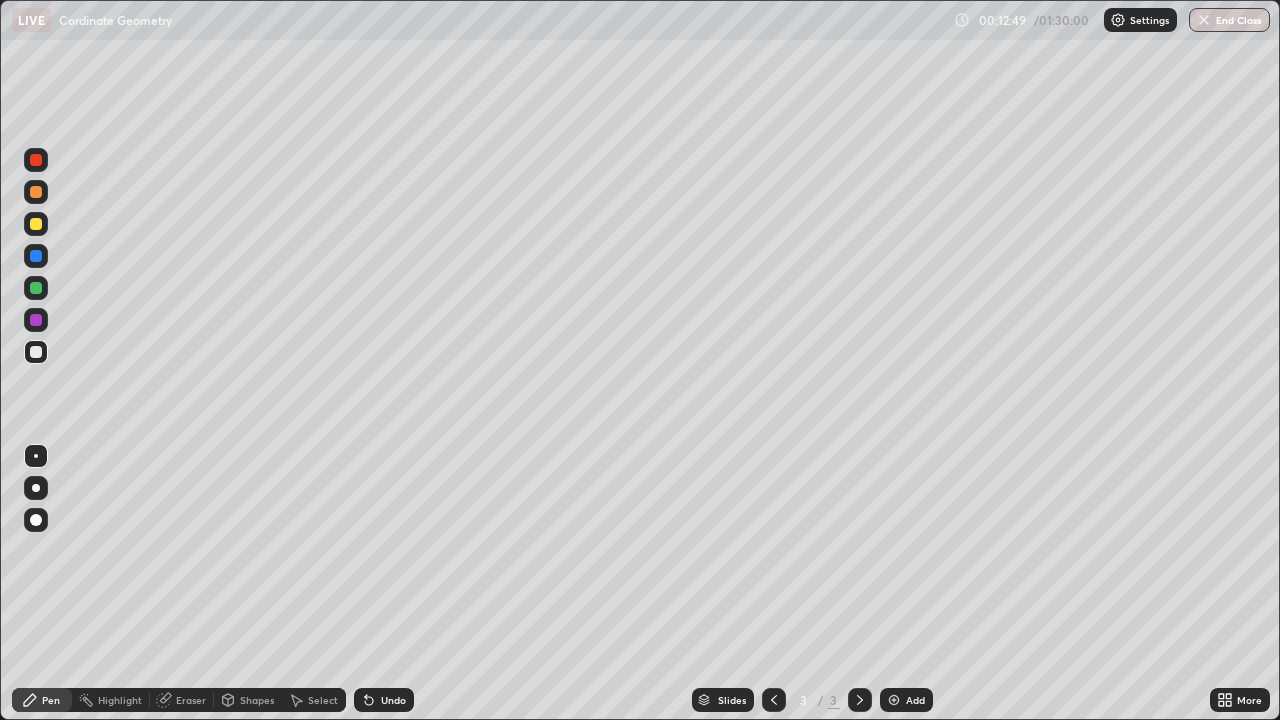 click on "Eraser" at bounding box center (191, 700) 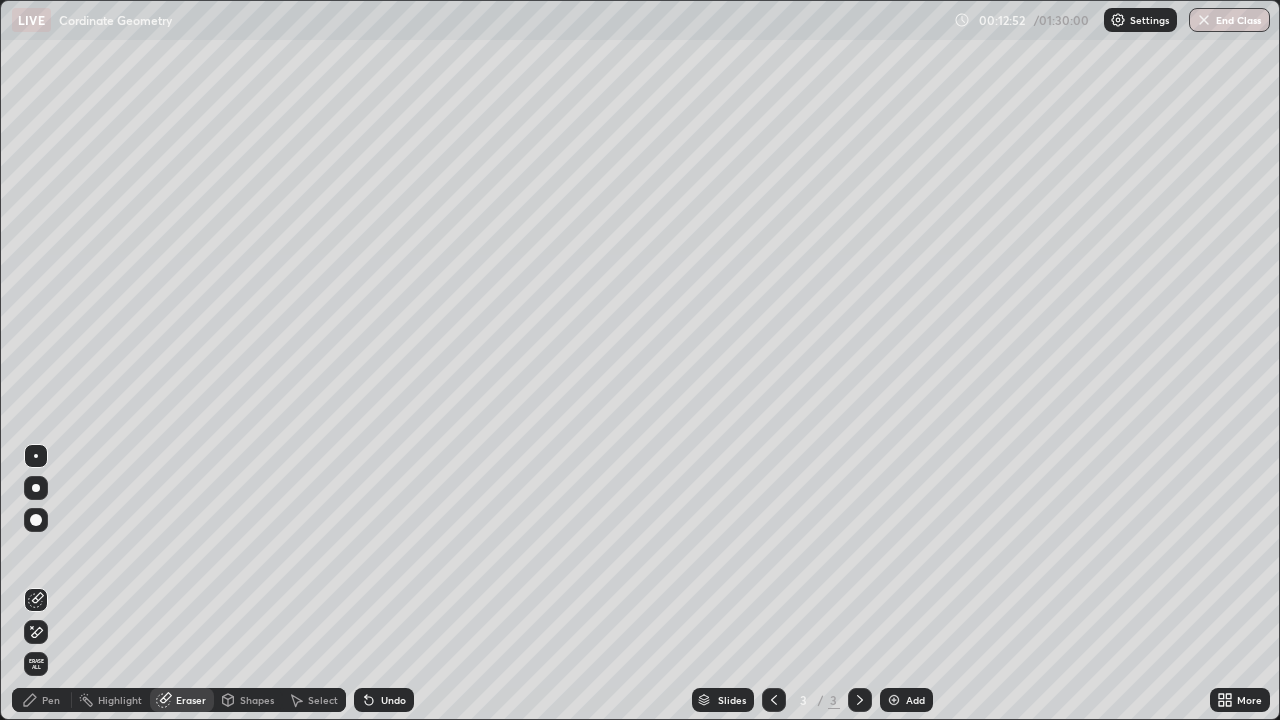 click on "Pen" at bounding box center (42, 700) 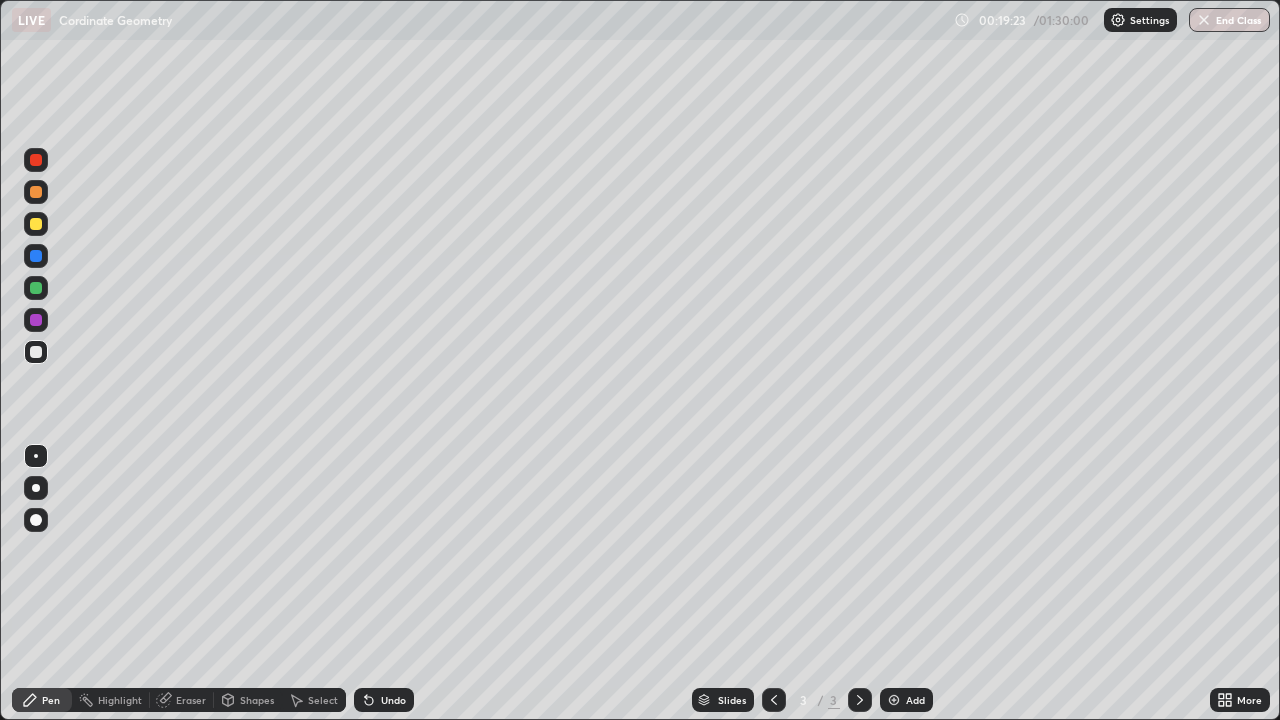 click at bounding box center [894, 700] 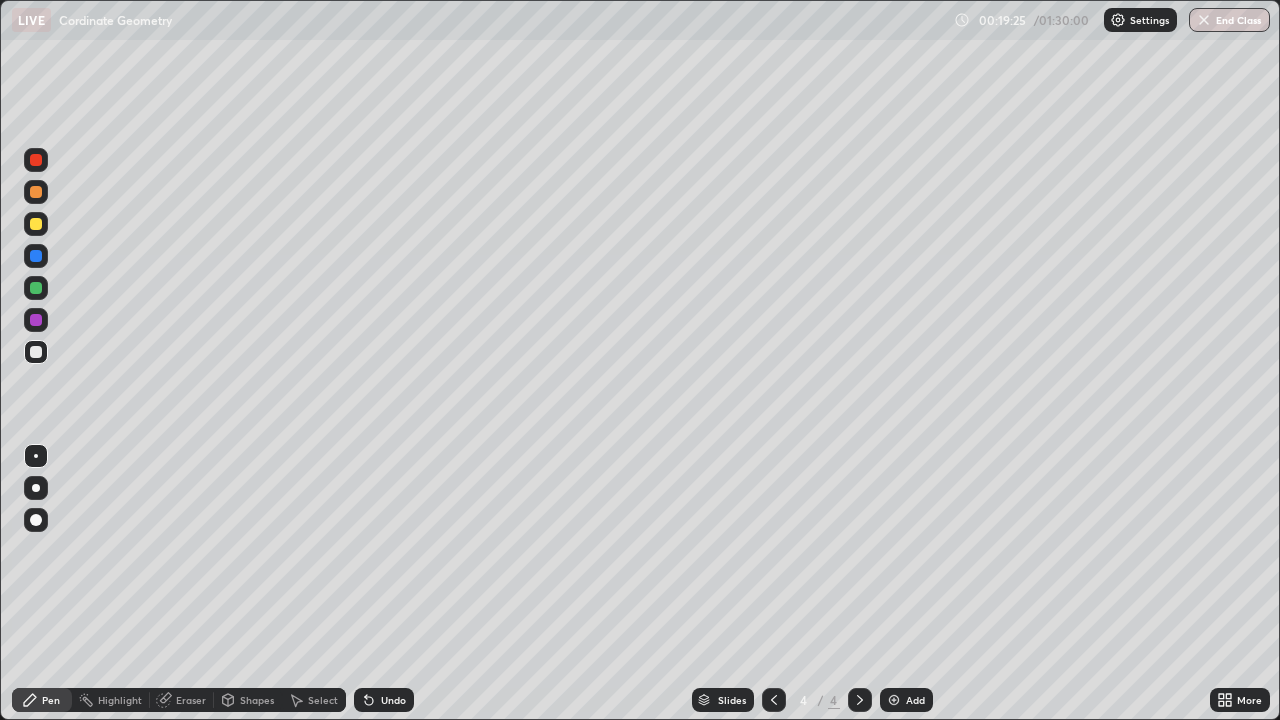 click at bounding box center [36, 224] 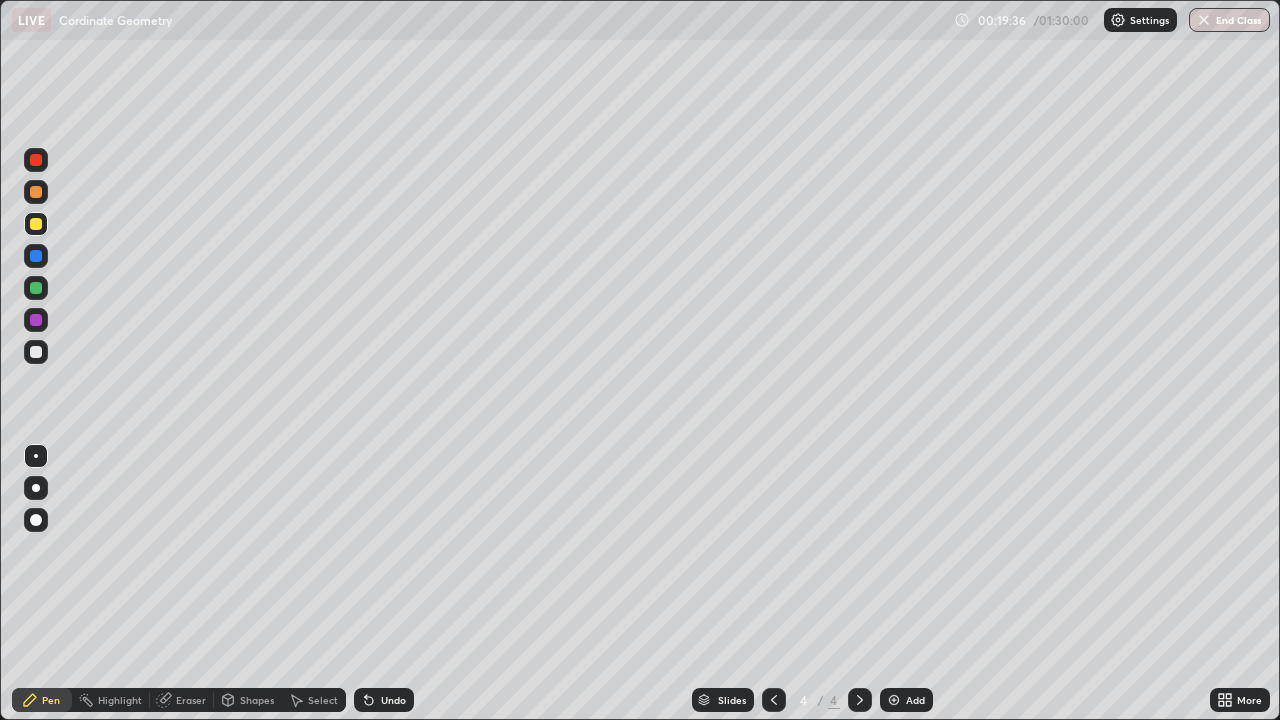 click on "Shapes" at bounding box center [257, 700] 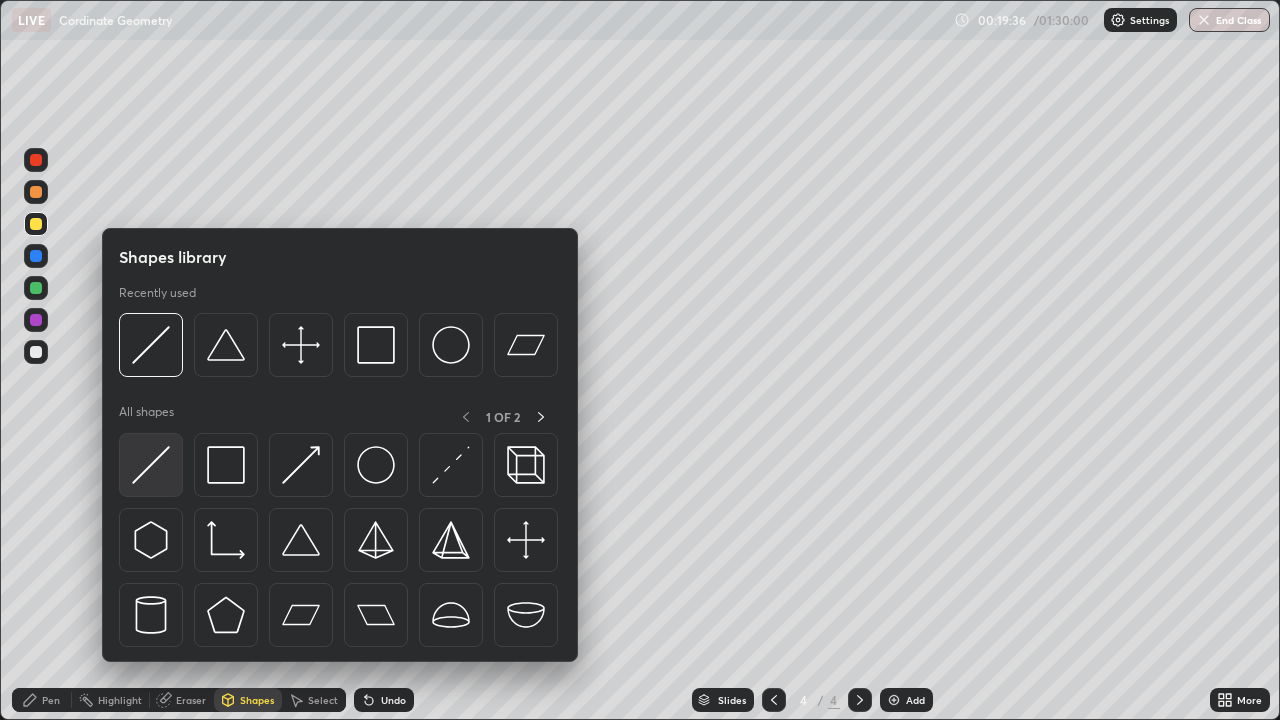 click at bounding box center (151, 465) 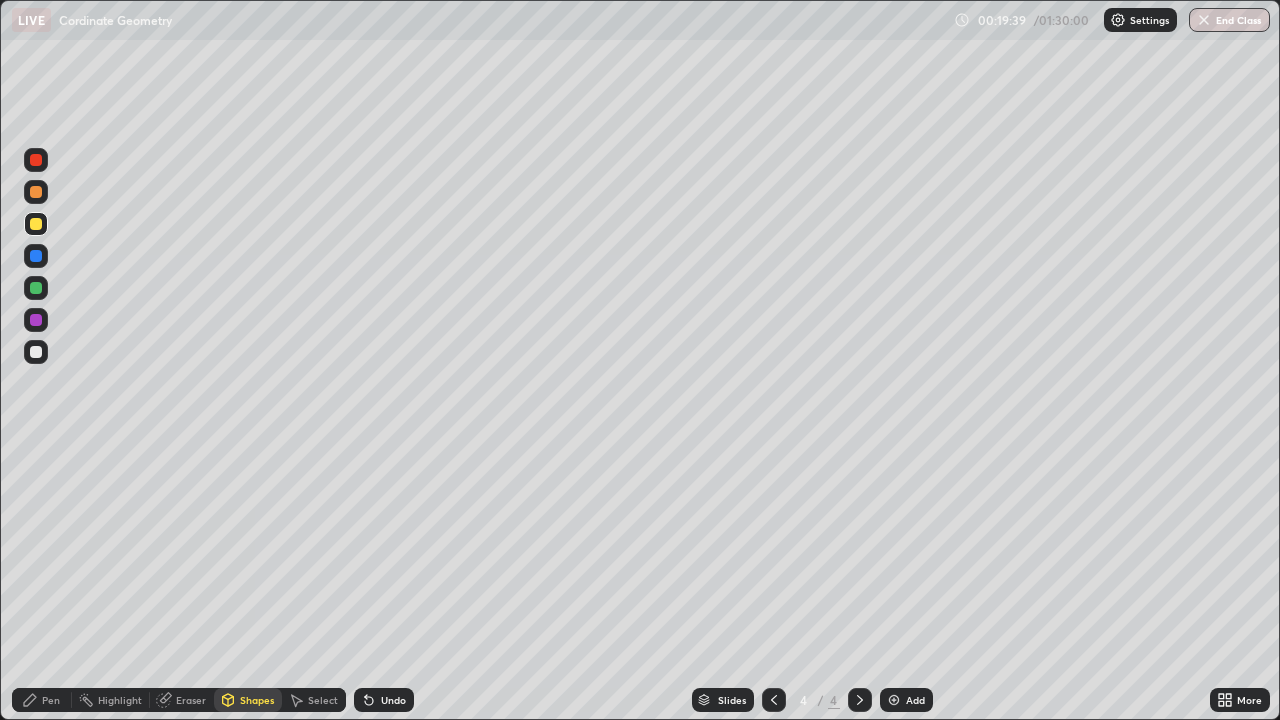 click at bounding box center (36, 192) 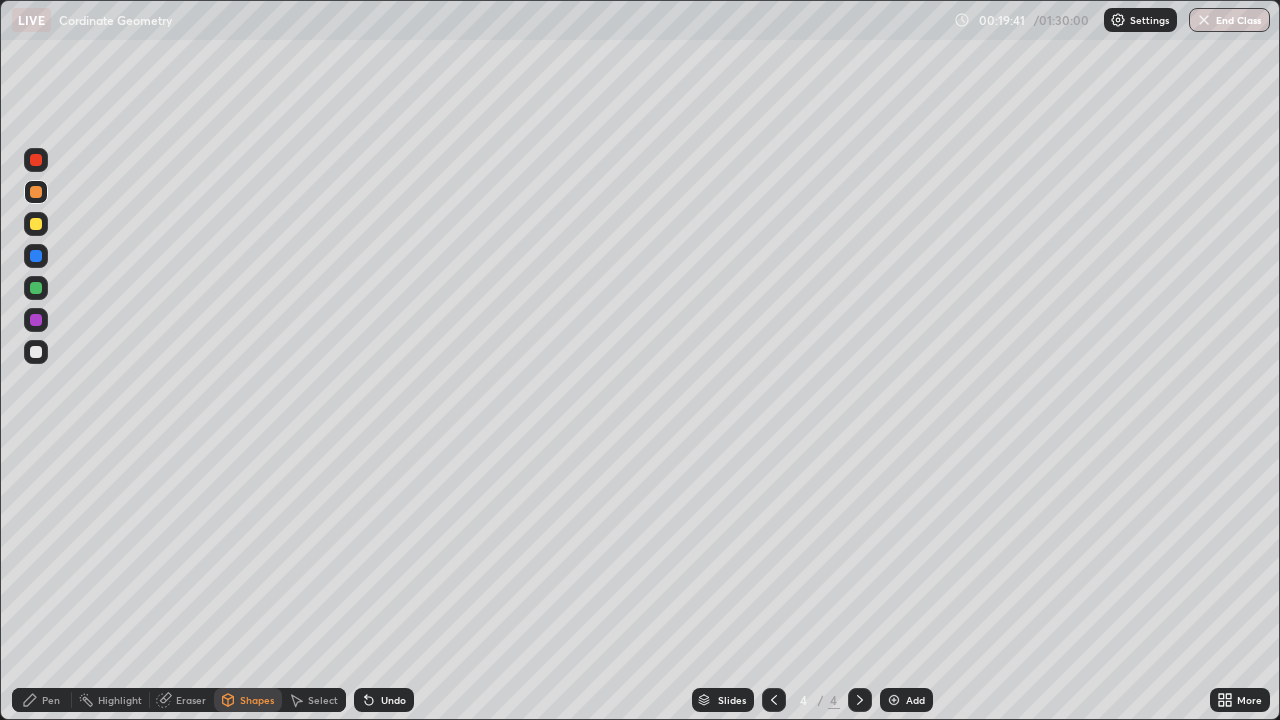 click on "Undo" at bounding box center (384, 700) 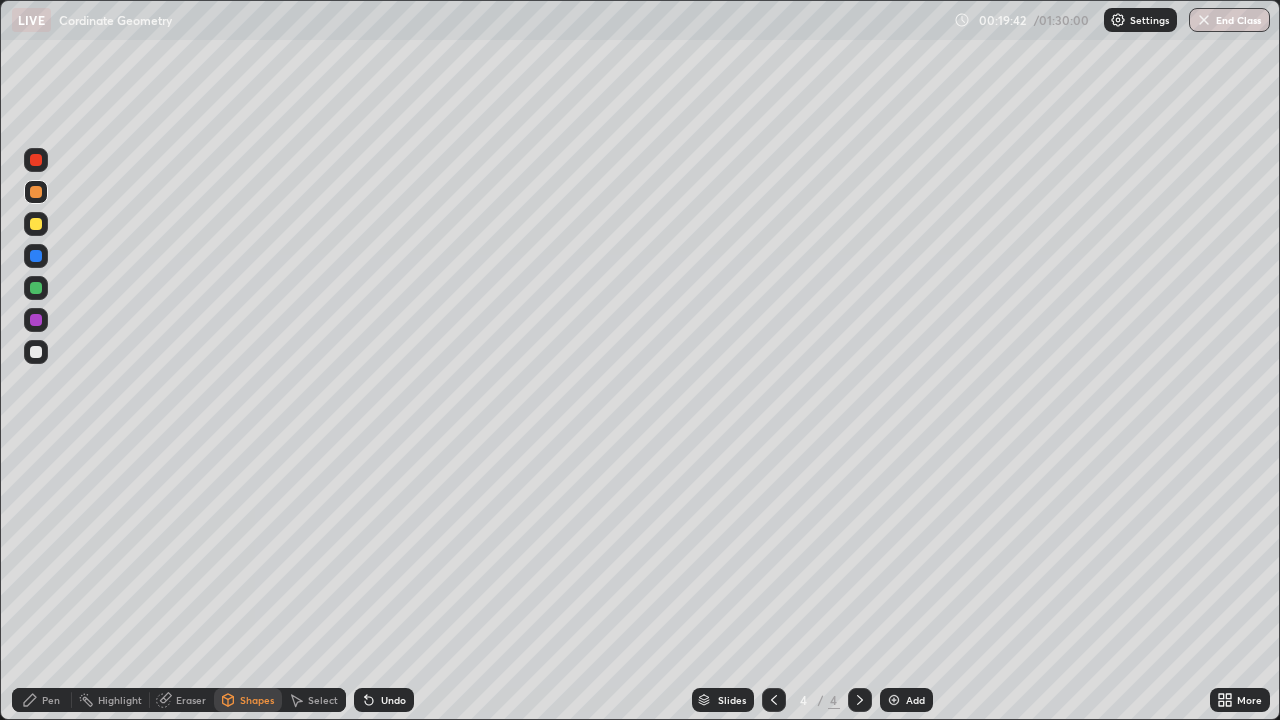 click on "Undo" at bounding box center (393, 700) 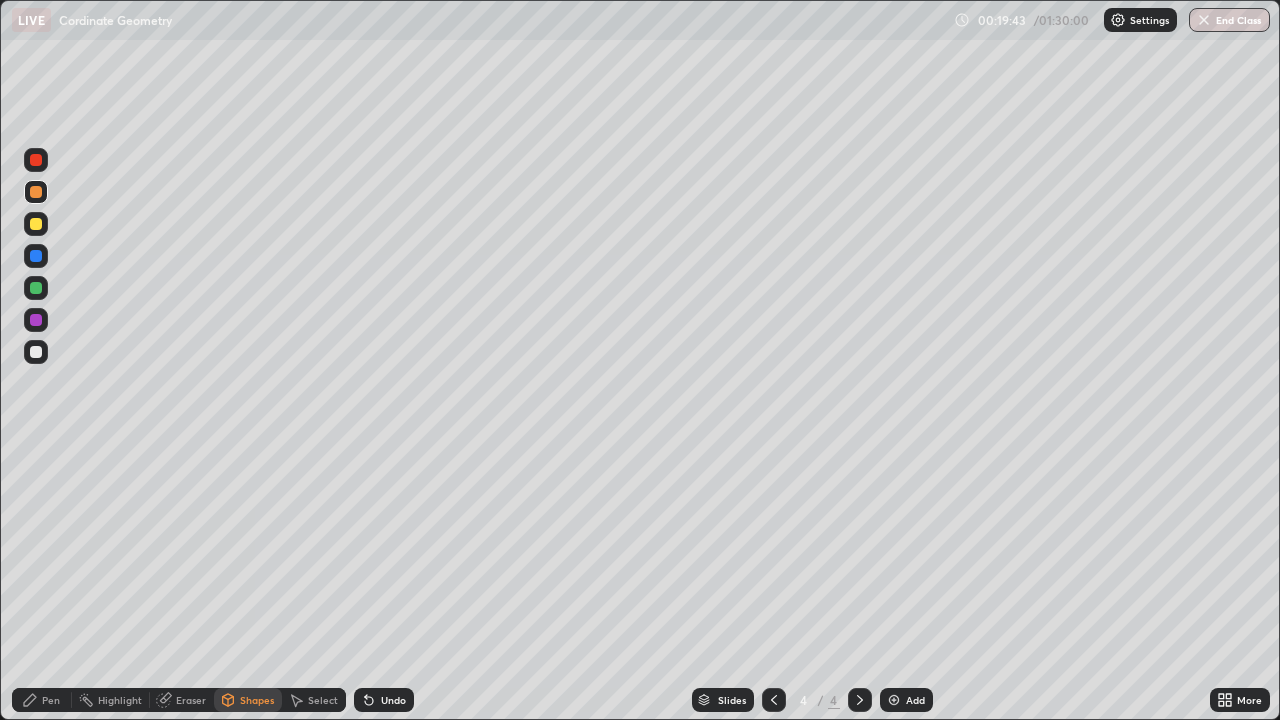 click on "Pen" at bounding box center [42, 700] 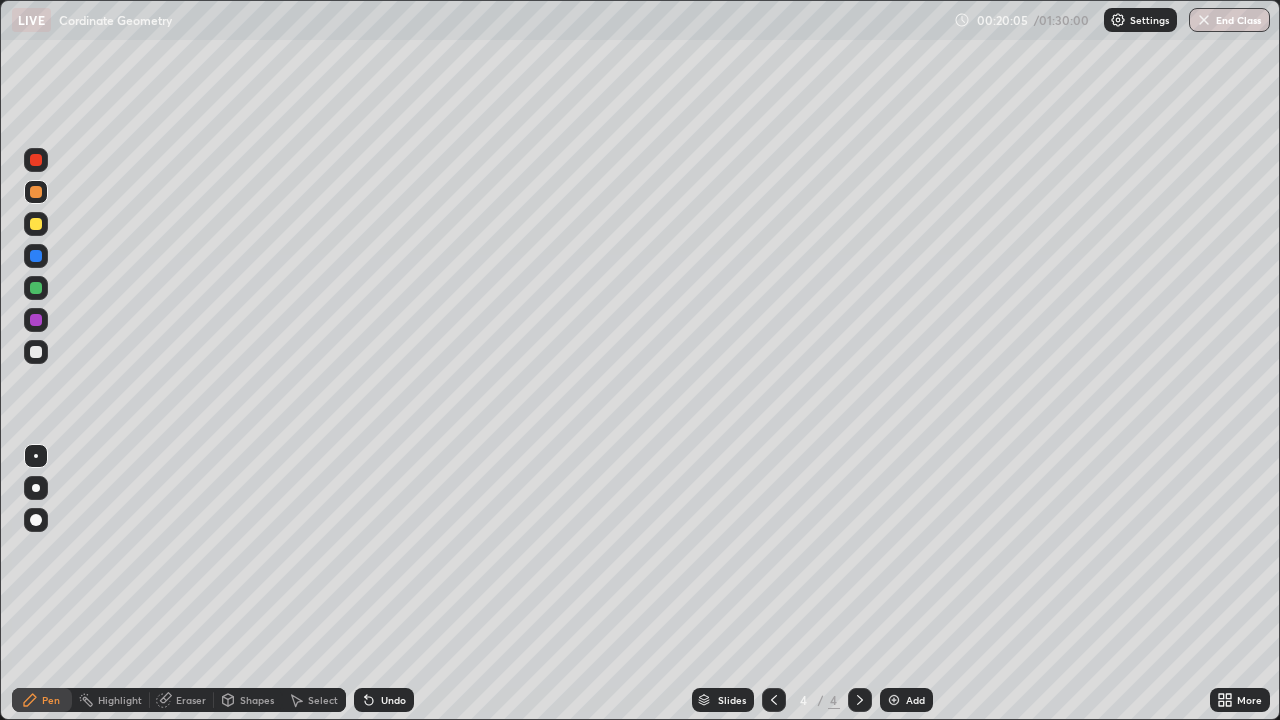 click at bounding box center (36, 224) 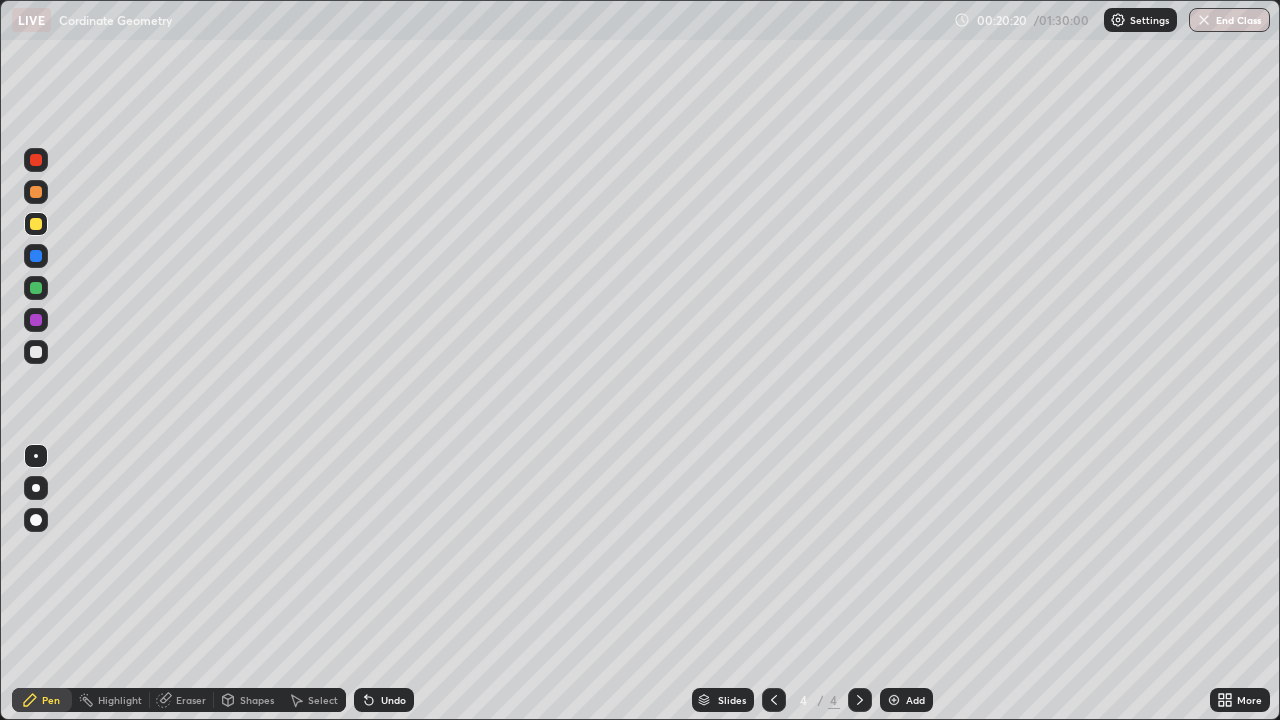 click at bounding box center (36, 352) 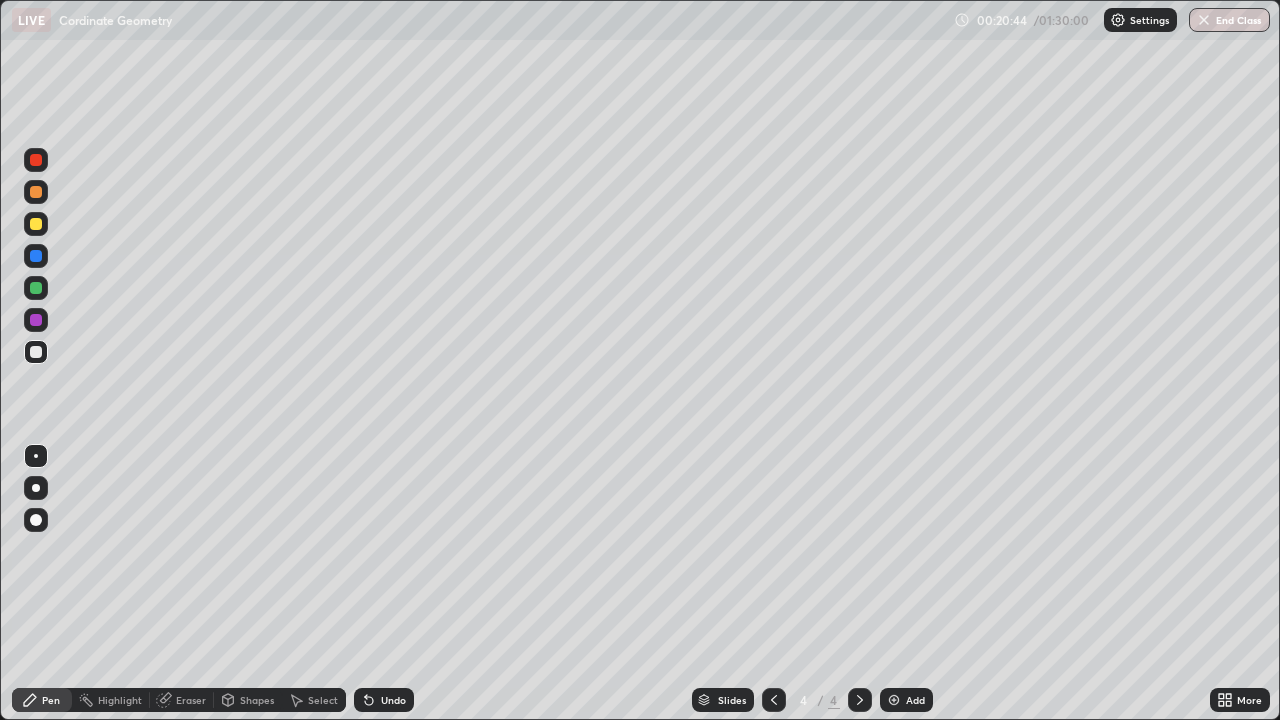click at bounding box center (36, 224) 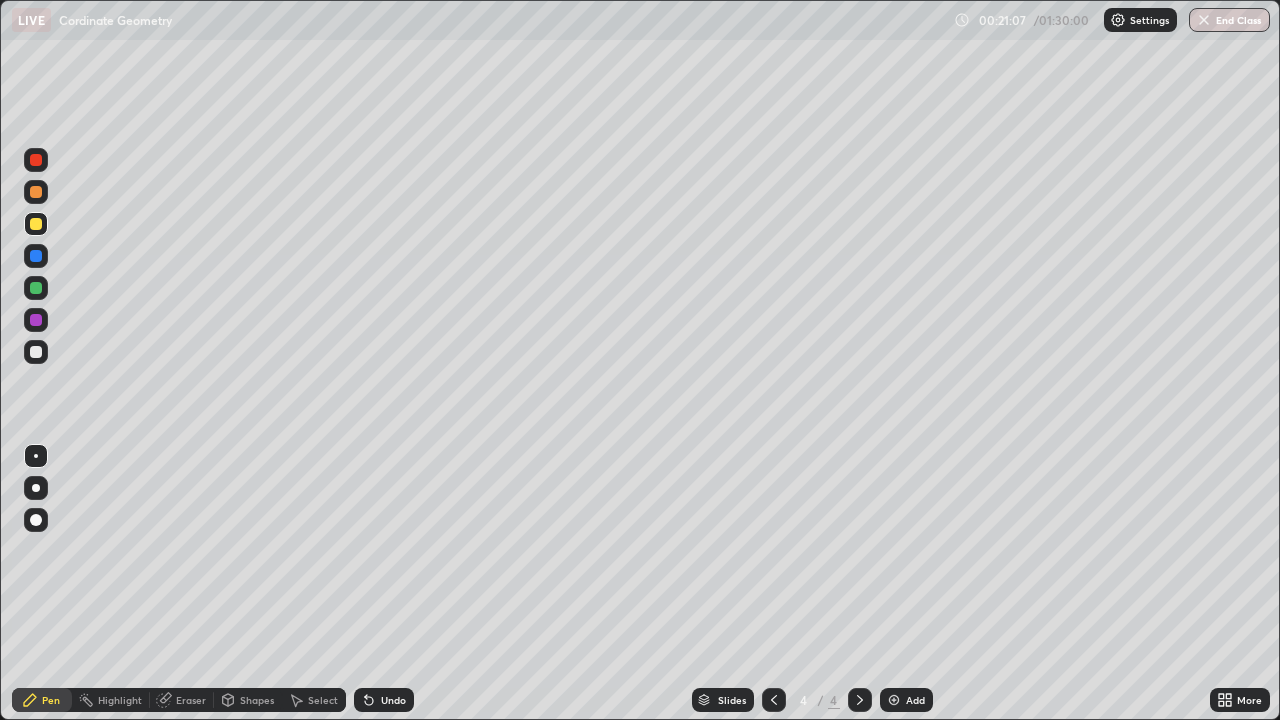 click on "Shapes" at bounding box center (257, 700) 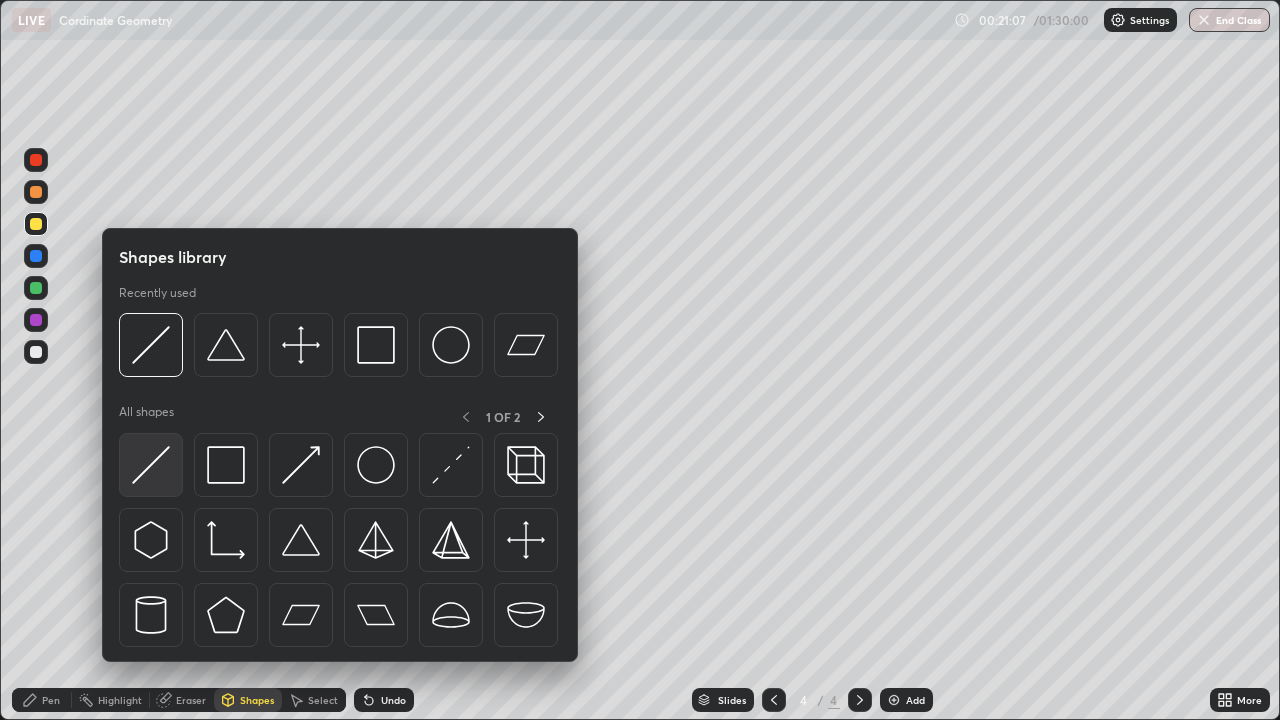 click at bounding box center (151, 465) 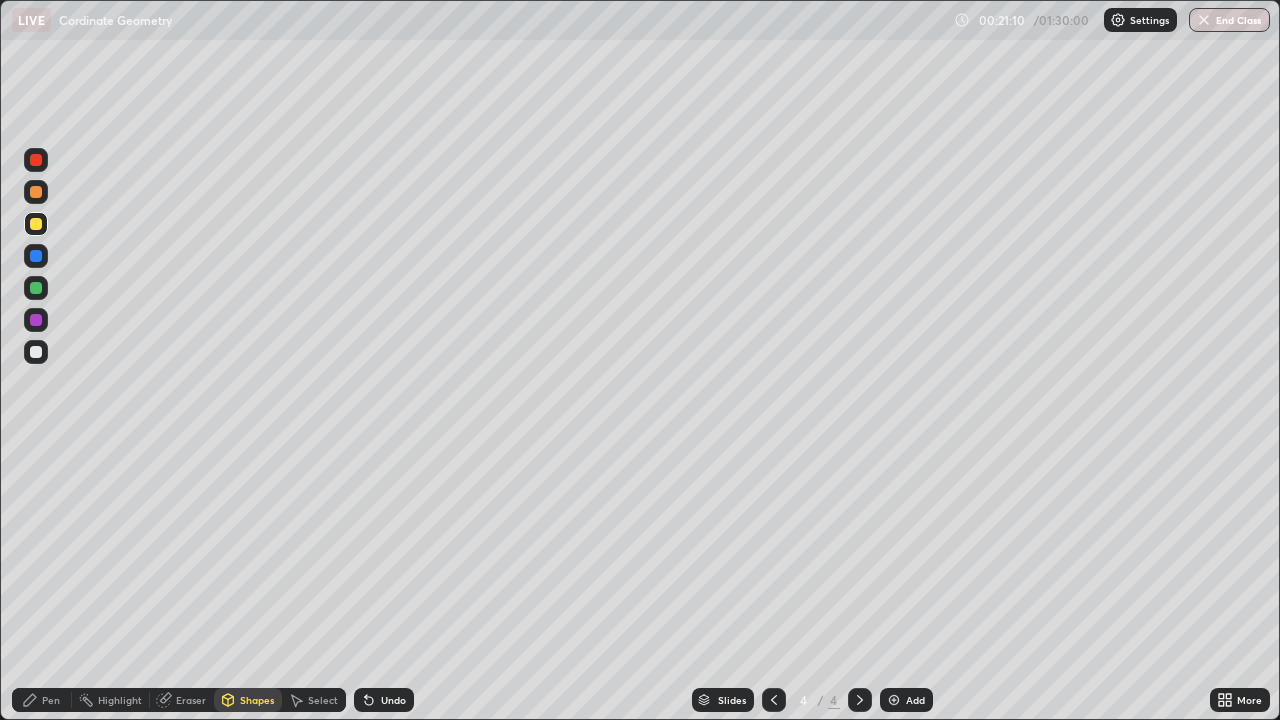click at bounding box center (36, 352) 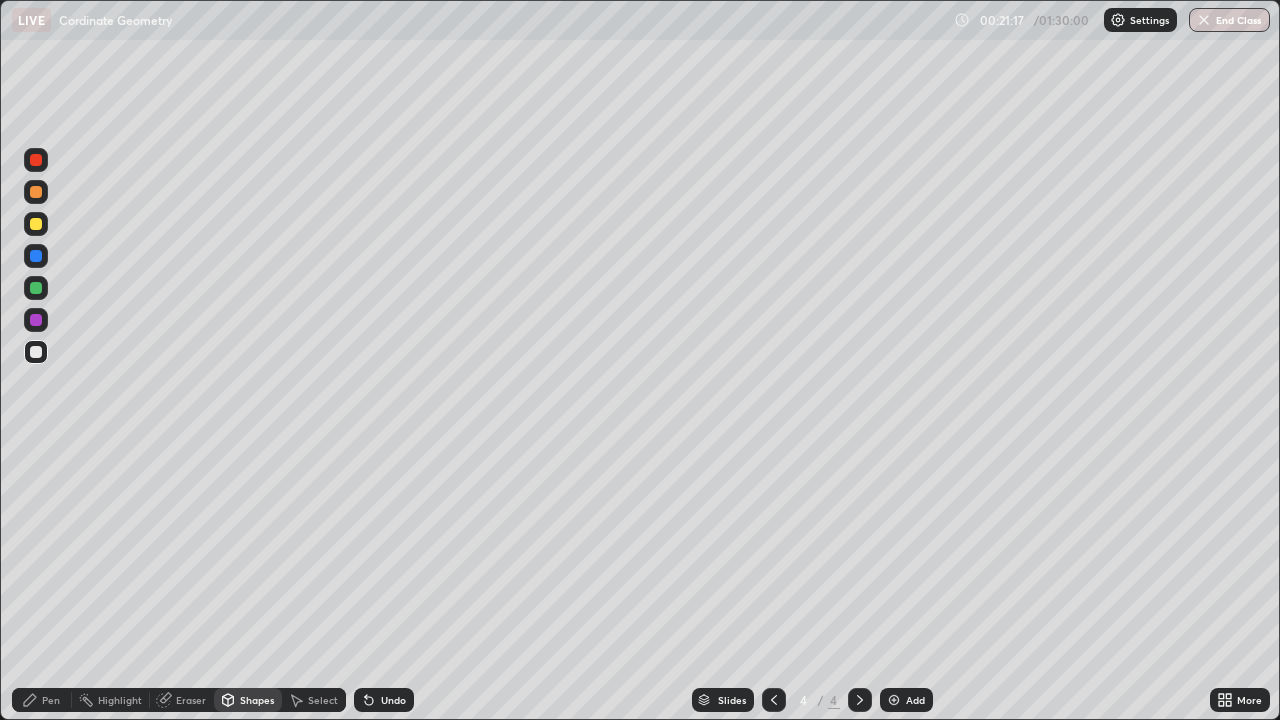 click on "Pen" at bounding box center [42, 700] 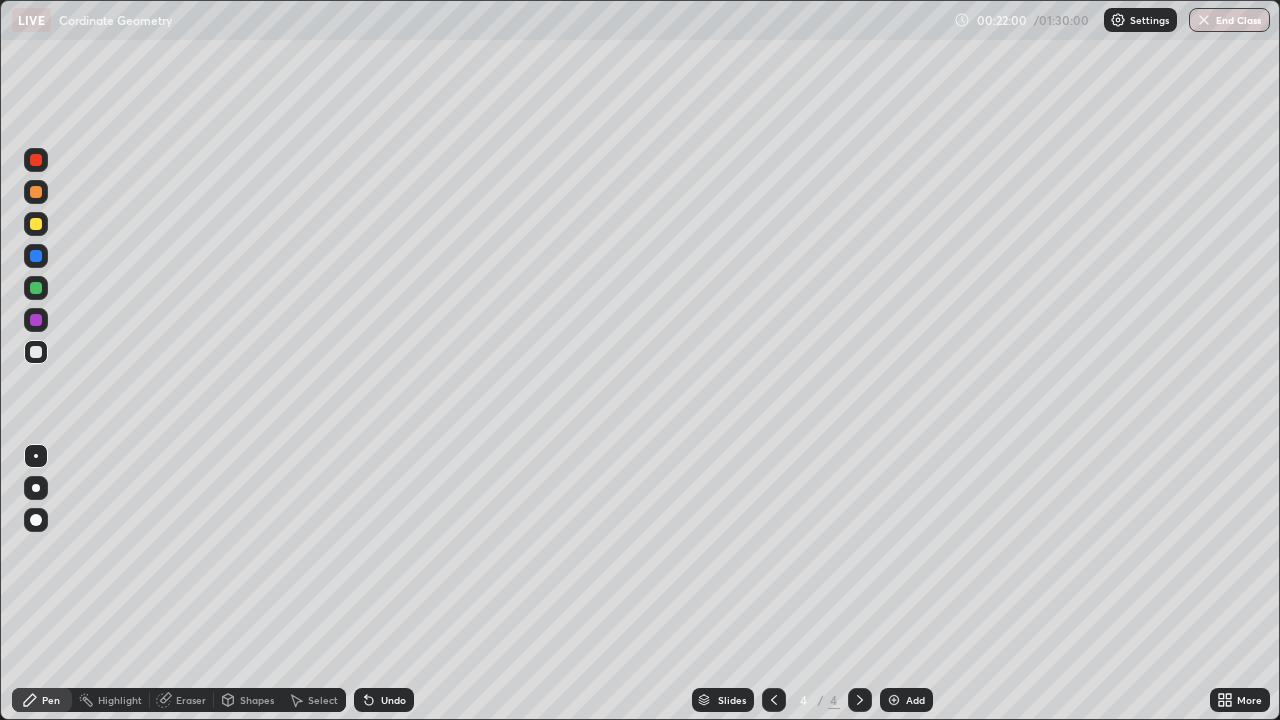 click at bounding box center [36, 256] 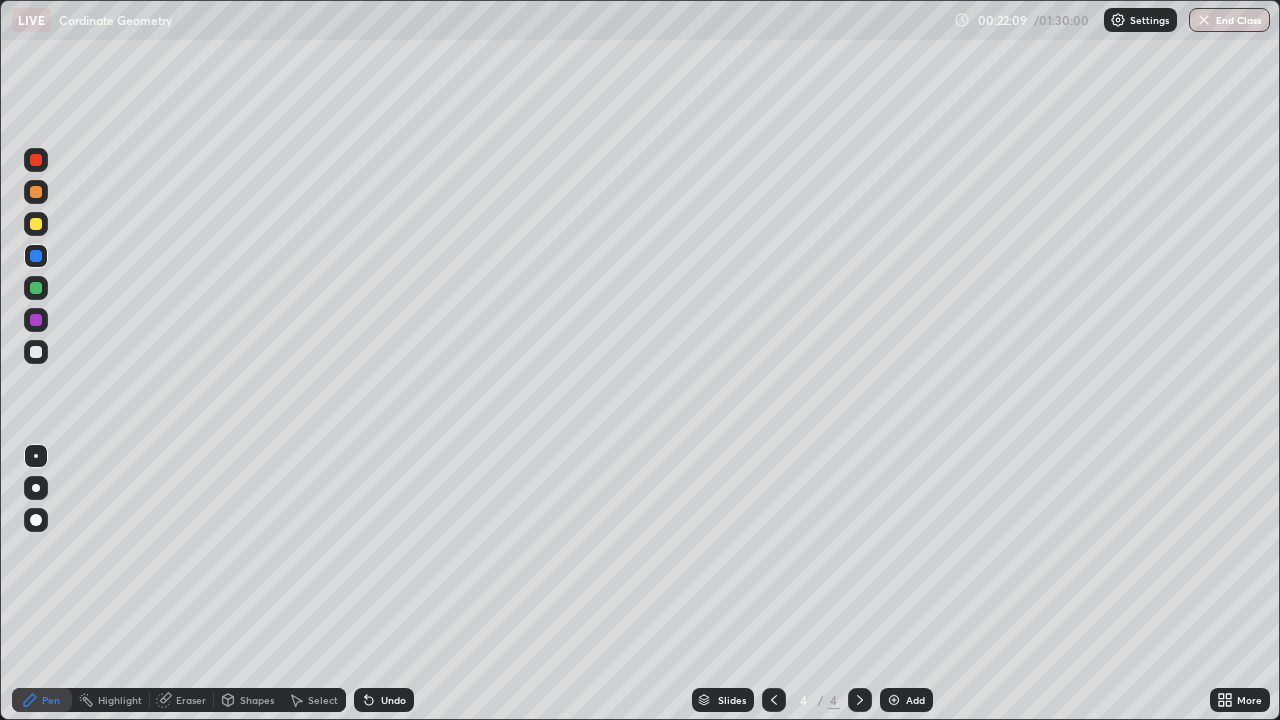 click on "Slides 4 / 4 Add" at bounding box center (812, 700) 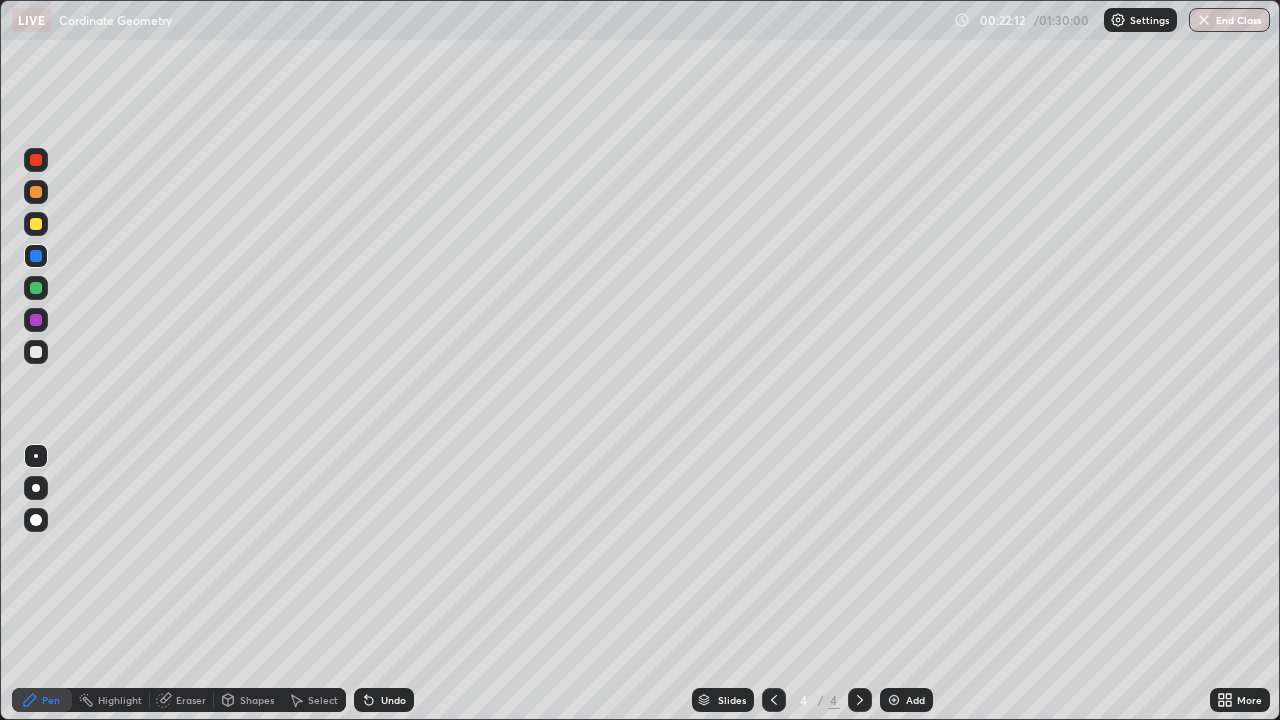 click on "Undo" at bounding box center [393, 700] 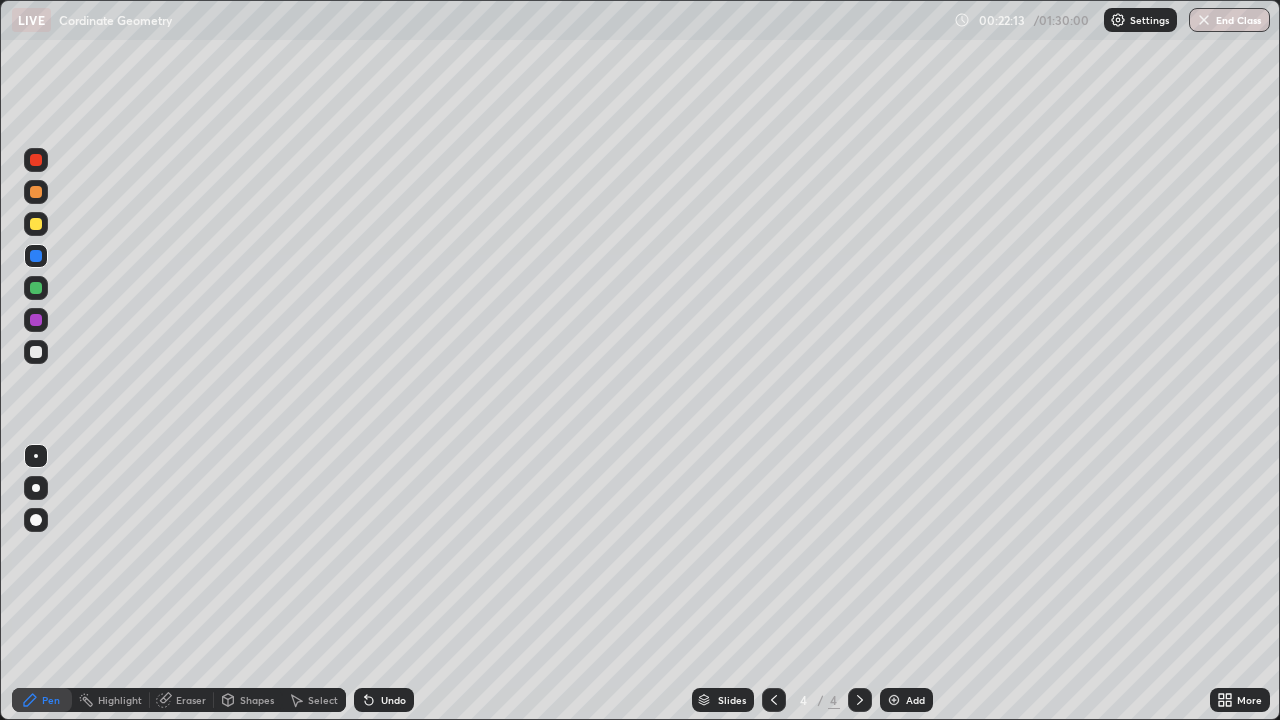 click on "Pen" at bounding box center [42, 700] 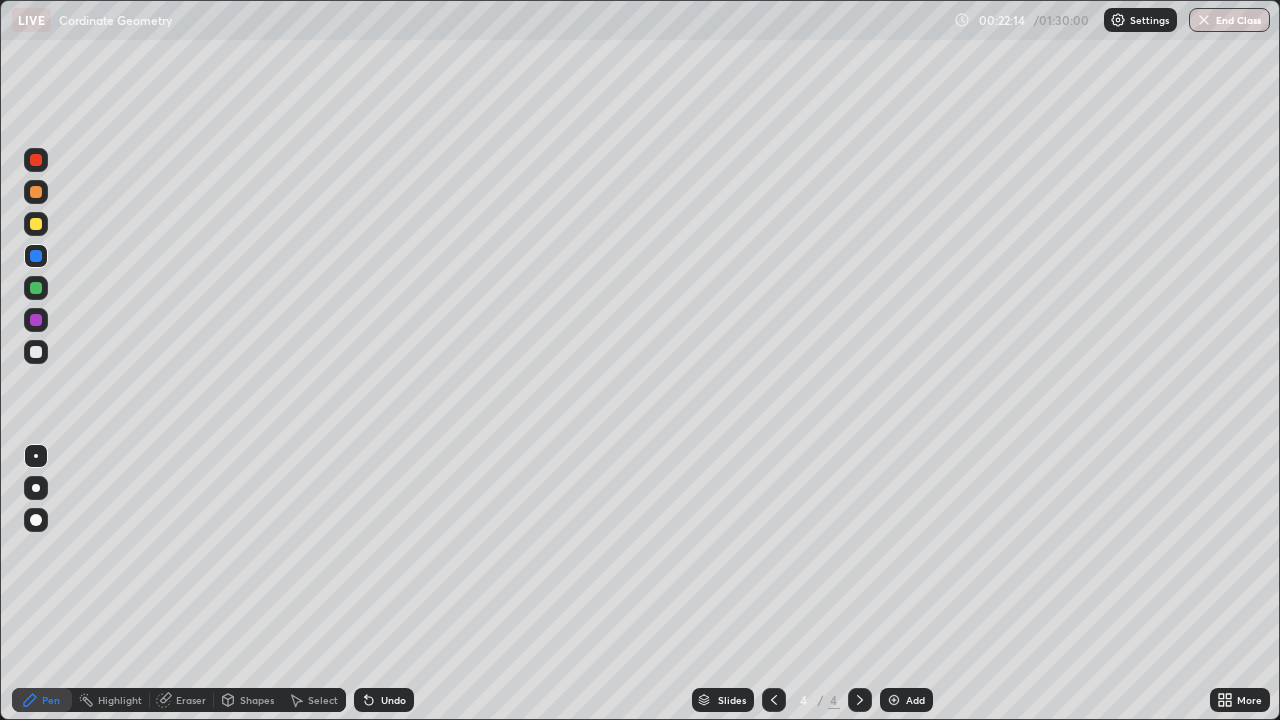 click at bounding box center (36, 288) 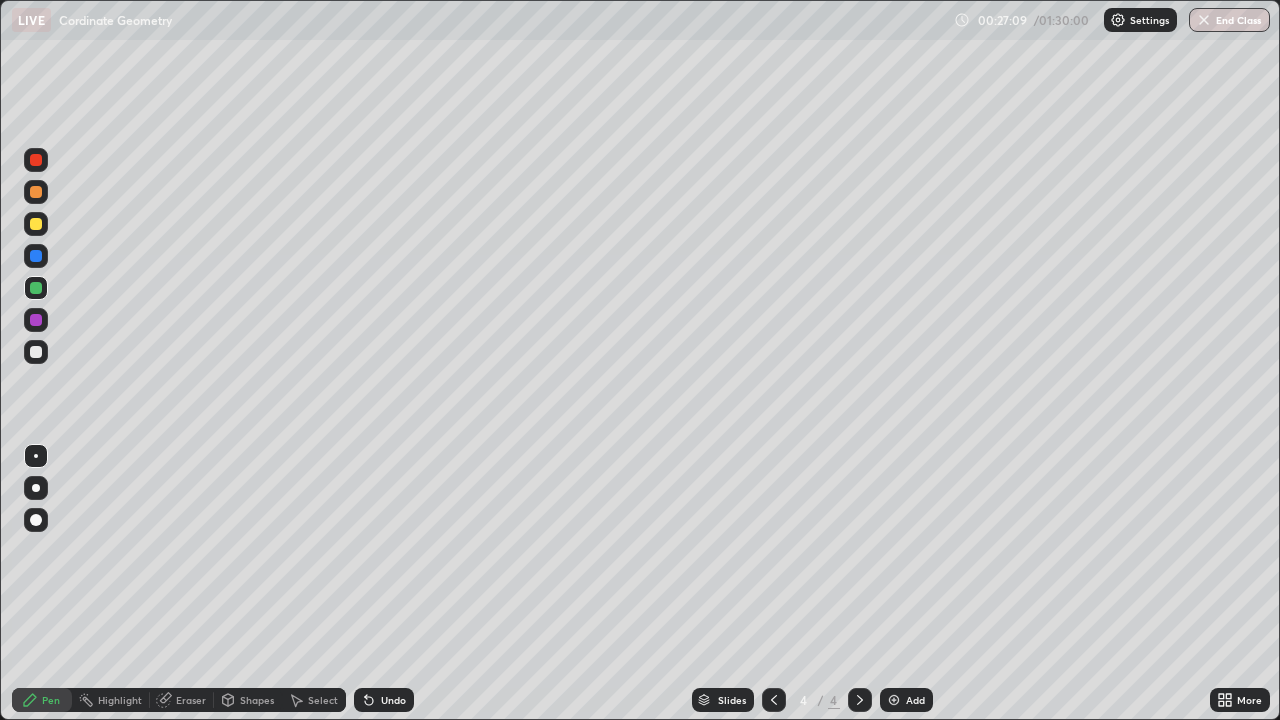 click at bounding box center (894, 700) 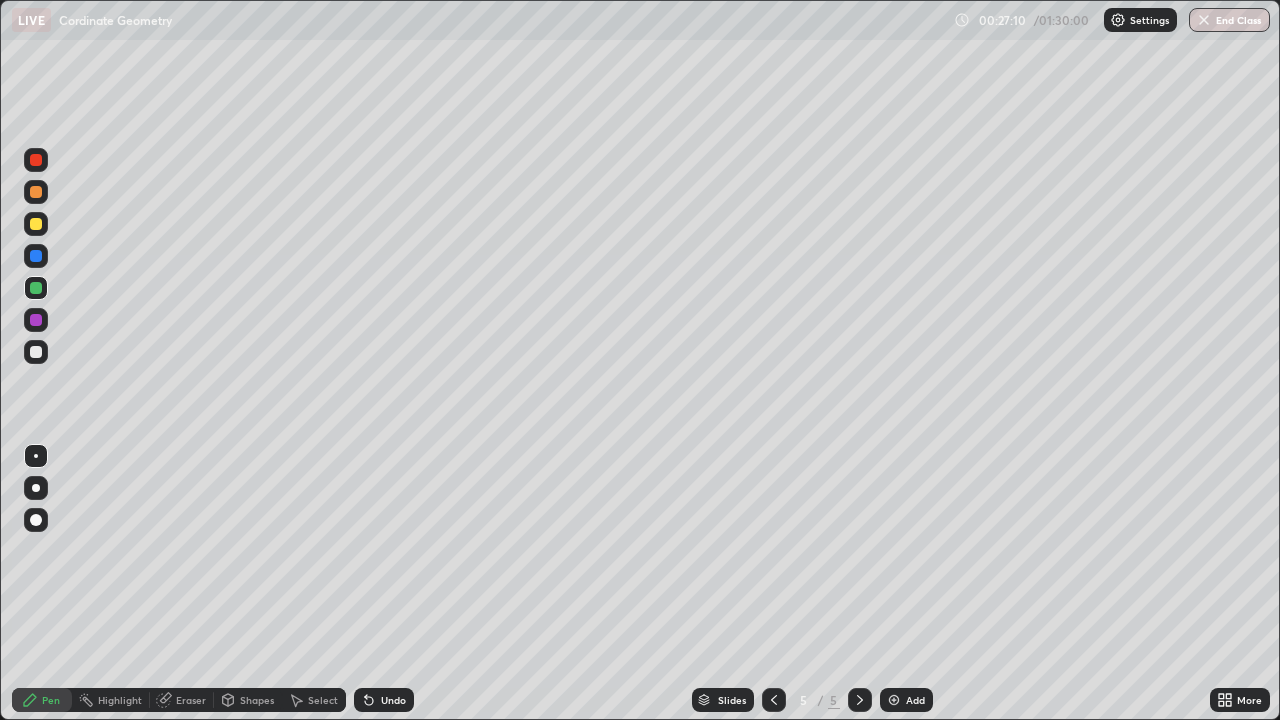 click on "Shapes" at bounding box center (257, 700) 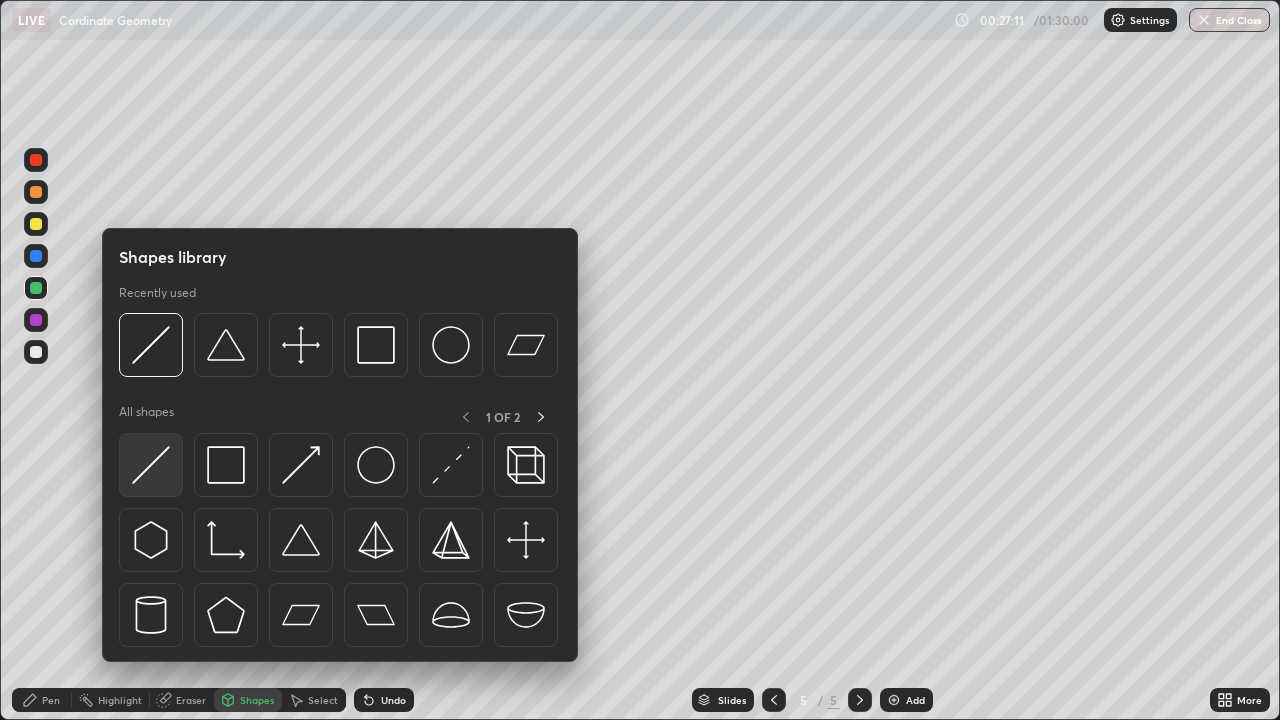 click at bounding box center (151, 465) 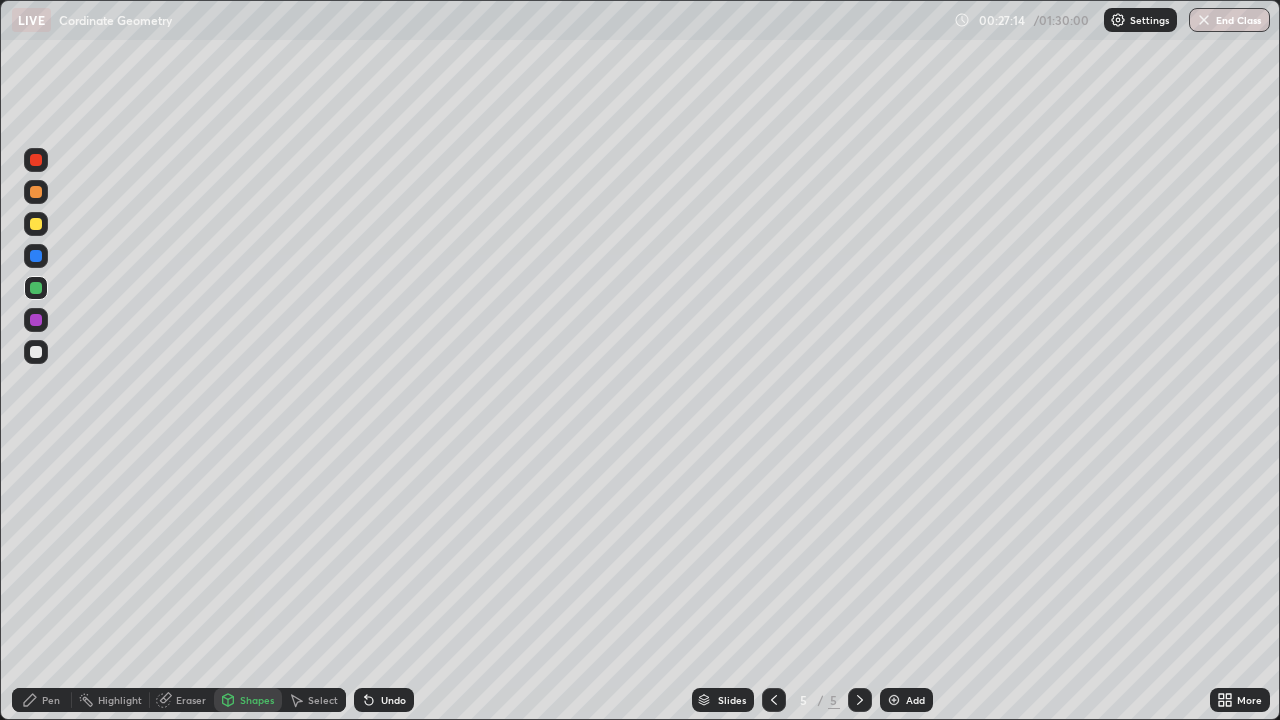 click on "Pen" at bounding box center [42, 700] 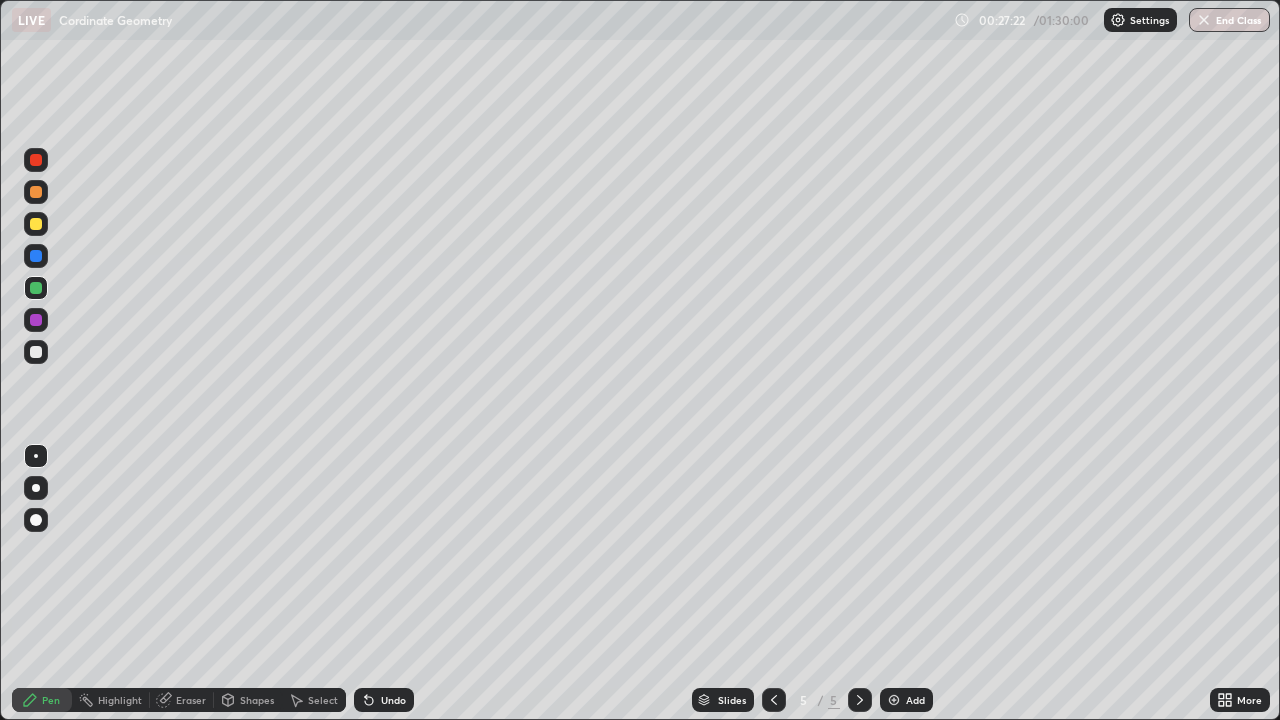click on "Shapes" at bounding box center [257, 700] 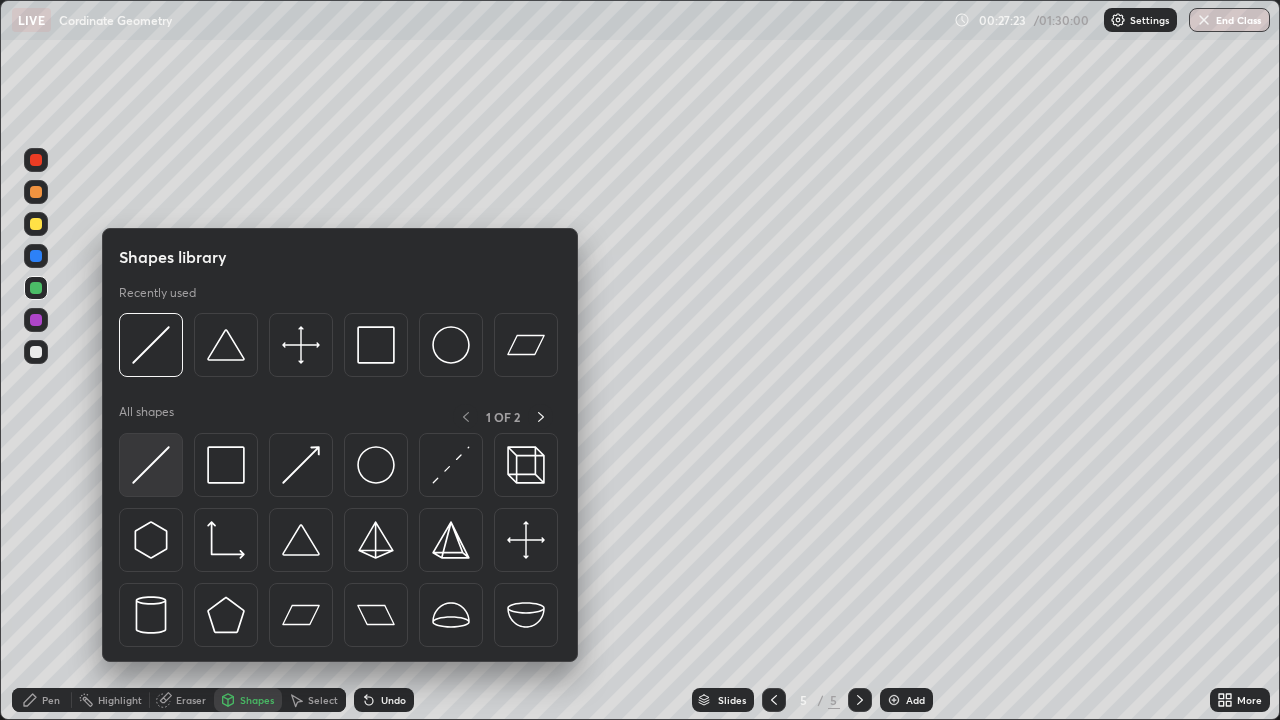 click at bounding box center (151, 465) 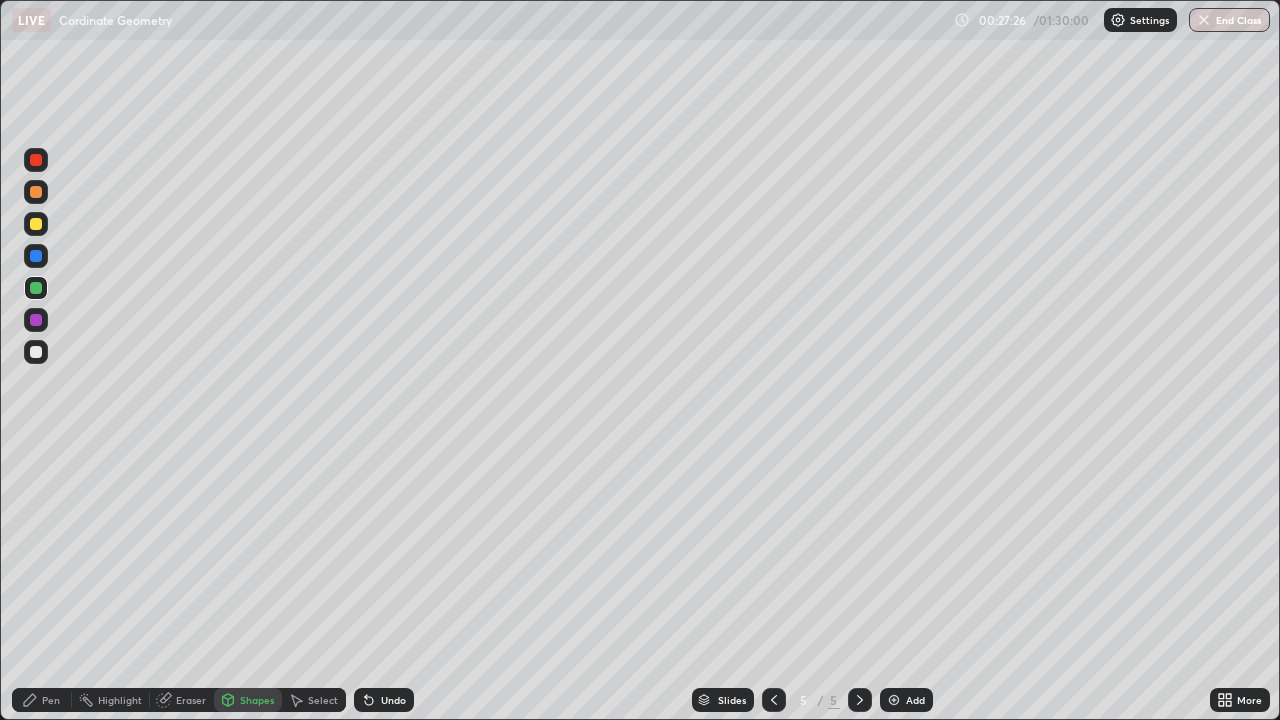 click at bounding box center [36, 224] 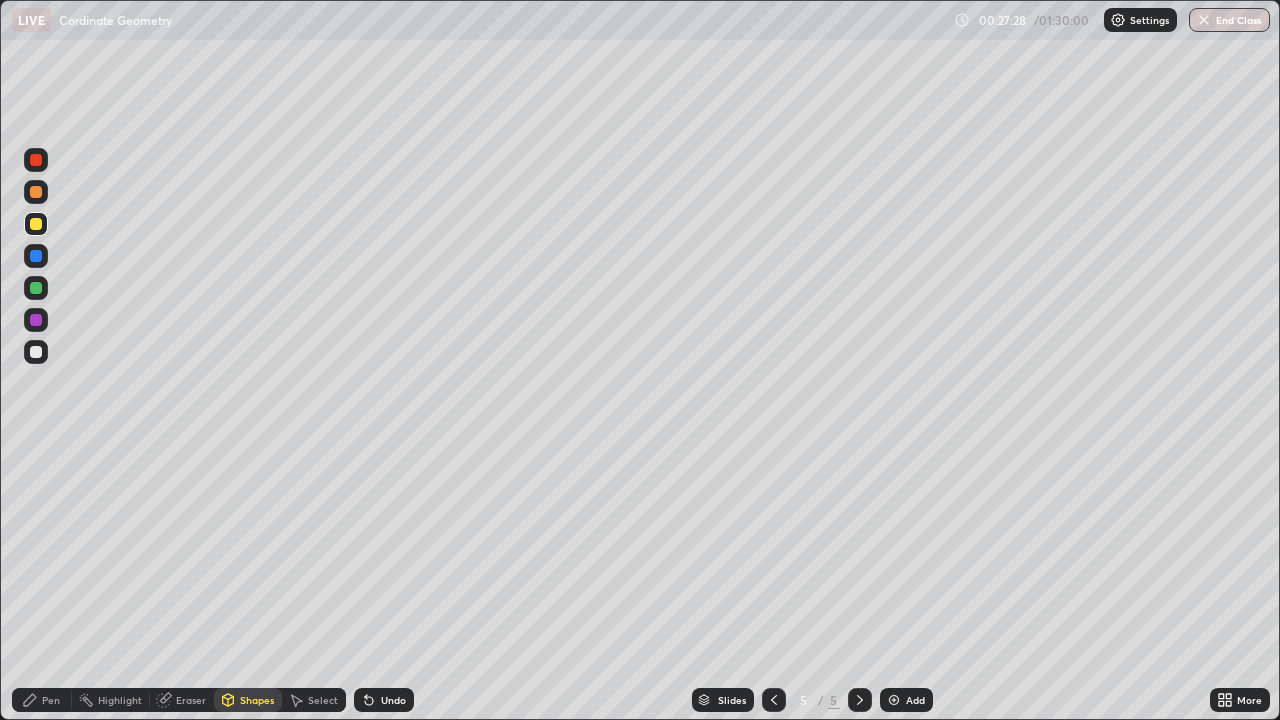 click on "Pen" at bounding box center (51, 700) 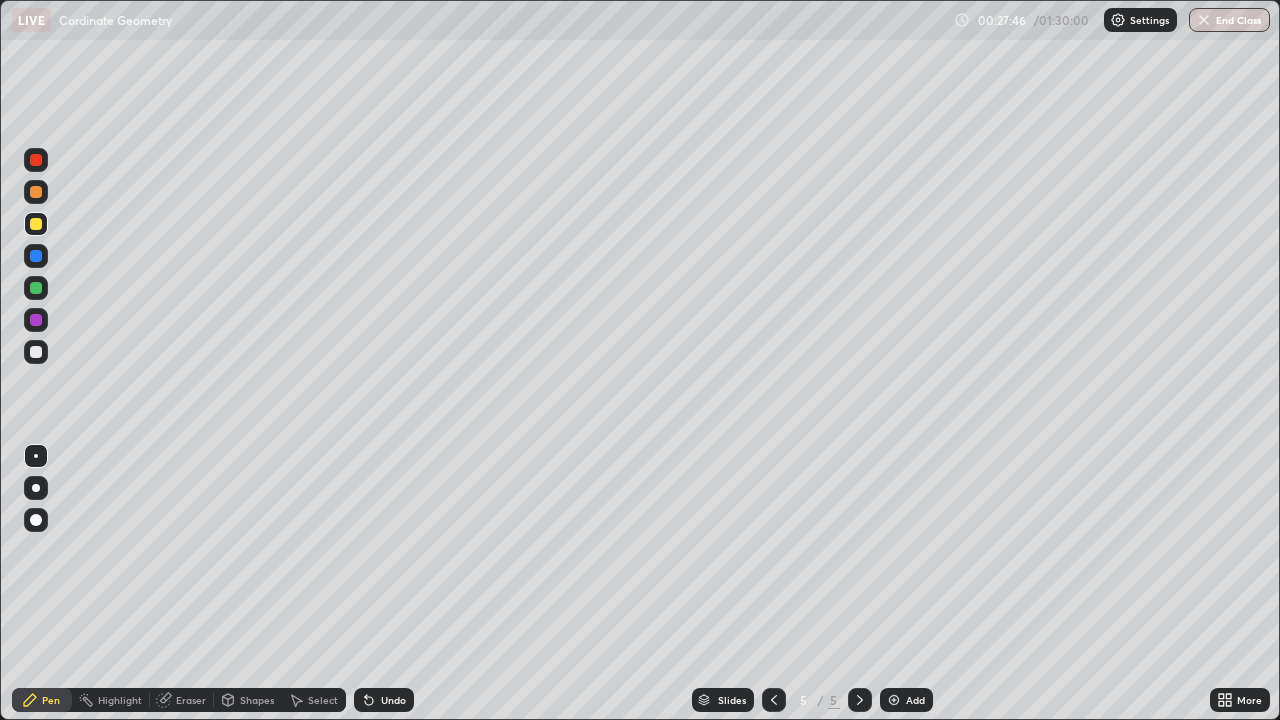 click at bounding box center (36, 288) 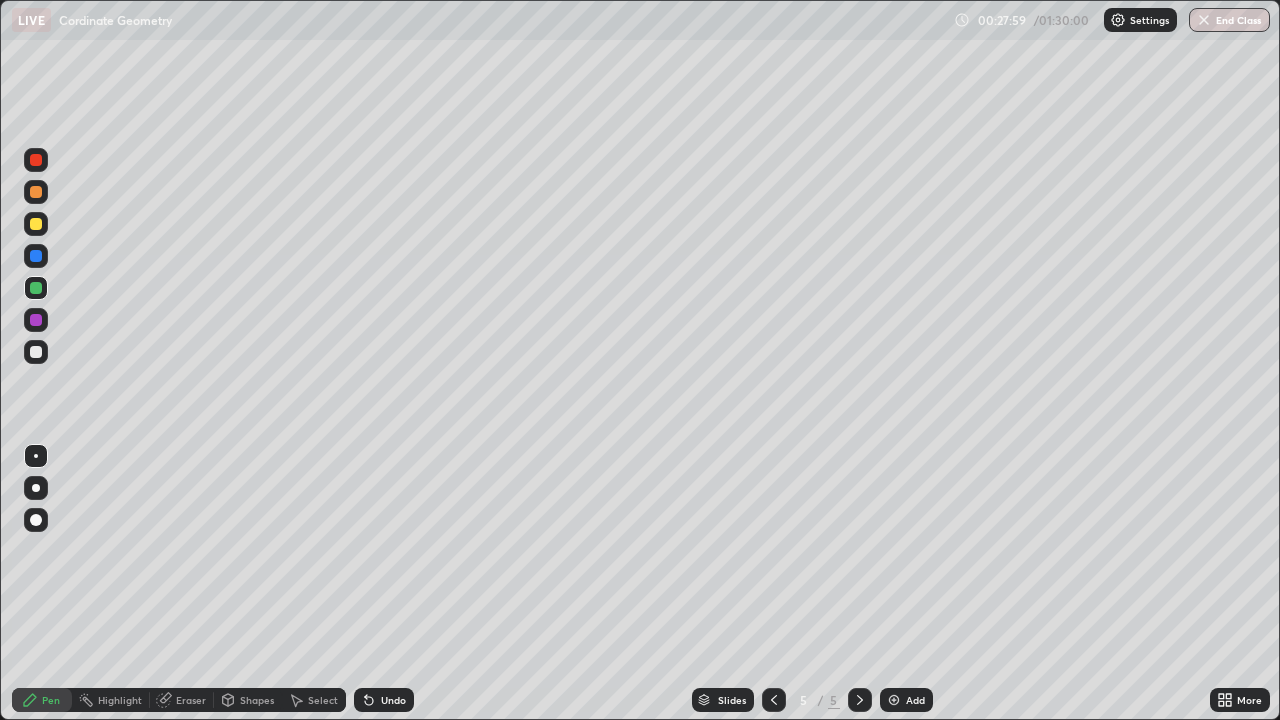 click at bounding box center [36, 352] 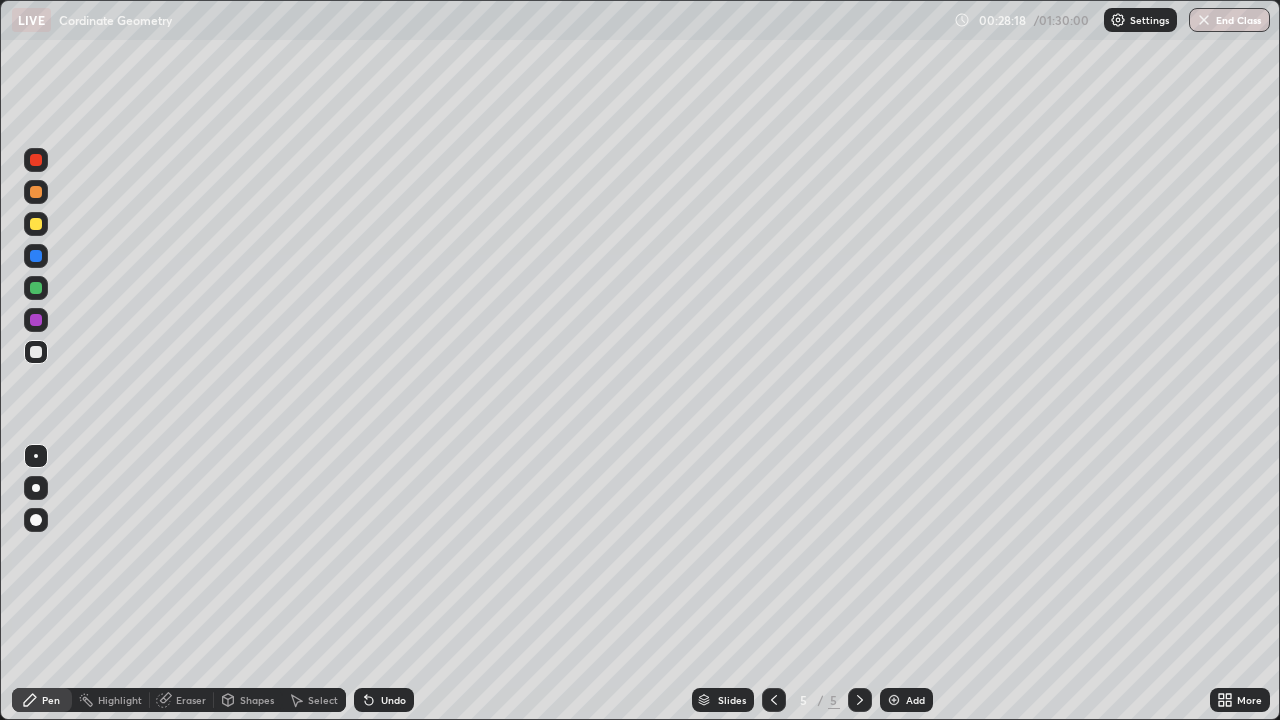 click at bounding box center (36, 224) 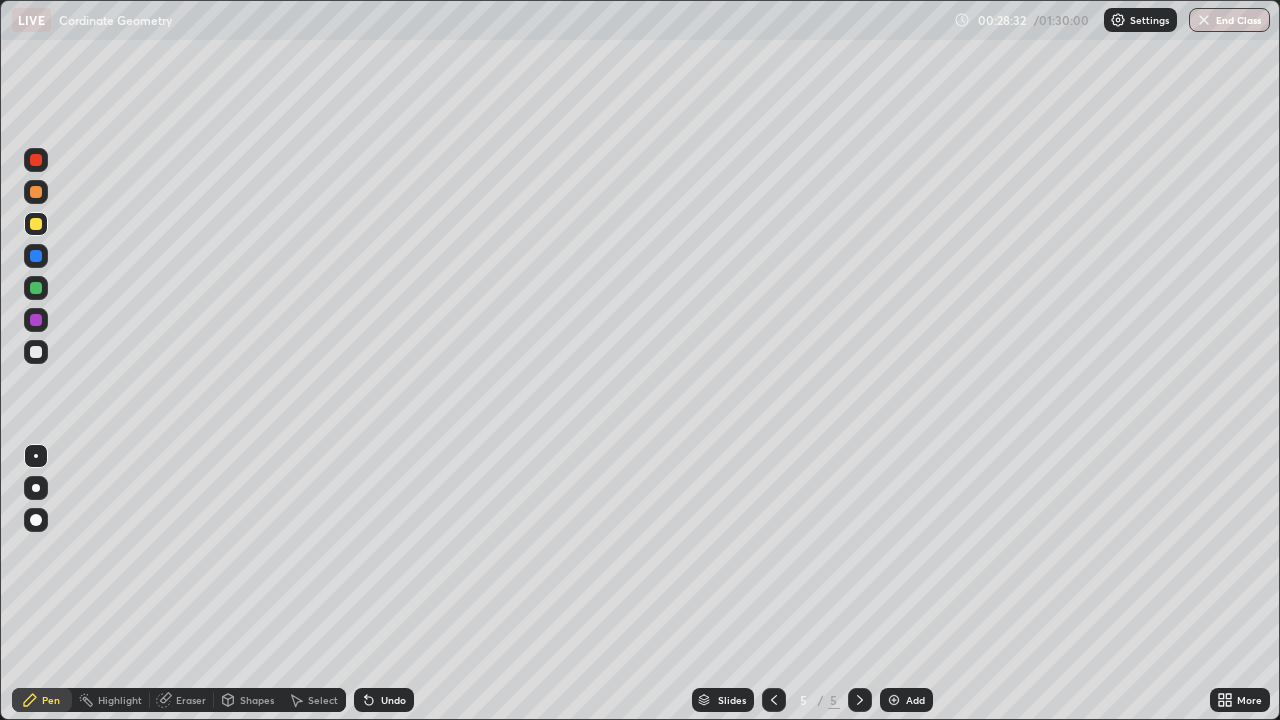 click at bounding box center [36, 352] 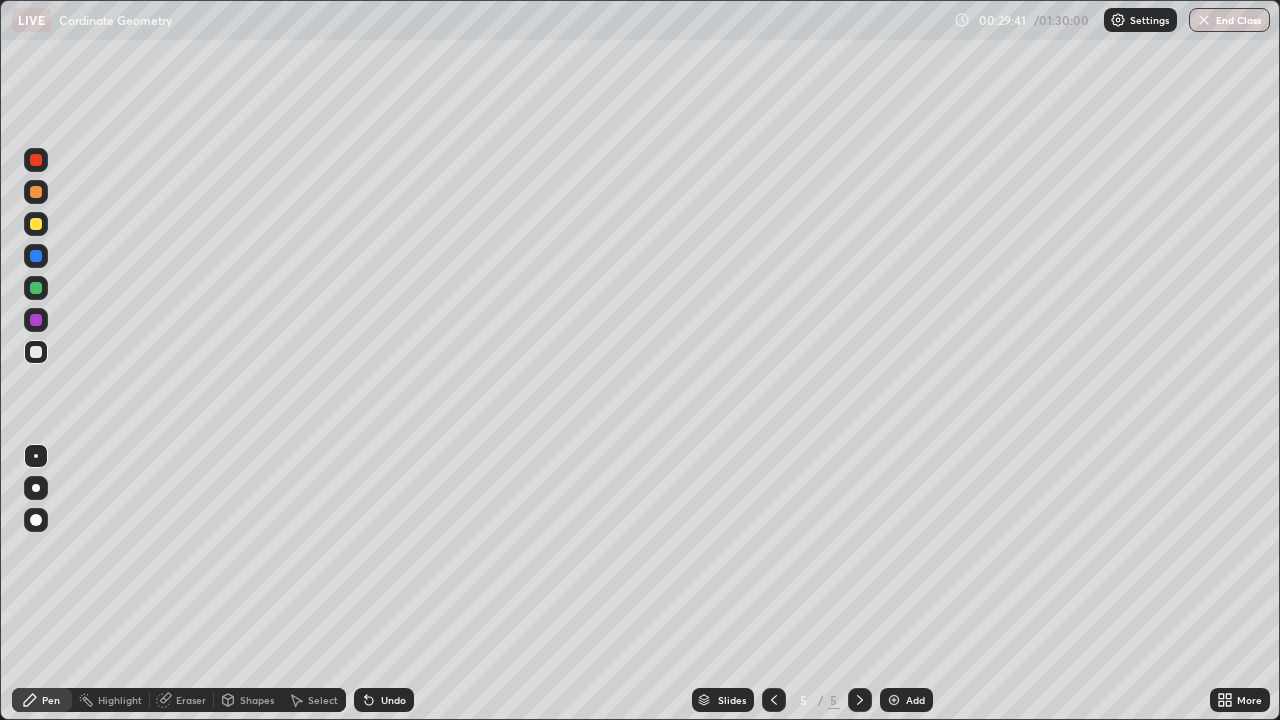 click at bounding box center [36, 224] 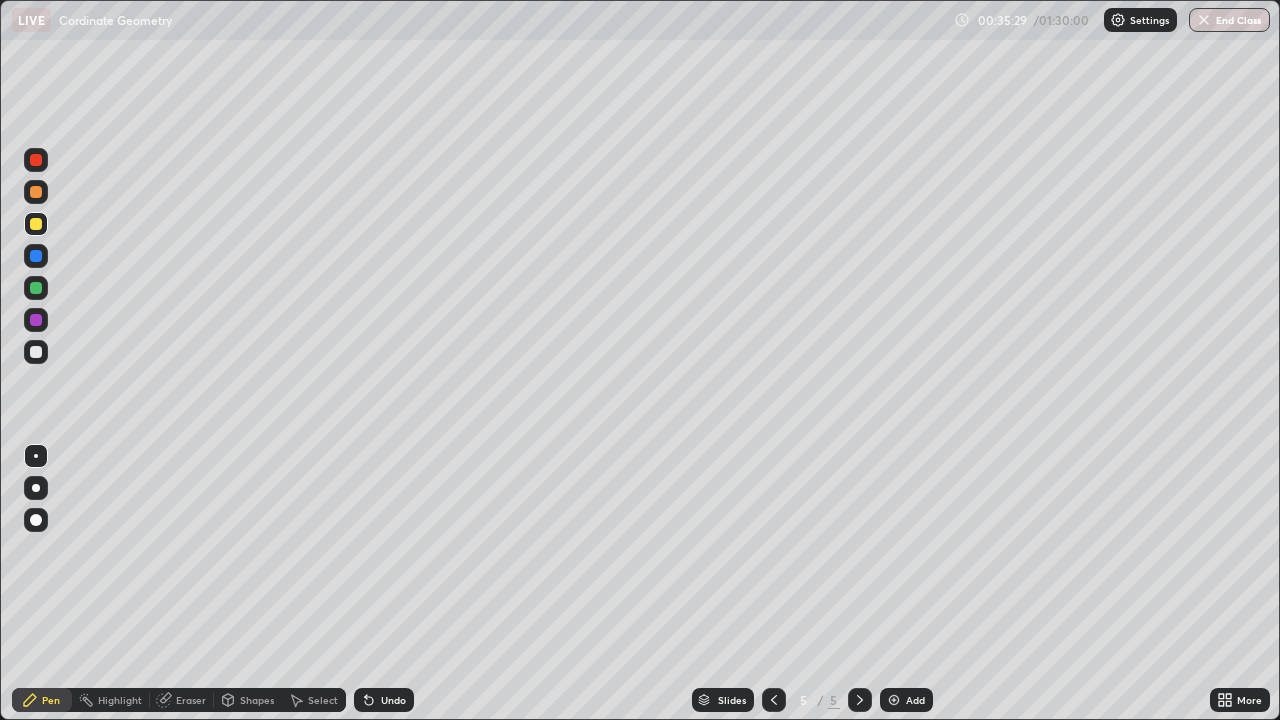 click at bounding box center [894, 700] 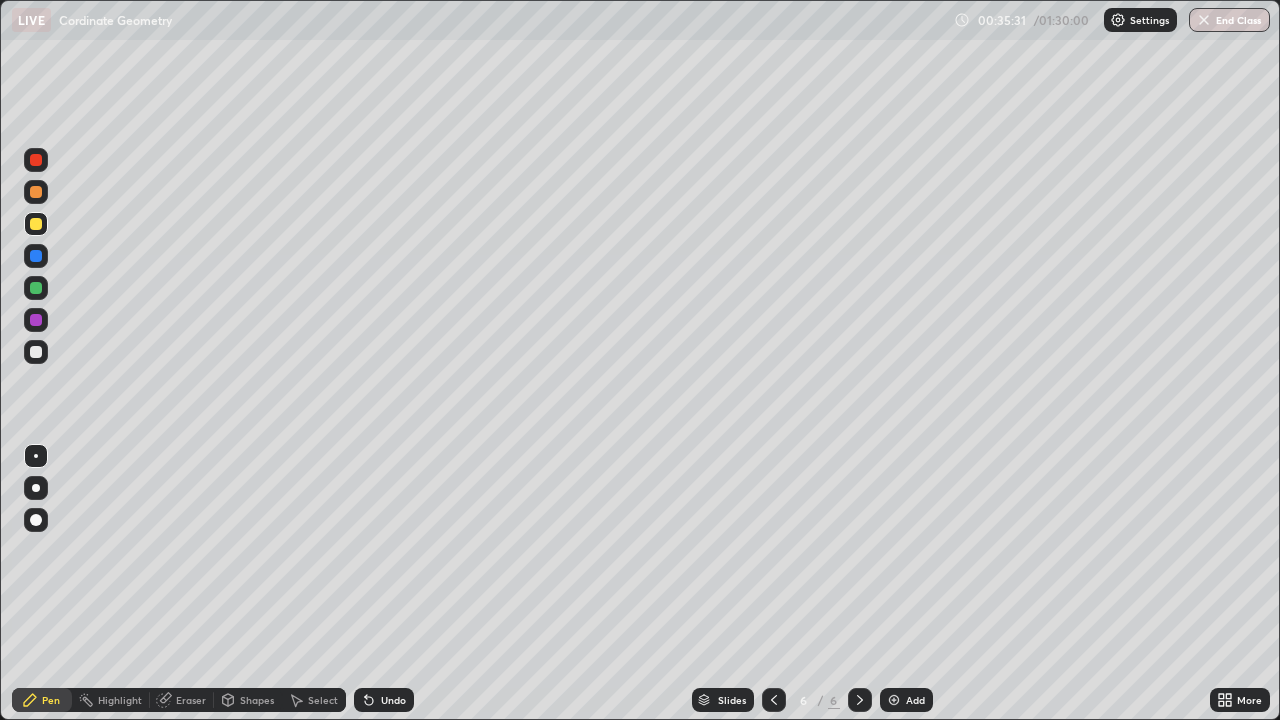 click at bounding box center (36, 352) 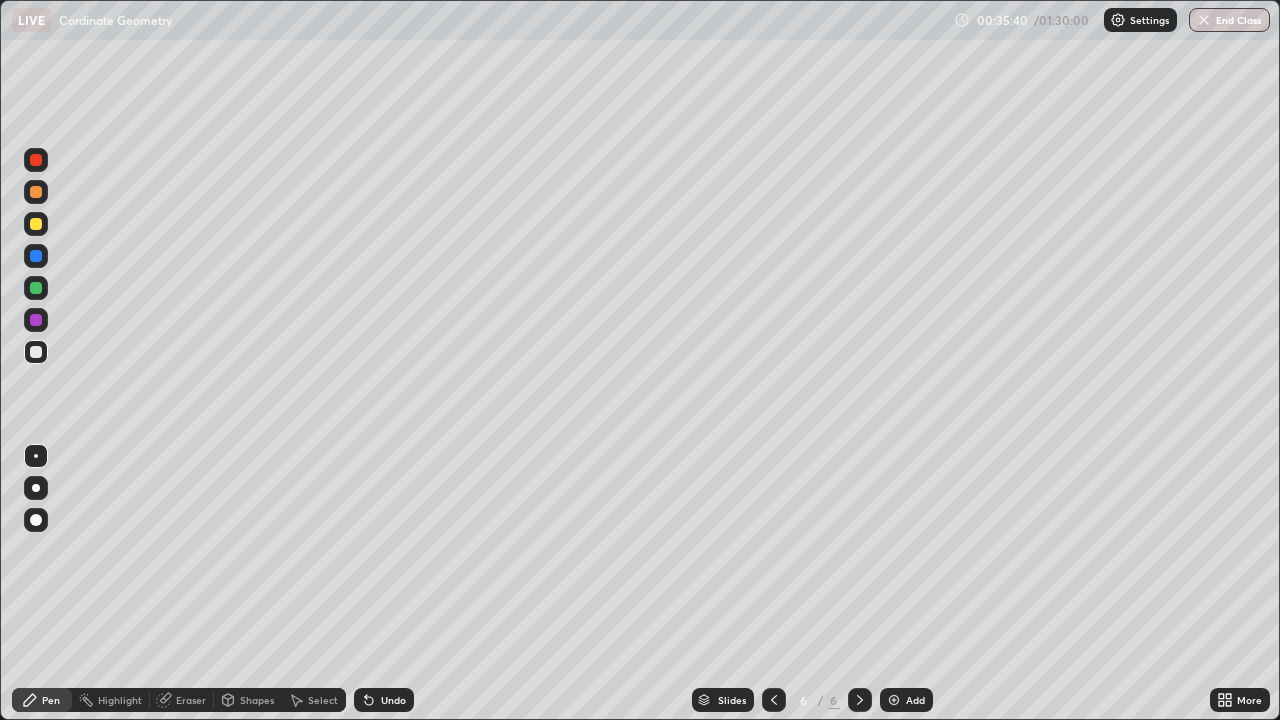 click on "Shapes" at bounding box center [257, 700] 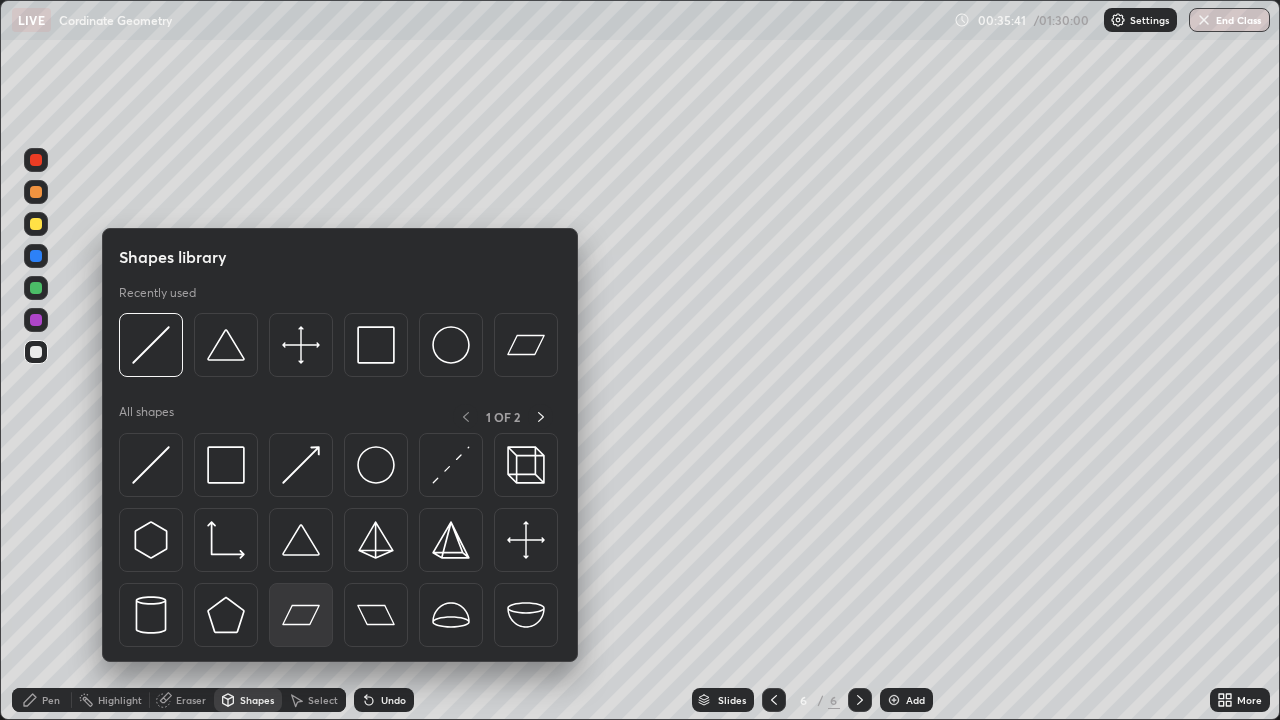 click at bounding box center [301, 615] 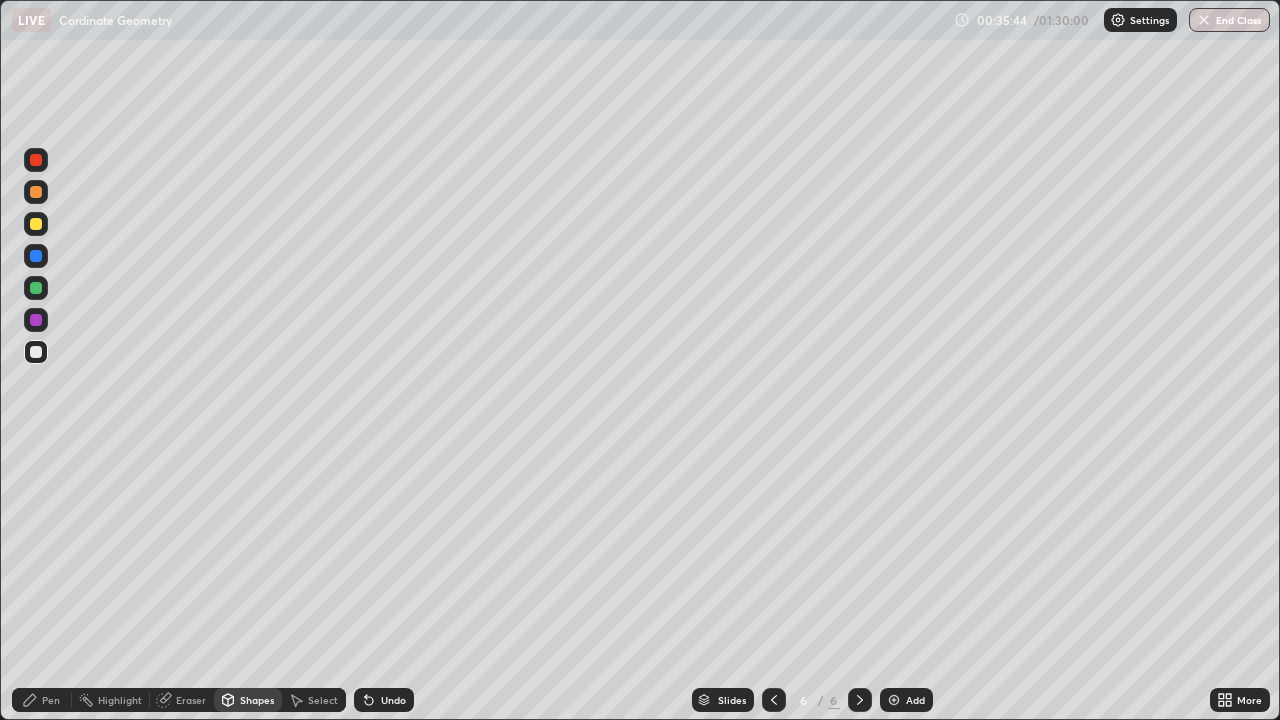 click at bounding box center (36, 224) 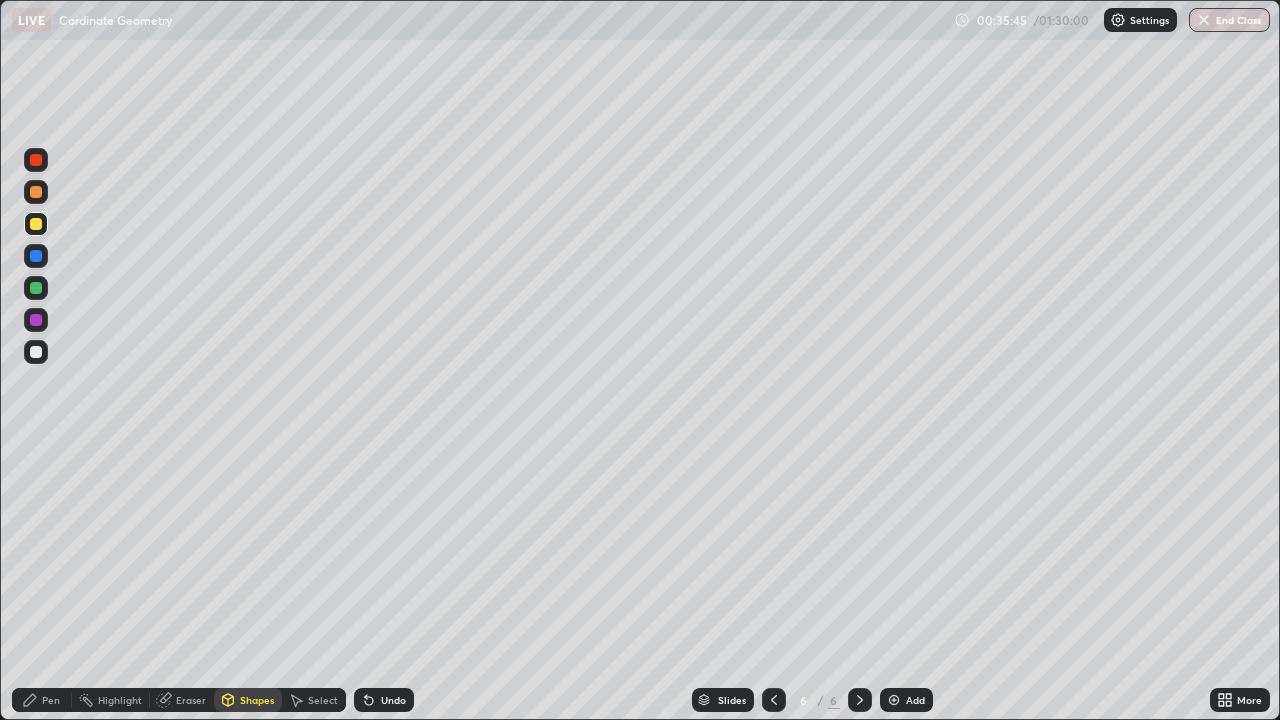 click on "Pen" at bounding box center [51, 700] 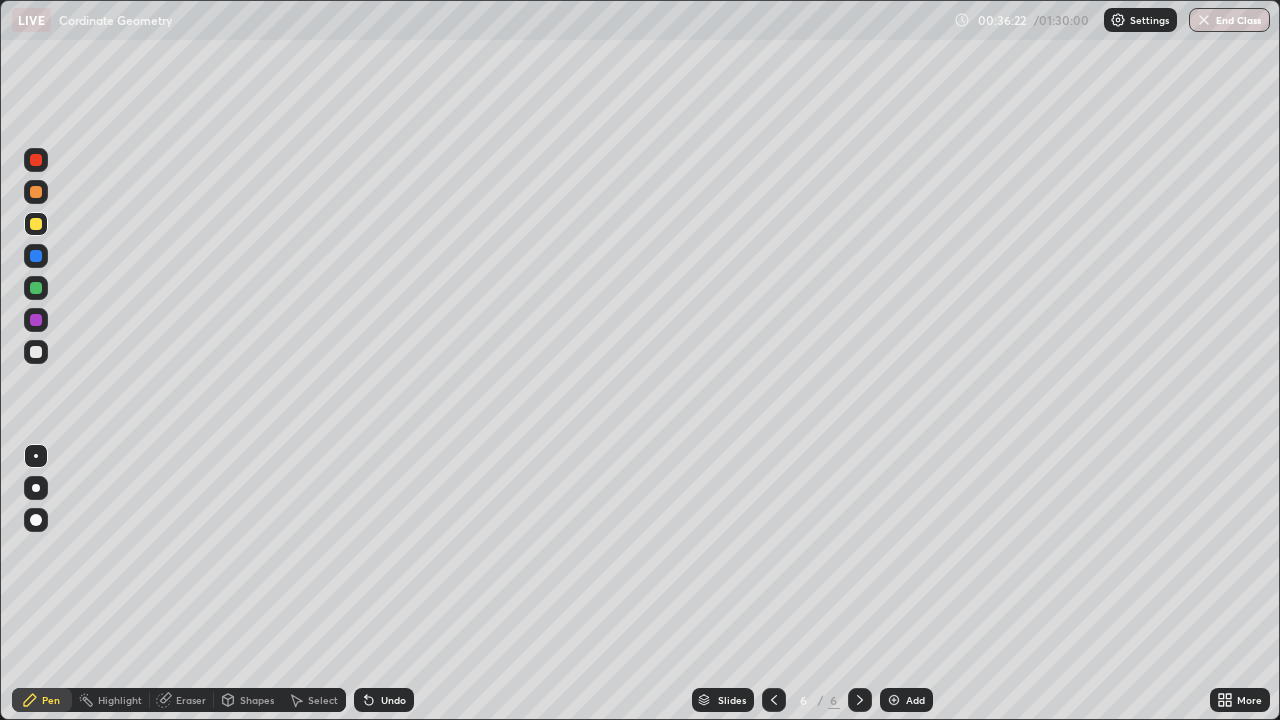 click on "Shapes" at bounding box center [248, 700] 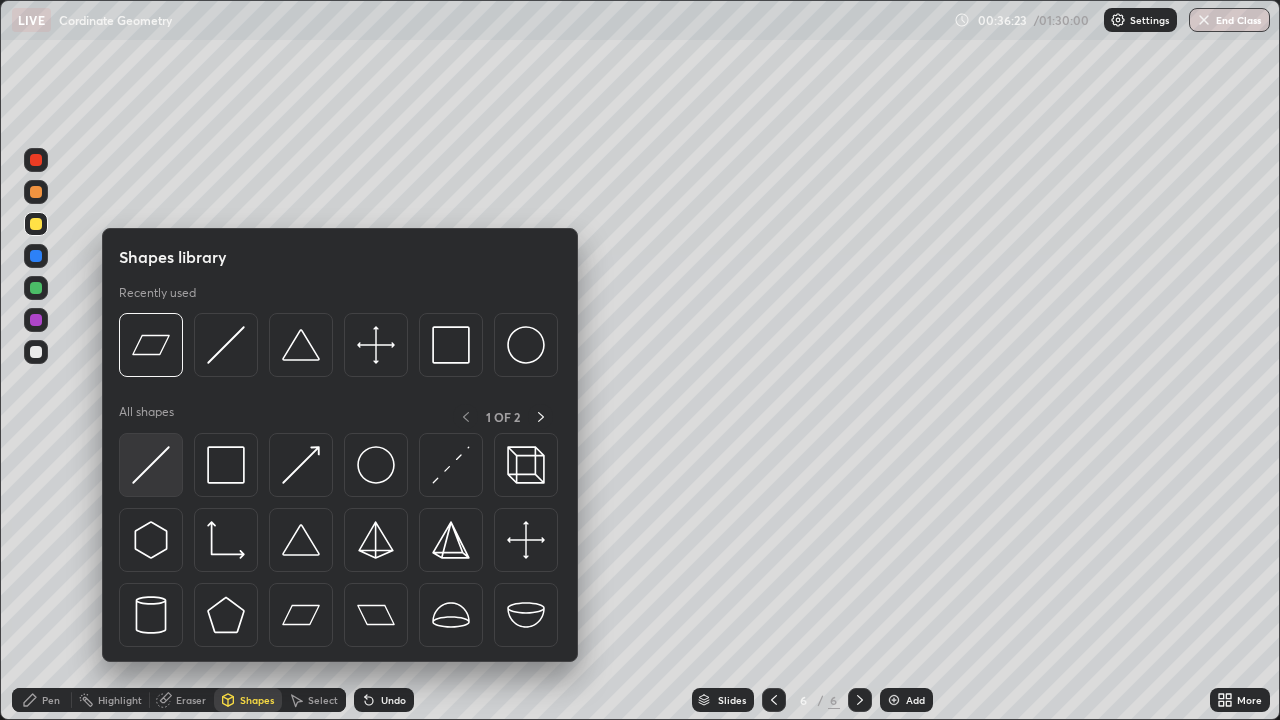 click at bounding box center [151, 465] 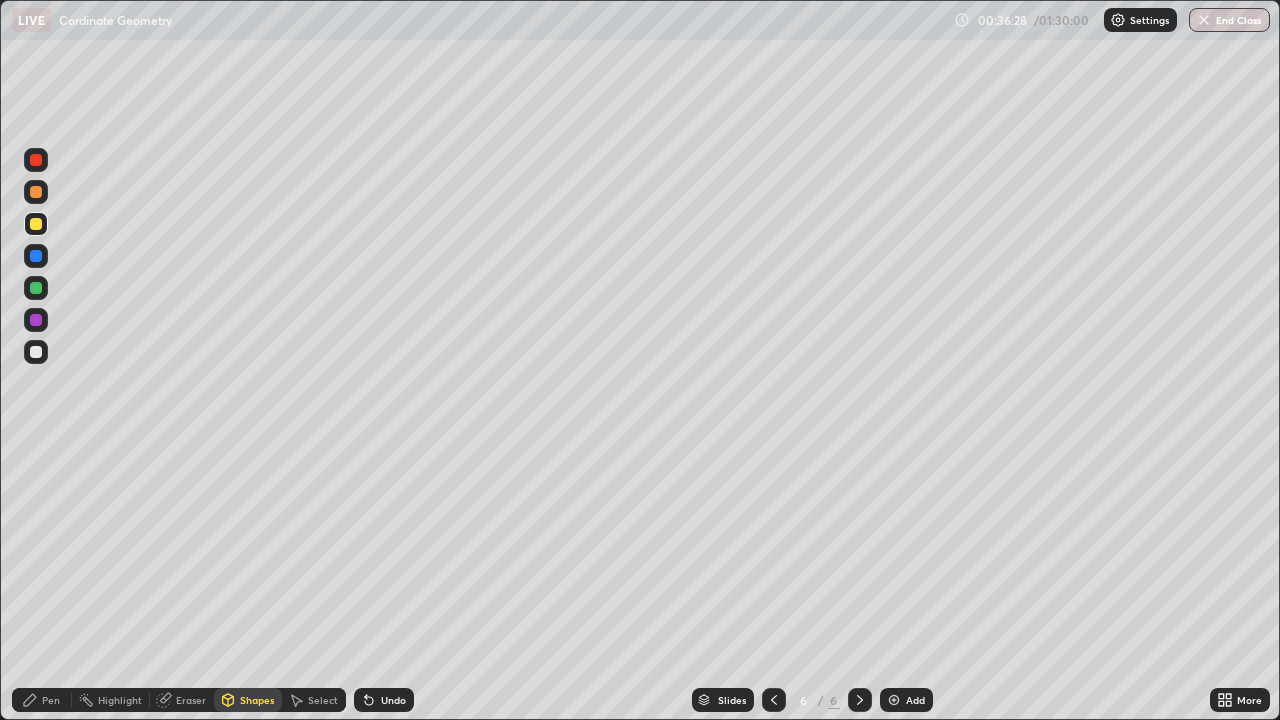 click on "Pen" at bounding box center (42, 700) 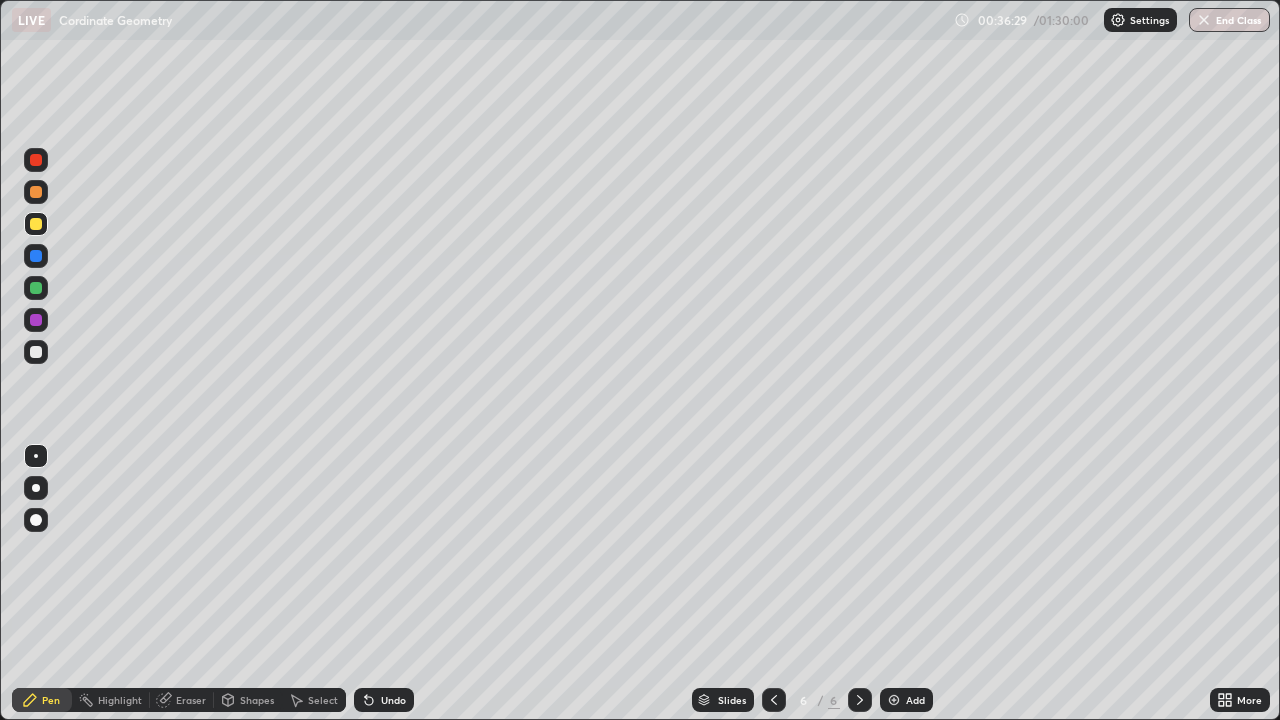 click at bounding box center (36, 352) 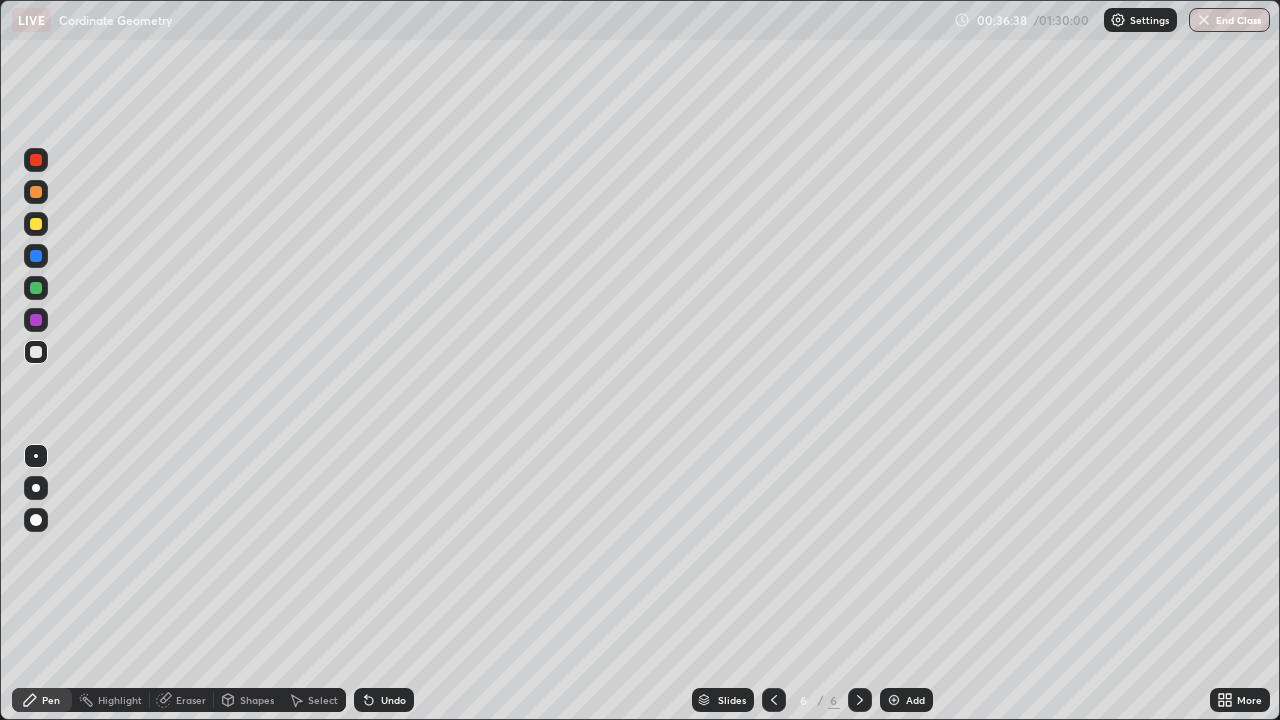 click at bounding box center (36, 224) 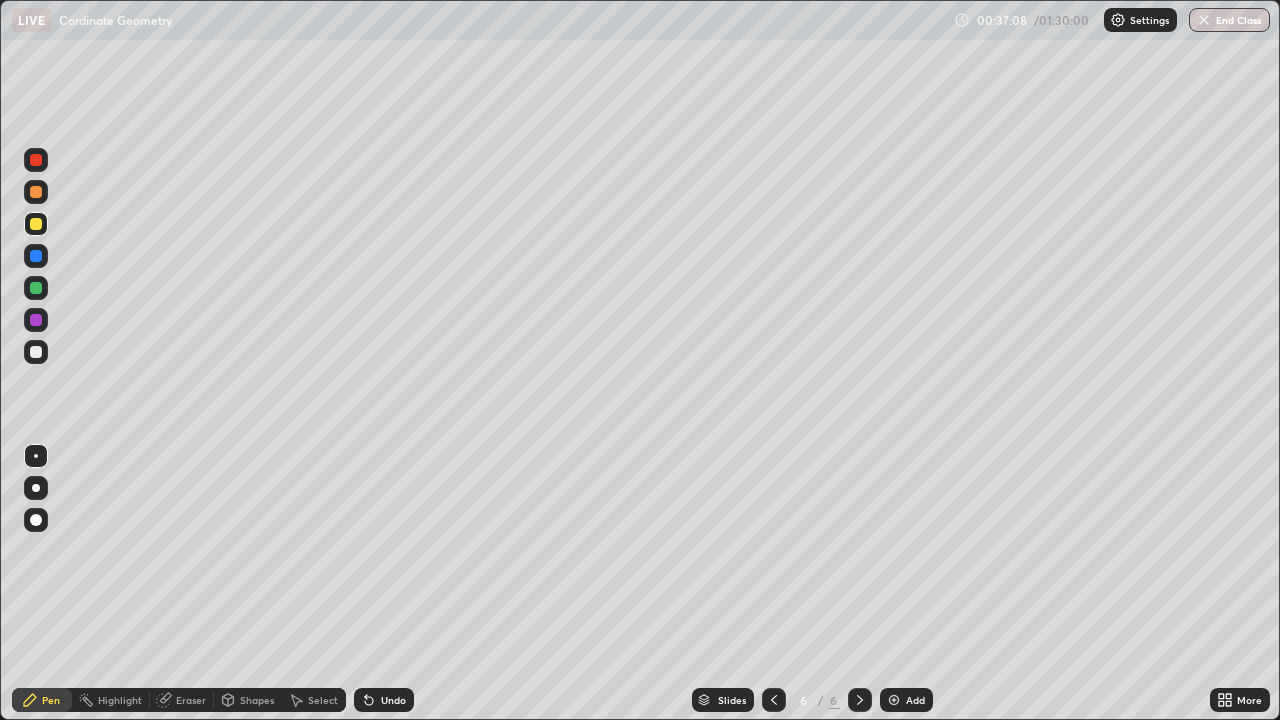 click at bounding box center (36, 160) 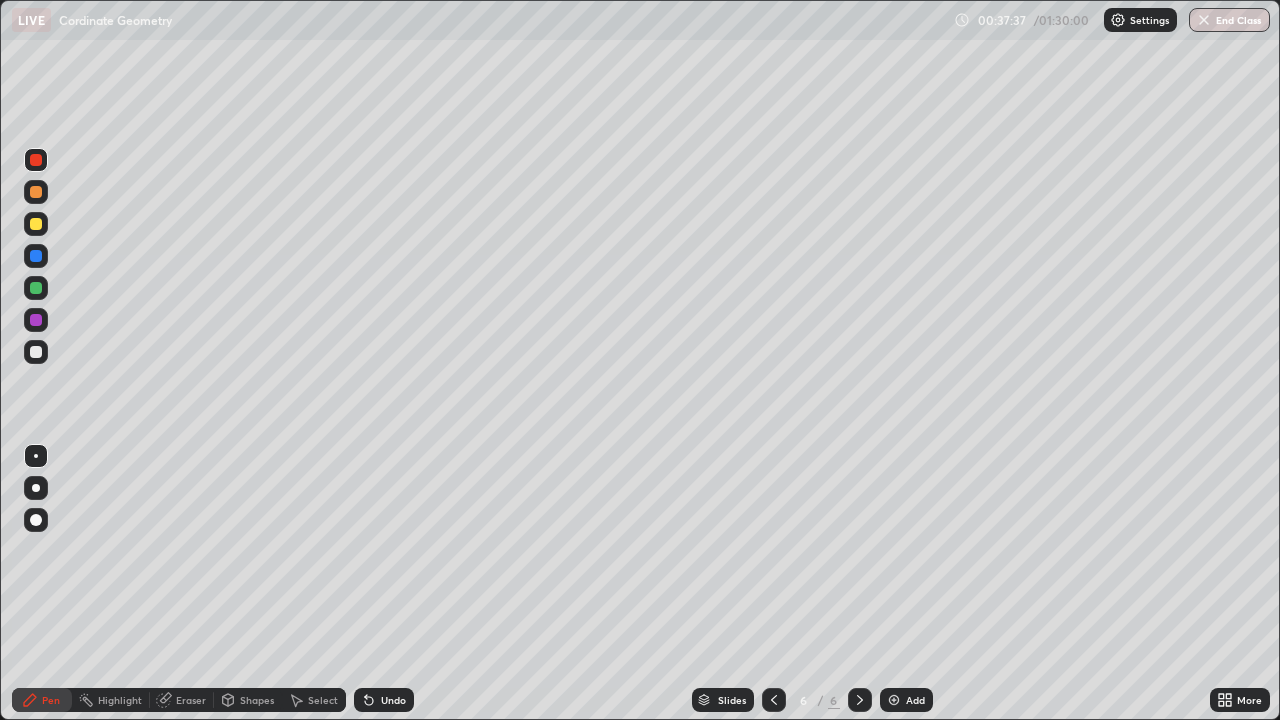 click on "Shapes" at bounding box center [257, 700] 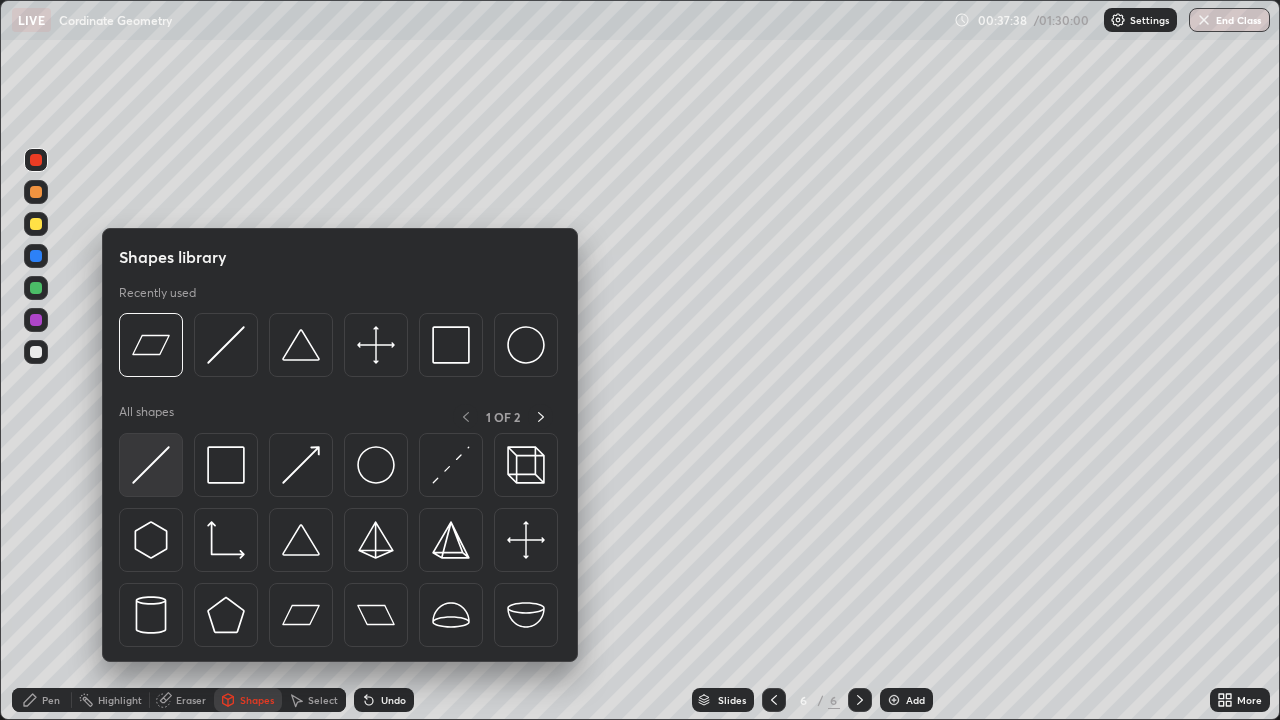 click at bounding box center (151, 465) 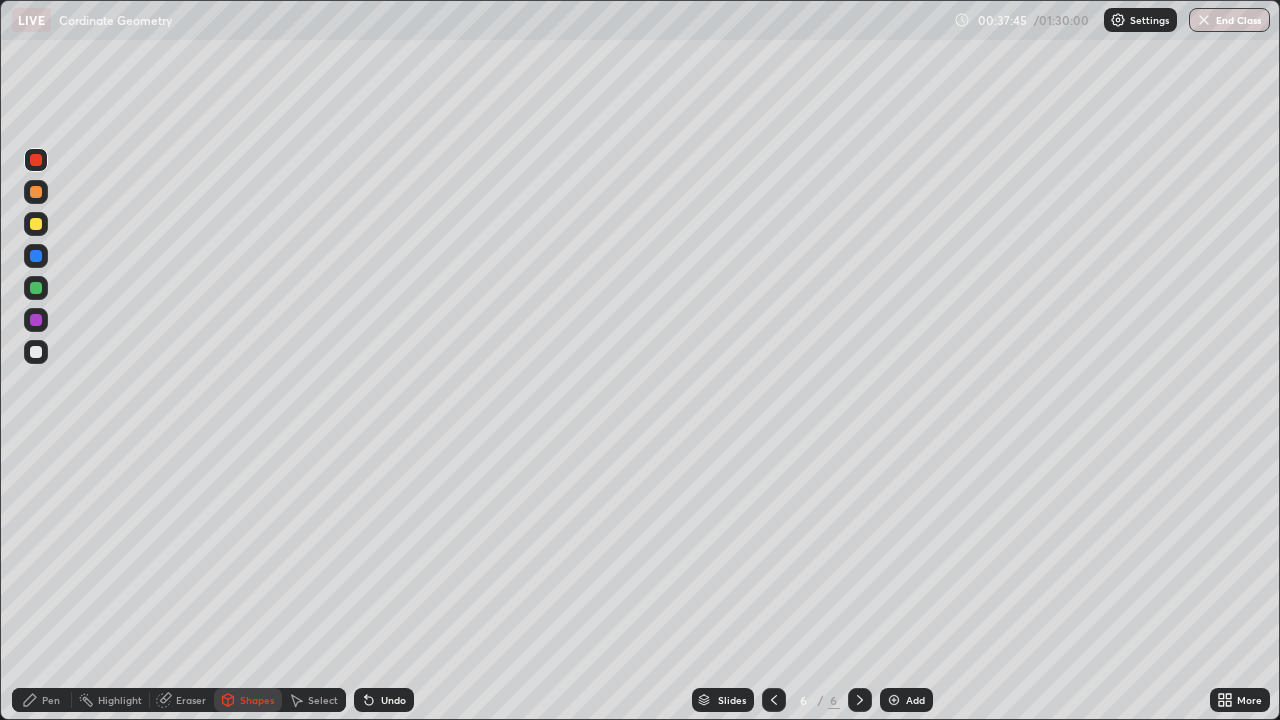 click on "Pen" at bounding box center (42, 700) 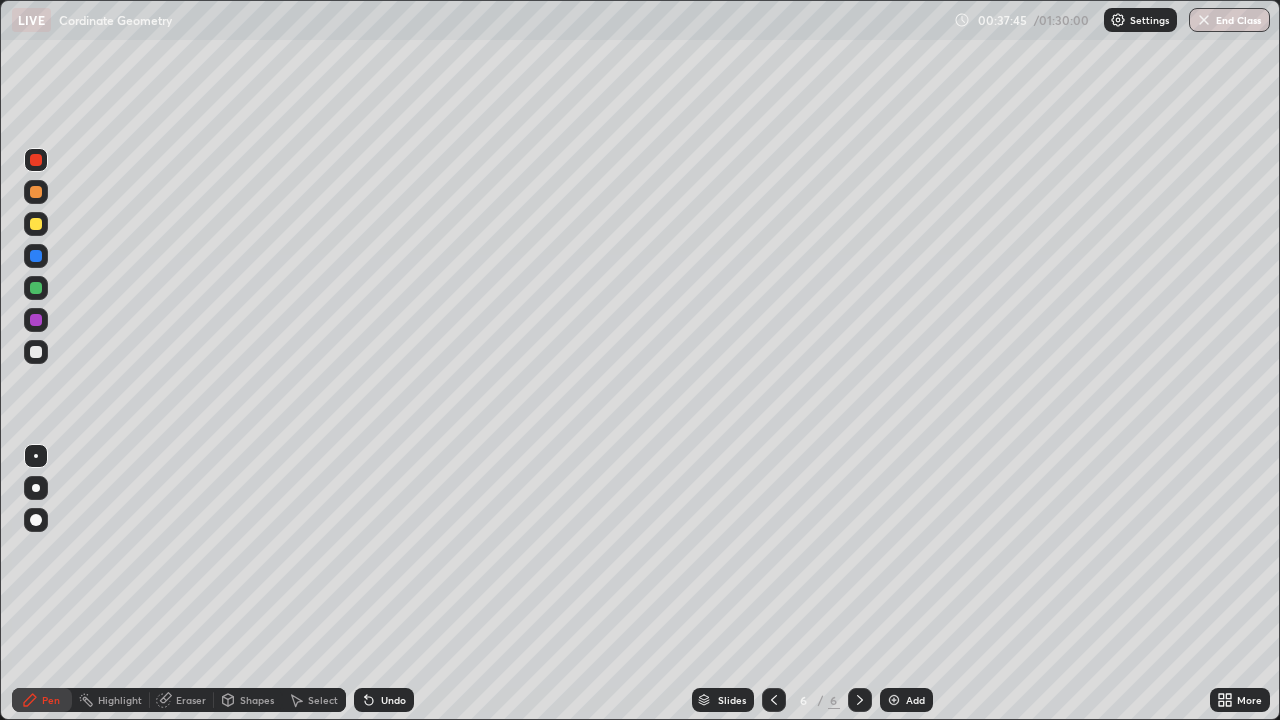 click at bounding box center [36, 352] 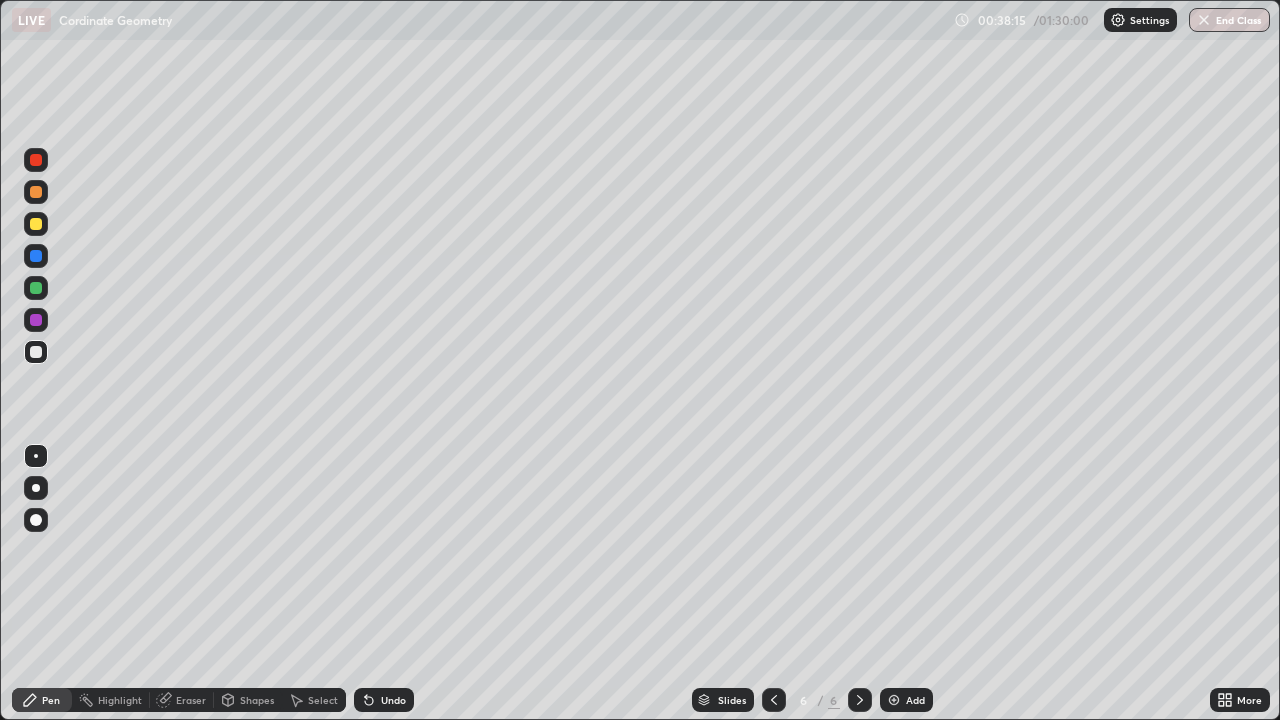 click at bounding box center (36, 224) 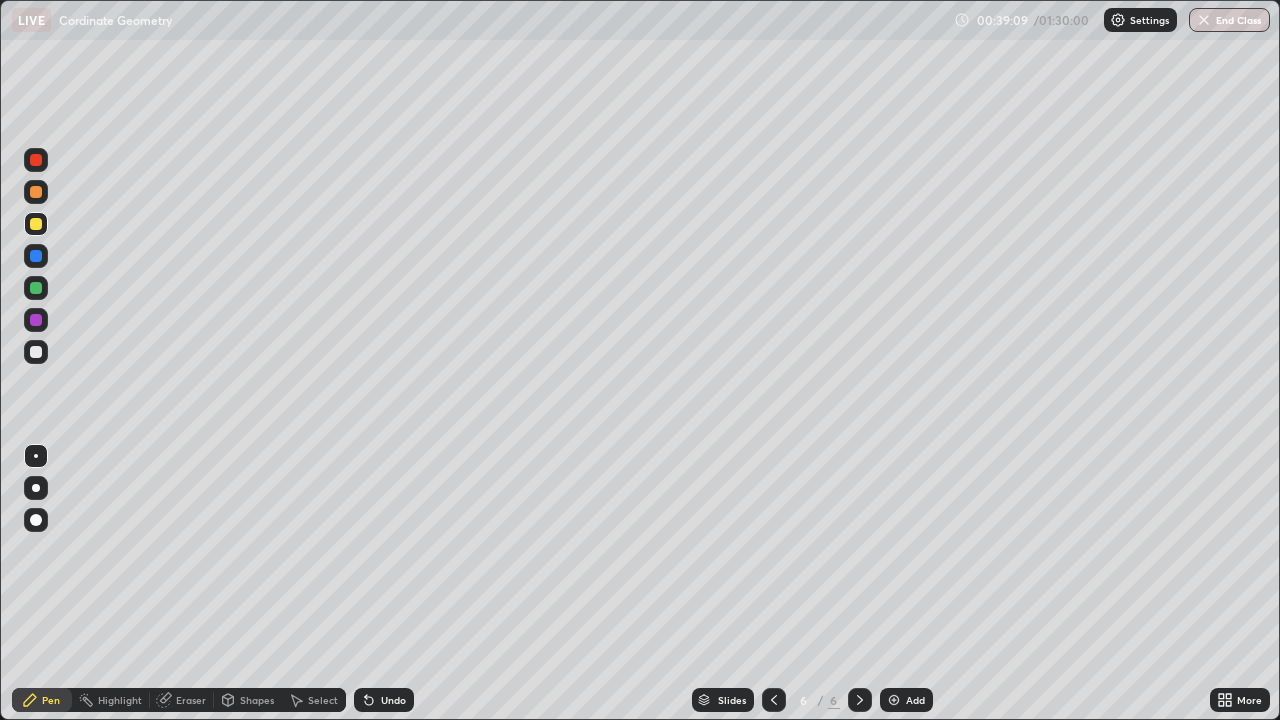 click at bounding box center [36, 352] 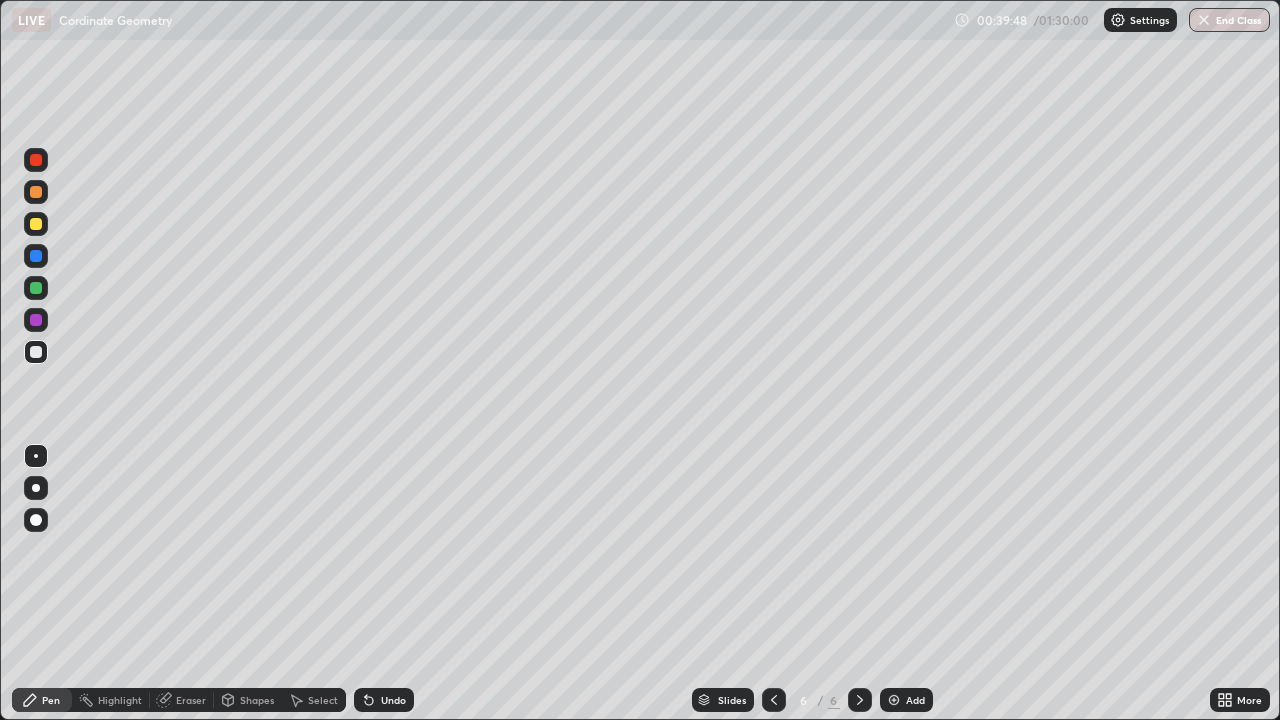 click at bounding box center [36, 224] 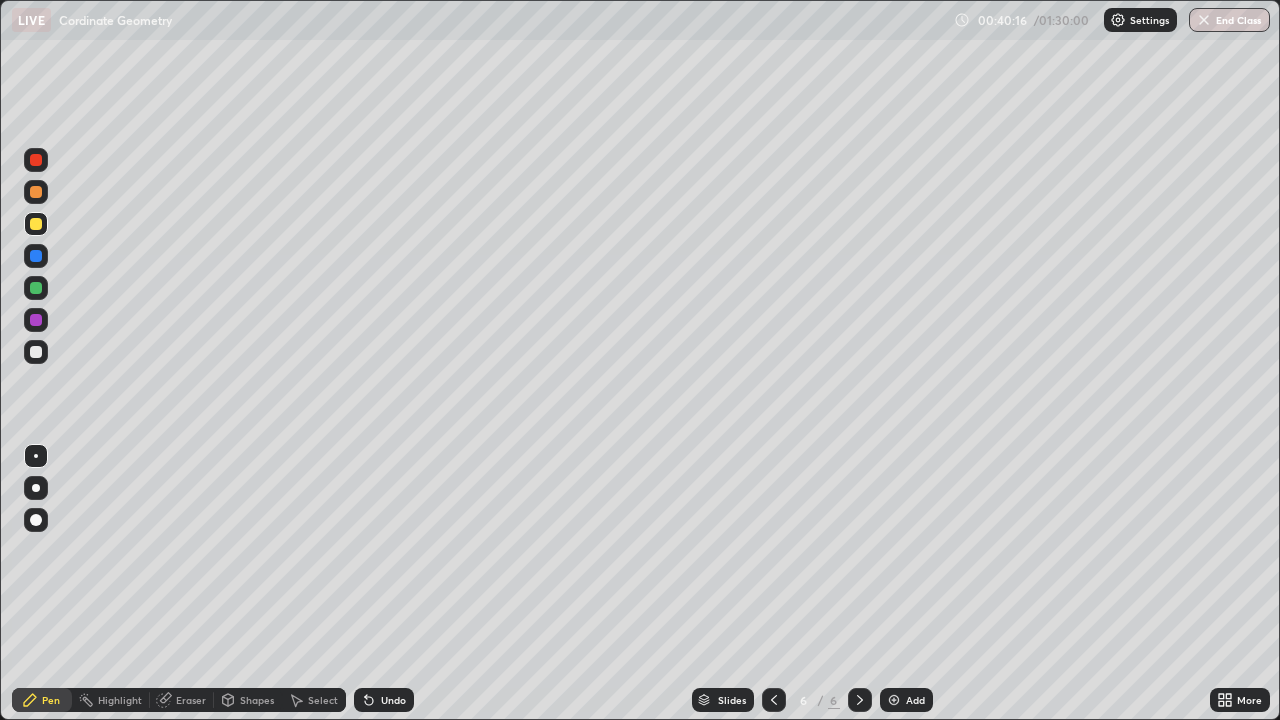 click at bounding box center [36, 256] 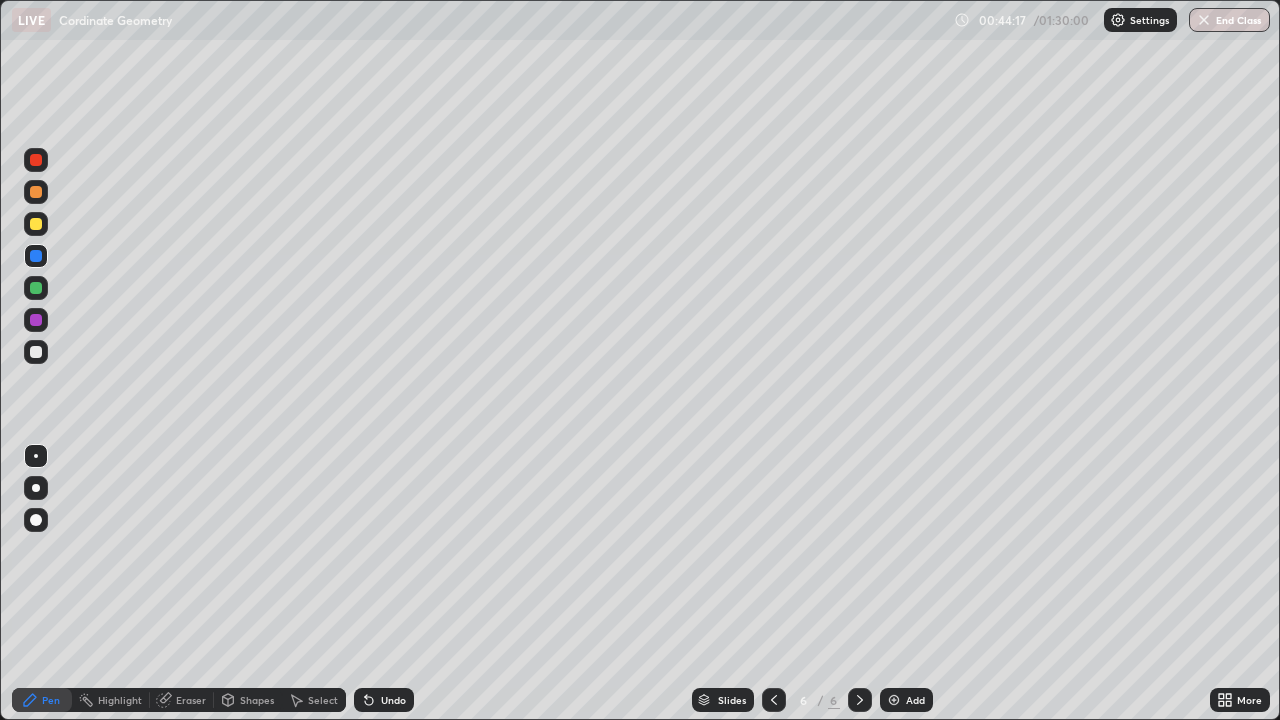 click on "Select" at bounding box center [323, 700] 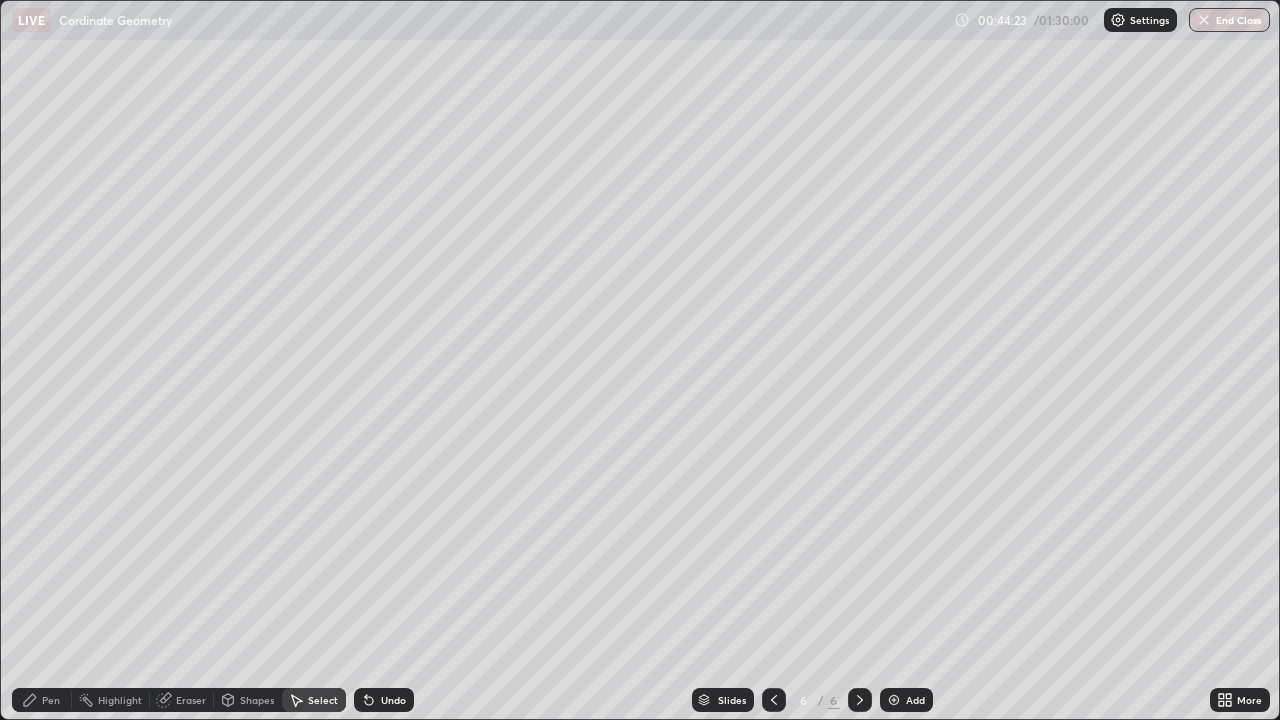 click on "Pen" at bounding box center [51, 700] 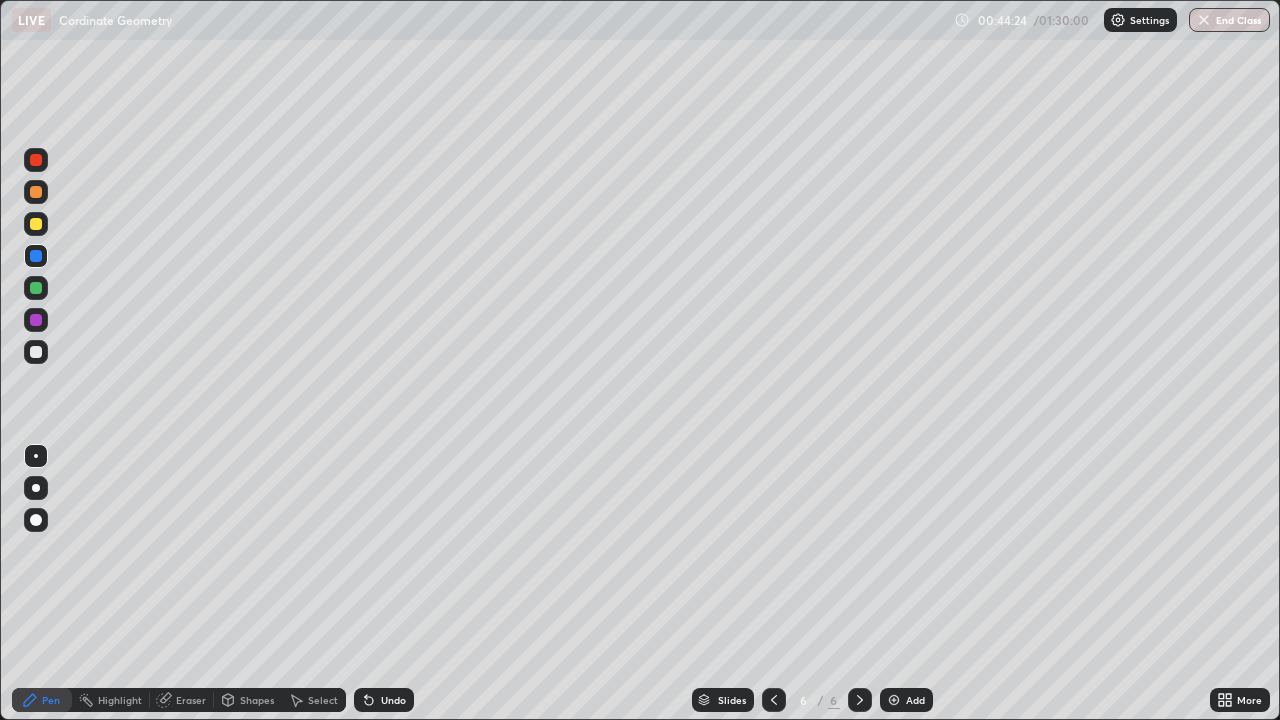 click at bounding box center [36, 224] 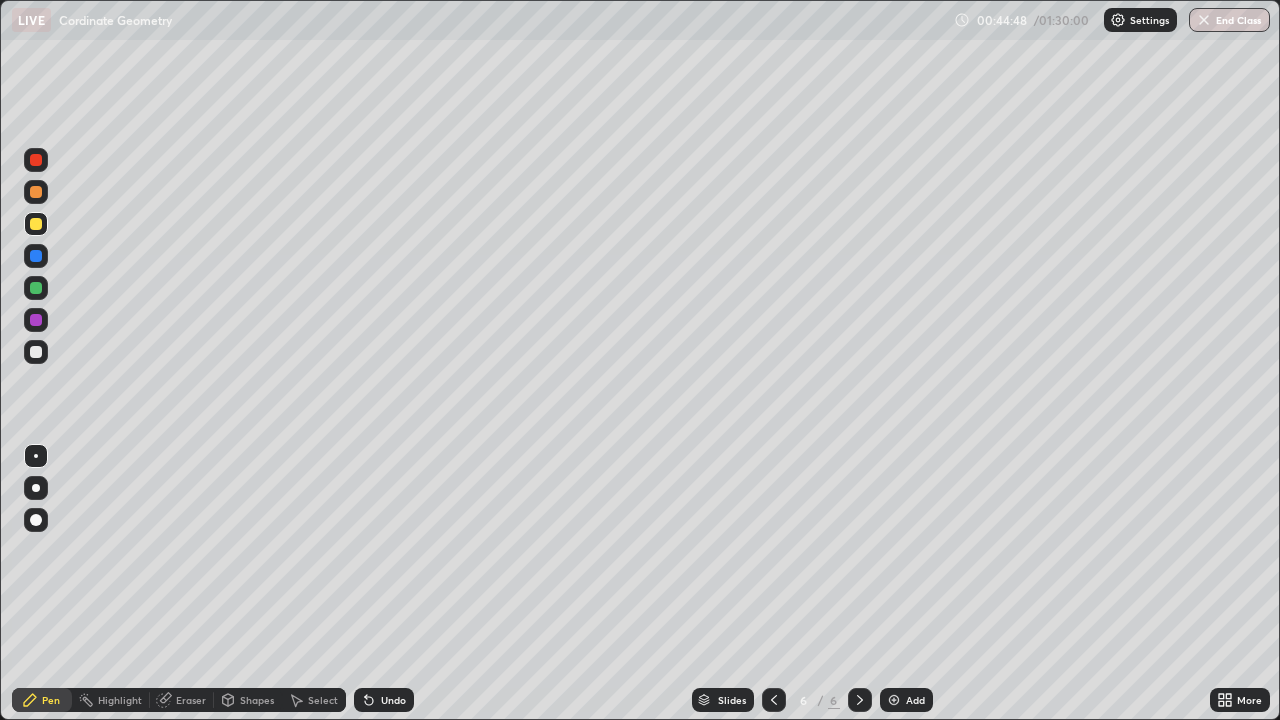click at bounding box center (36, 320) 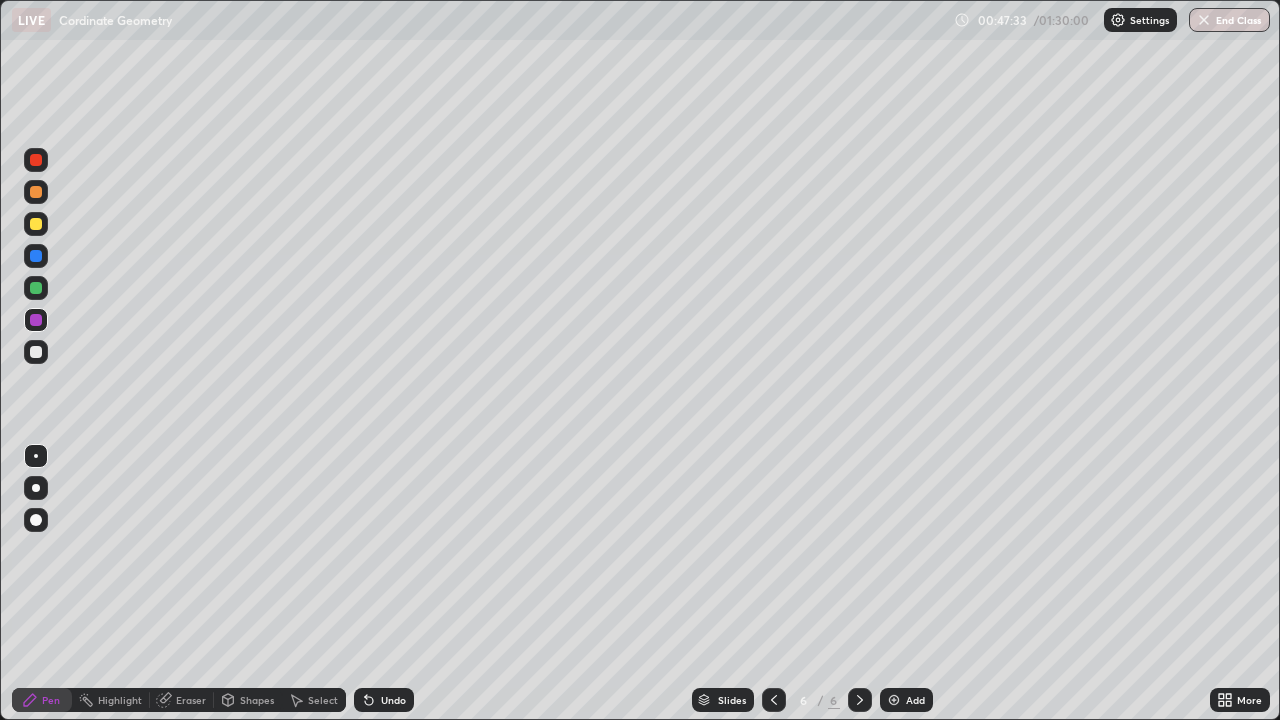 click at bounding box center [894, 700] 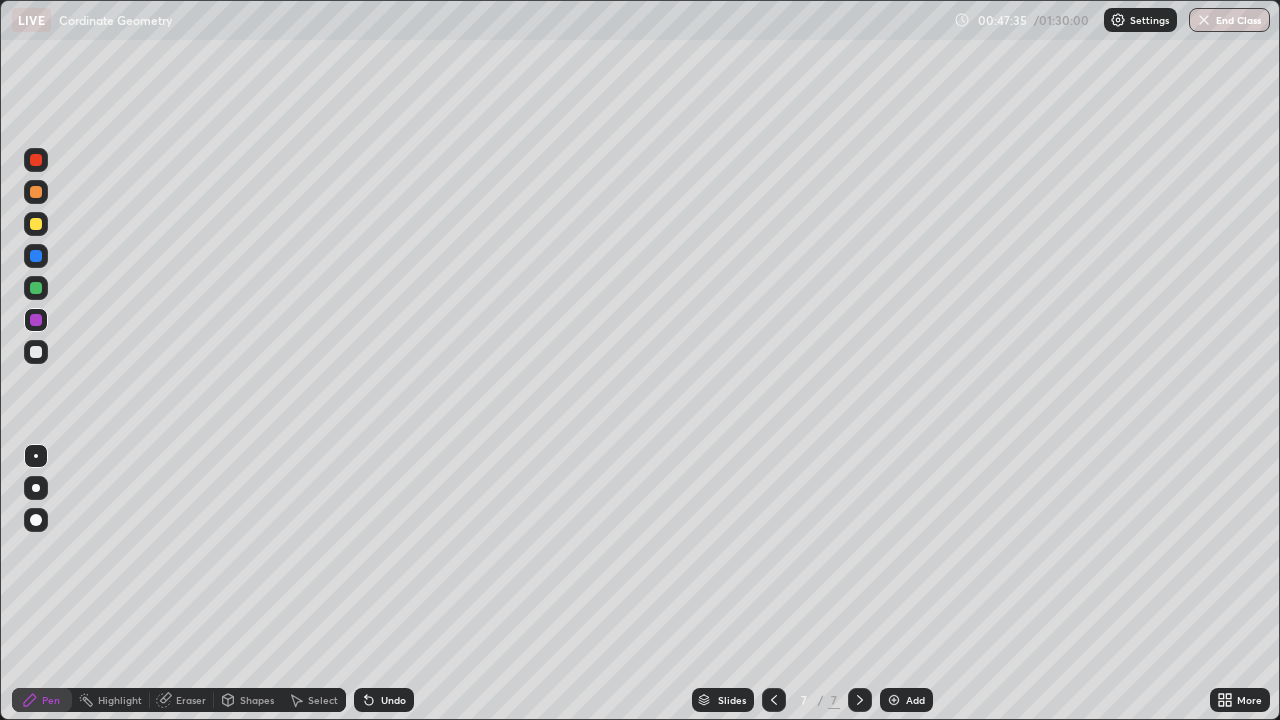 click at bounding box center (36, 352) 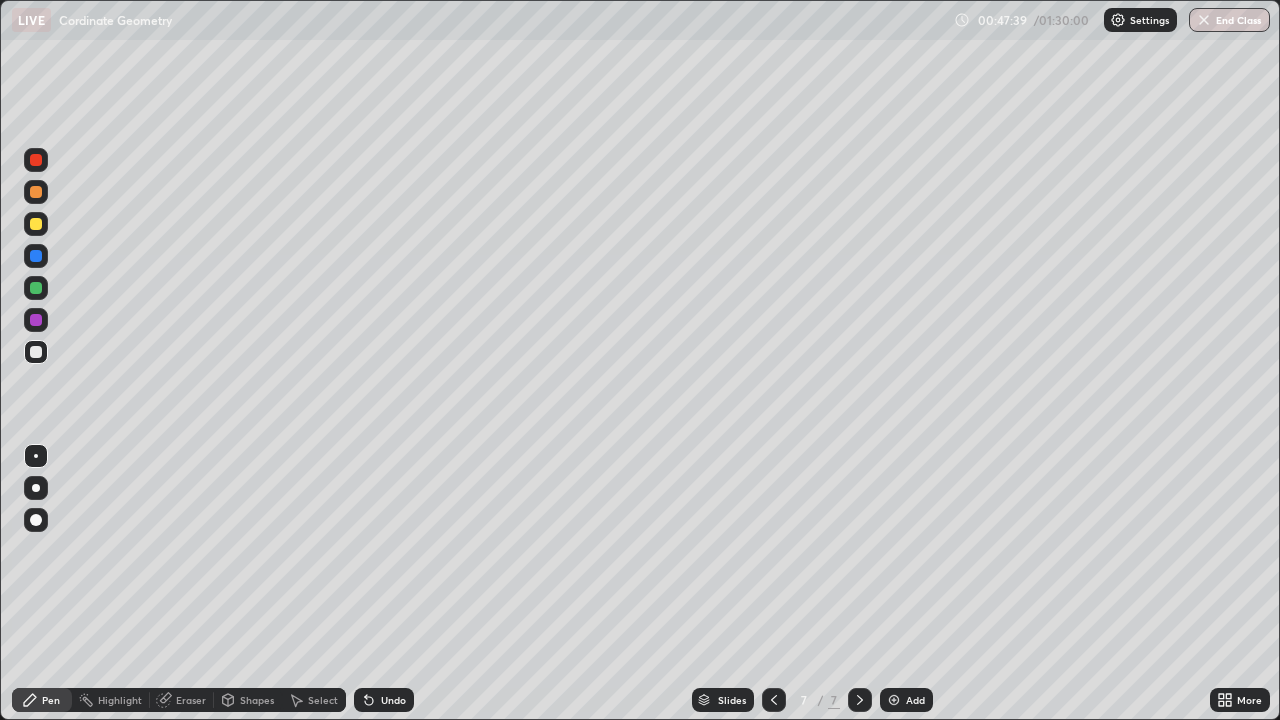 click on "Shapes" at bounding box center (257, 700) 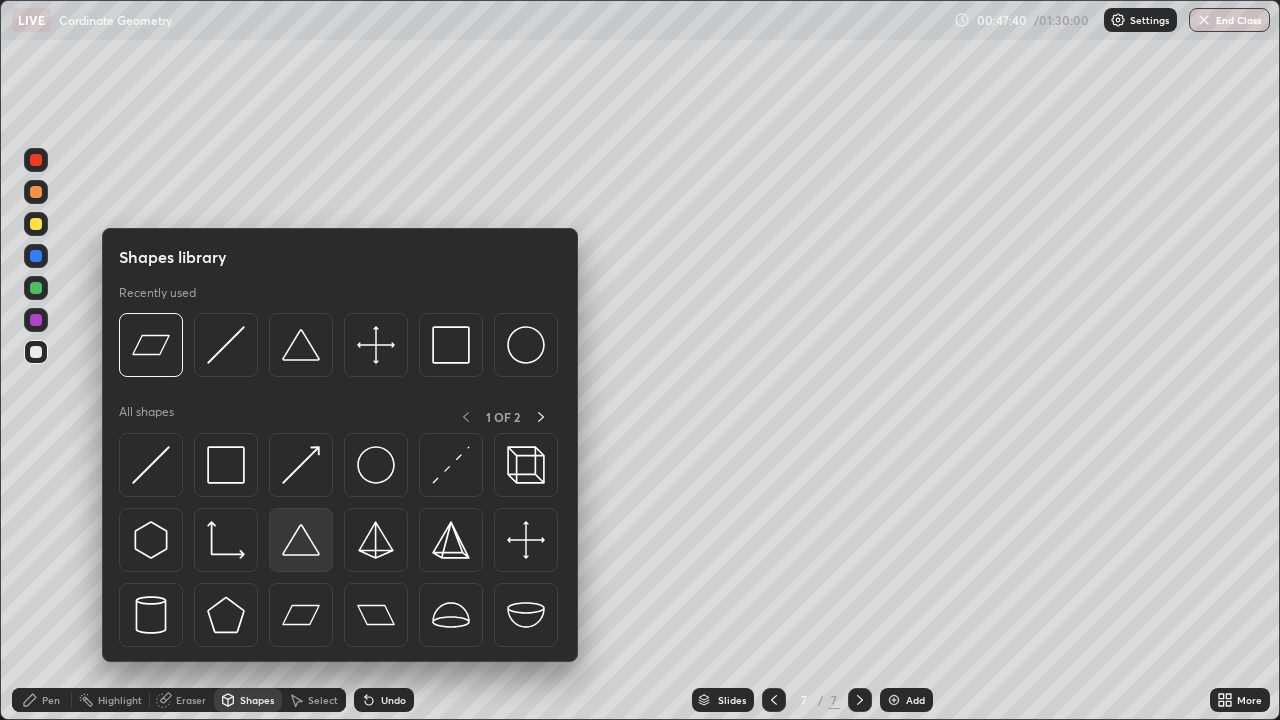 click at bounding box center [301, 540] 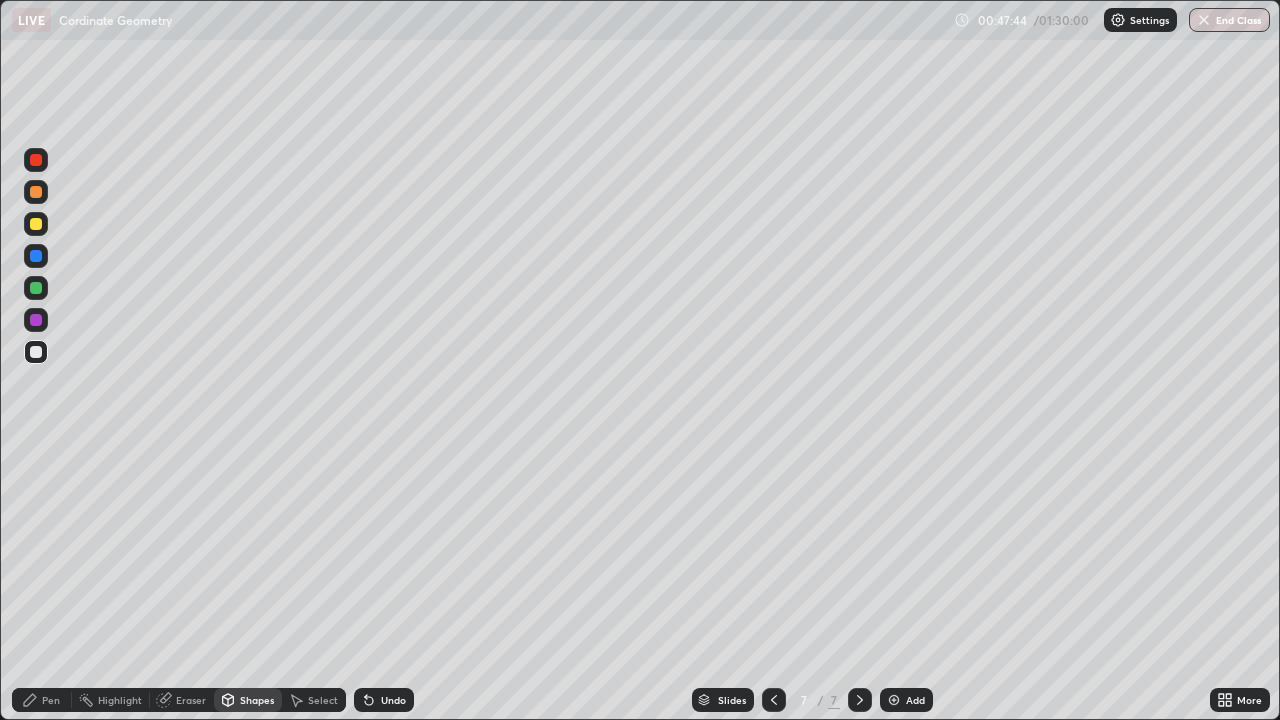 click at bounding box center (36, 224) 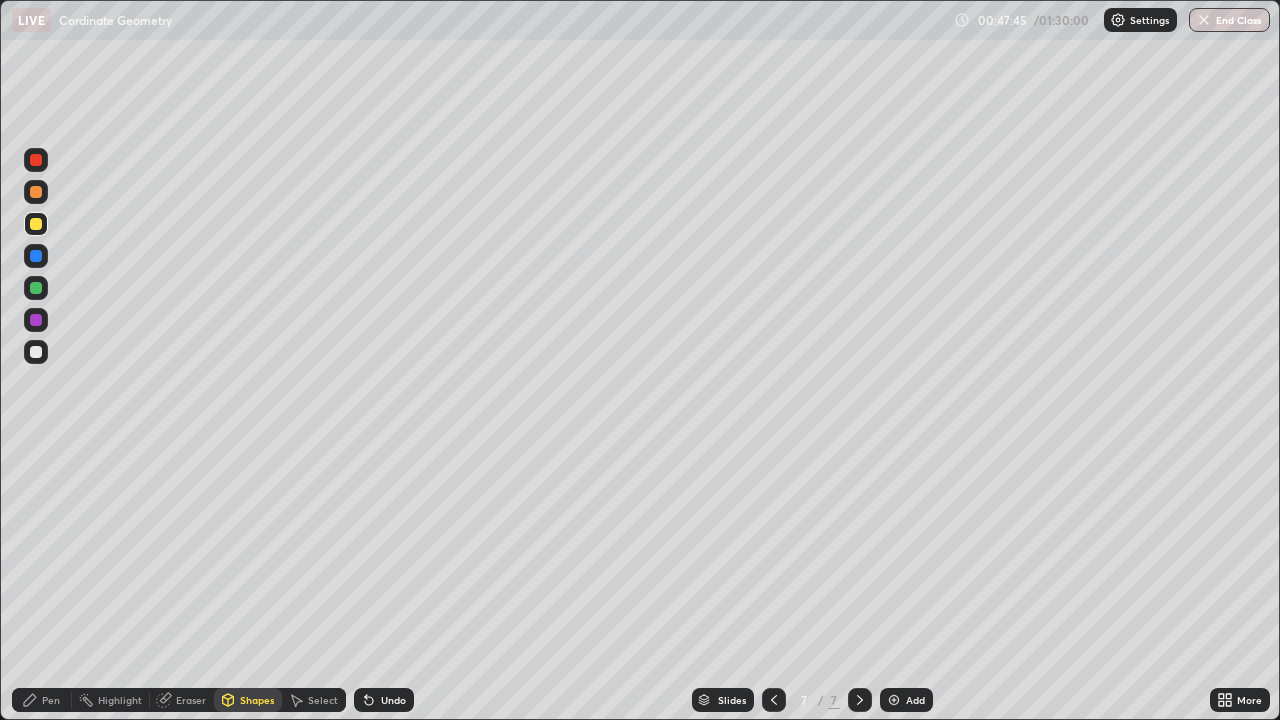 click on "Pen" at bounding box center (42, 700) 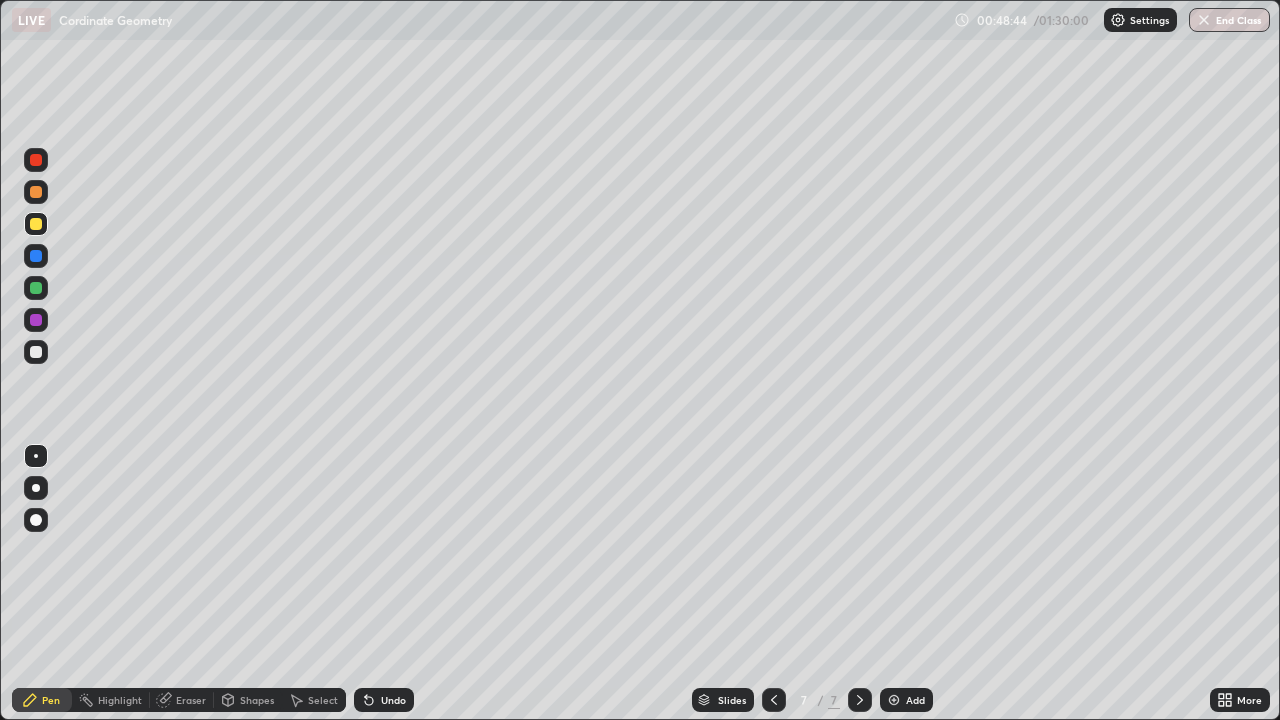 click at bounding box center [36, 288] 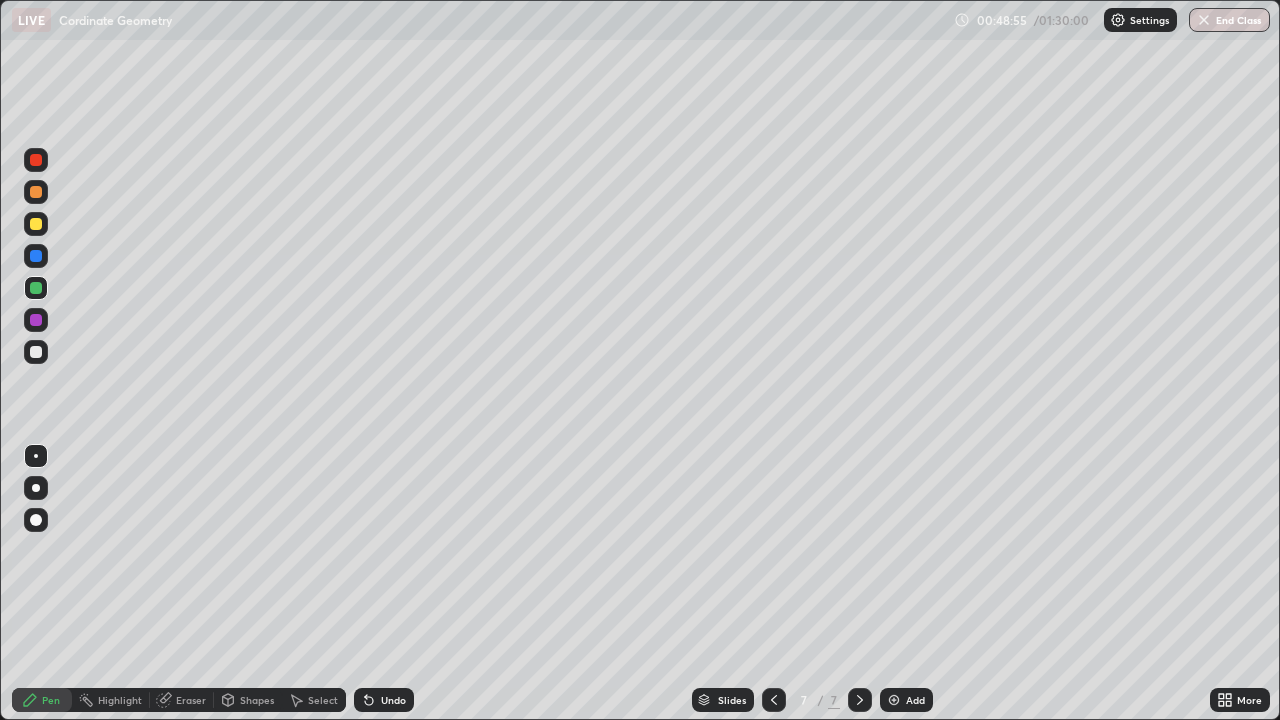 click at bounding box center (36, 352) 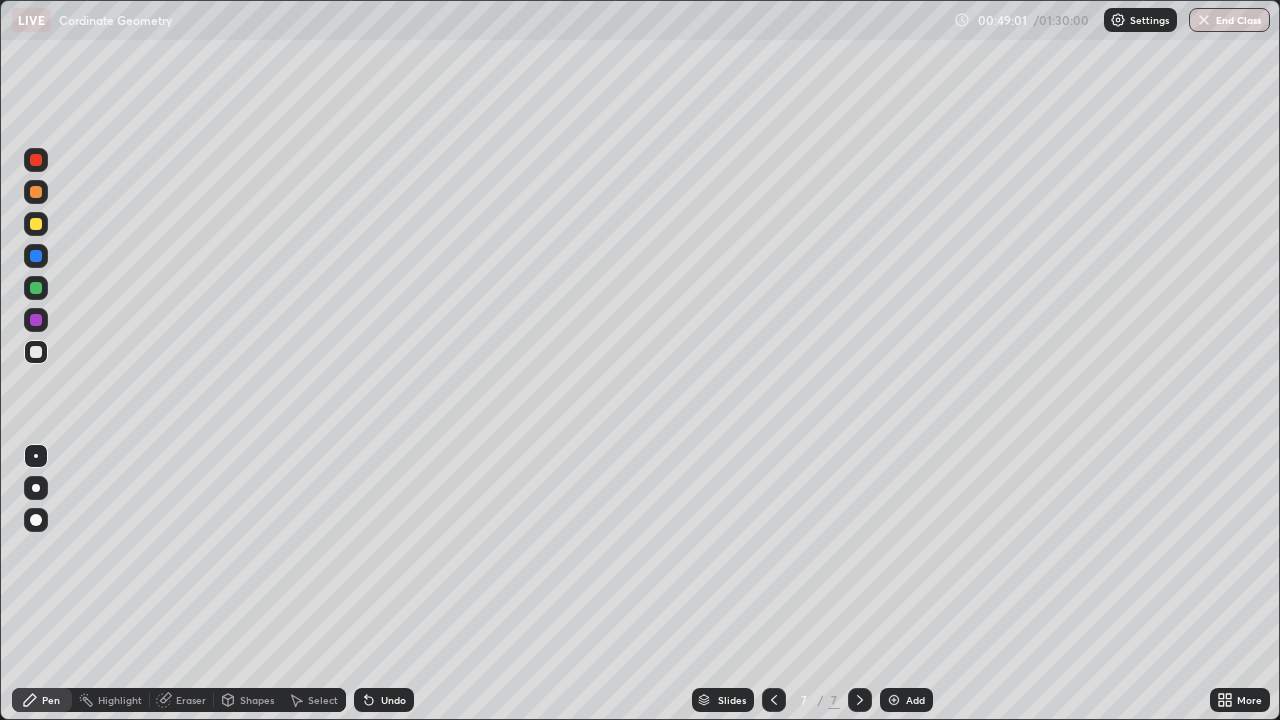 click on "Select" at bounding box center (323, 700) 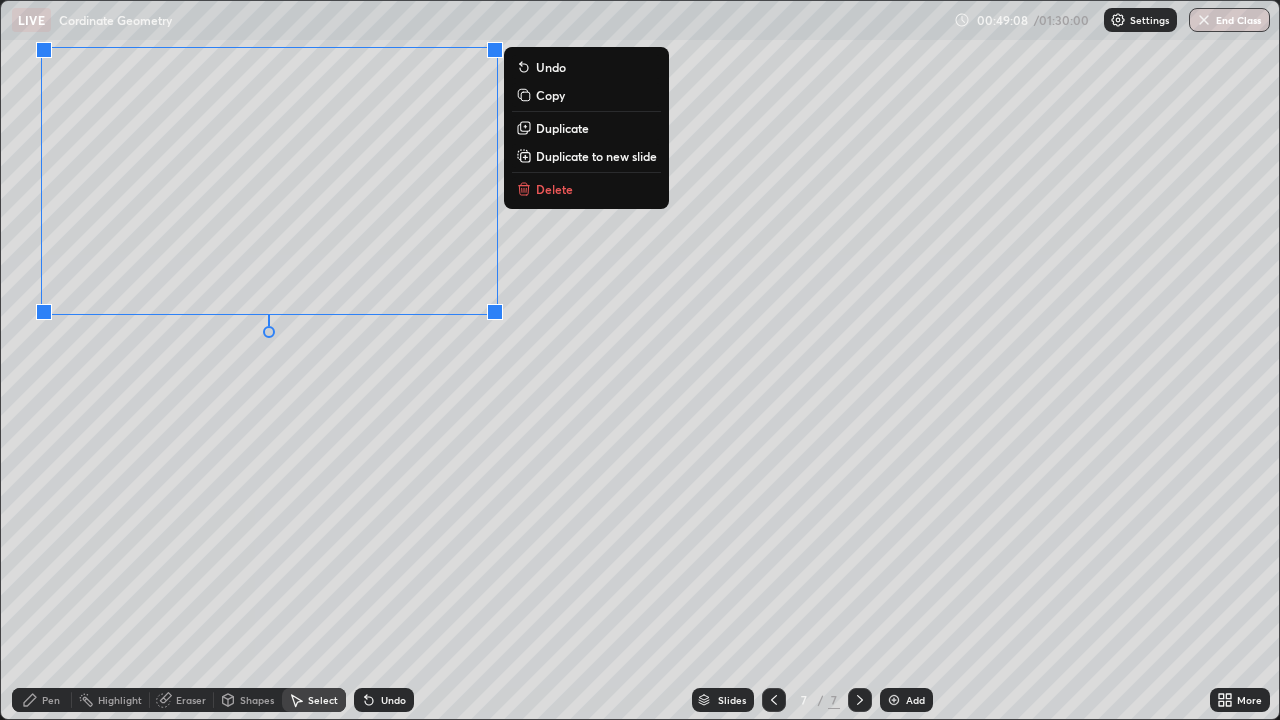 click on "0 ° Undo Copy Duplicate Duplicate to new slide Delete" at bounding box center [640, 360] 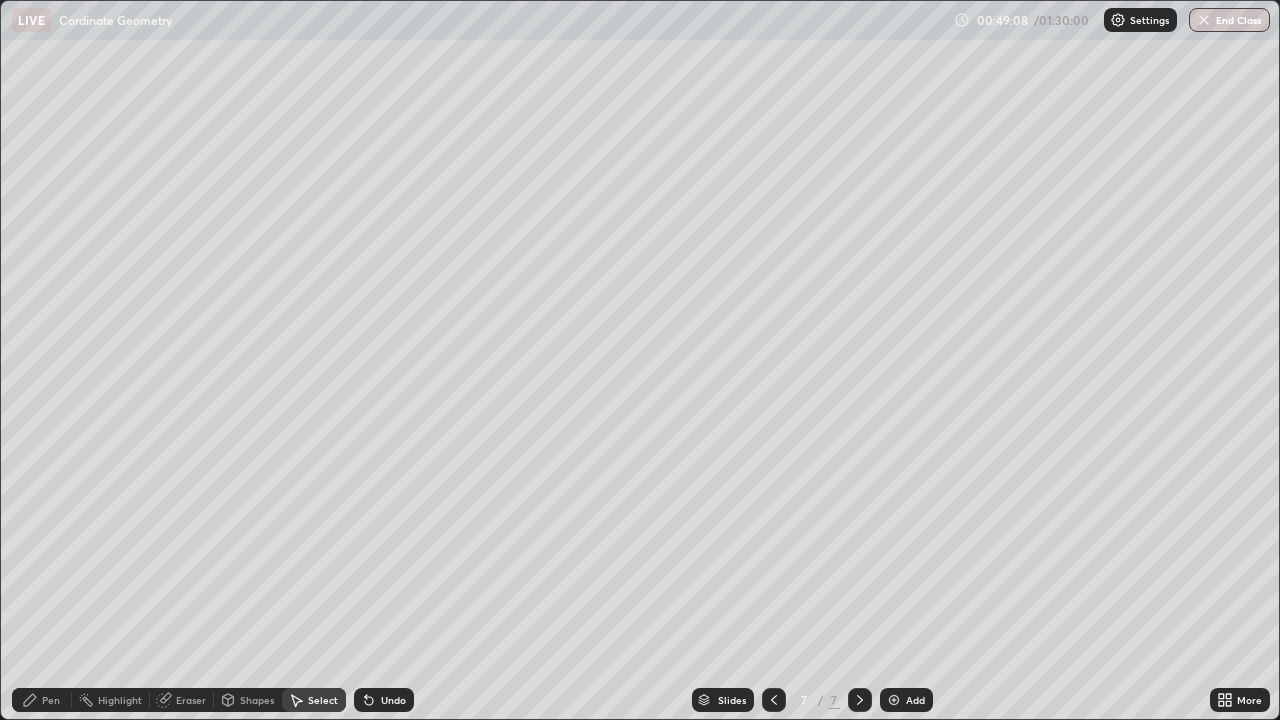 click on "Pen" at bounding box center (42, 700) 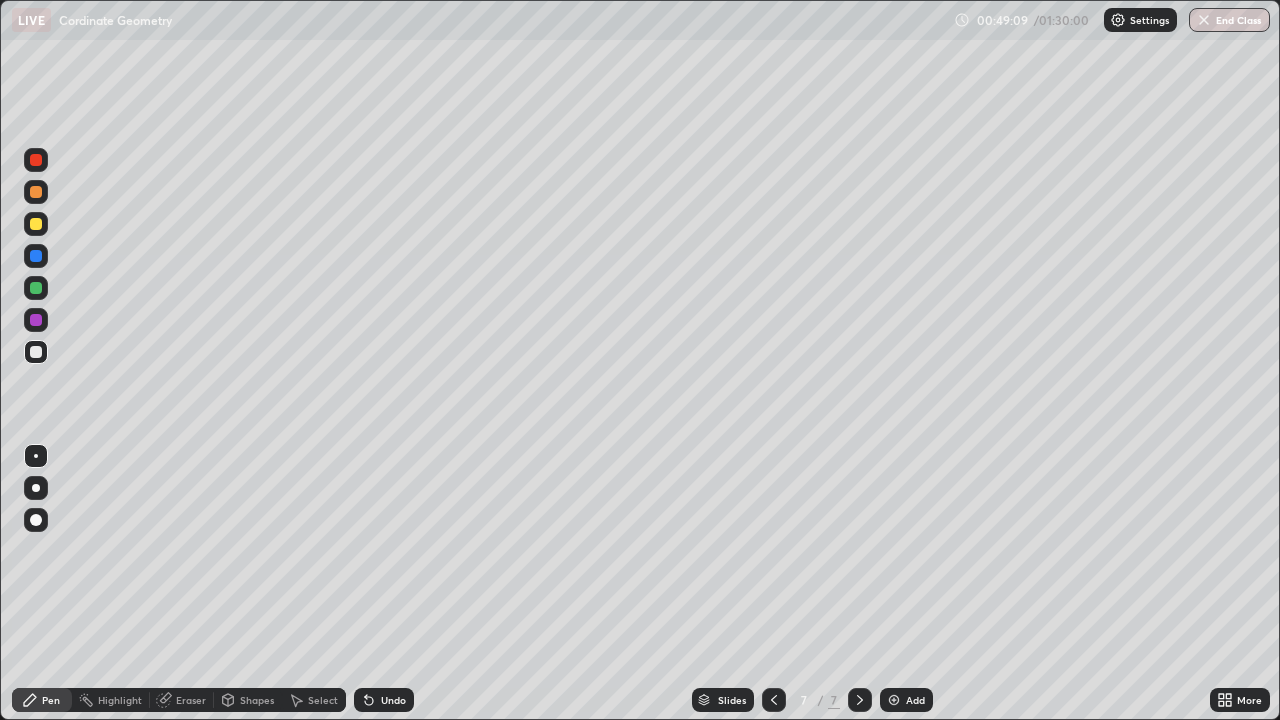 click at bounding box center [36, 224] 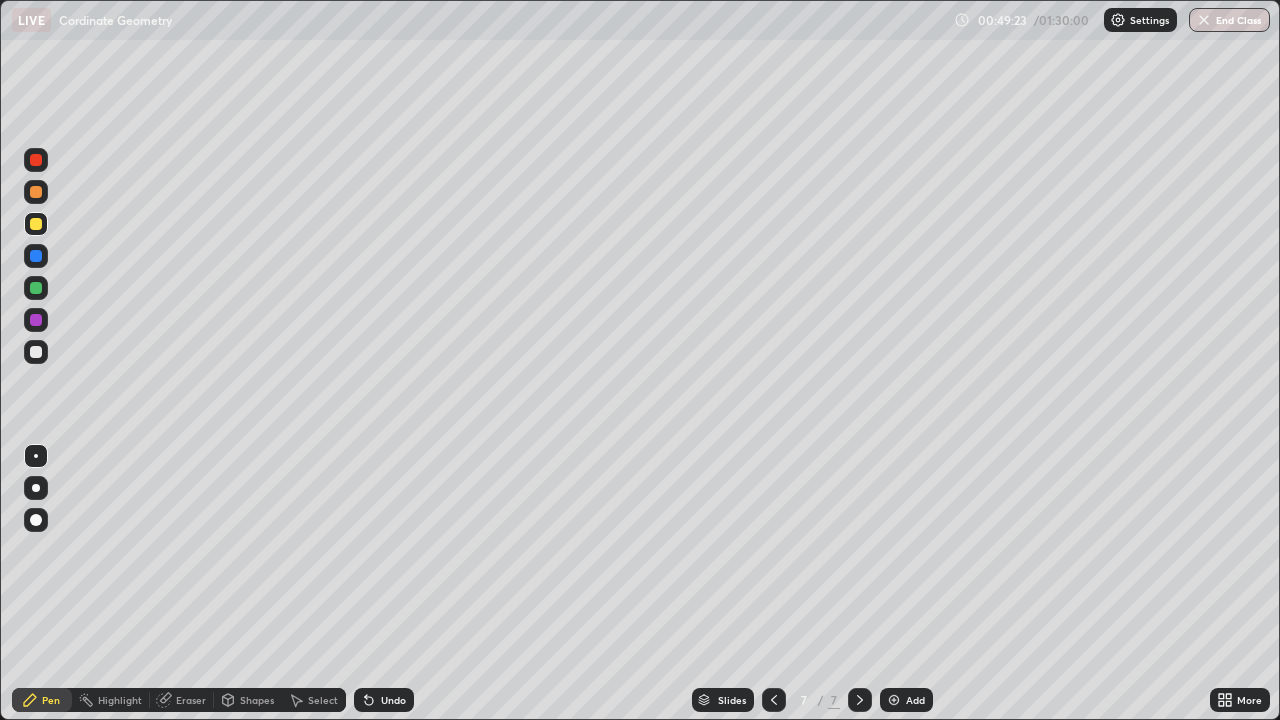 click at bounding box center [36, 288] 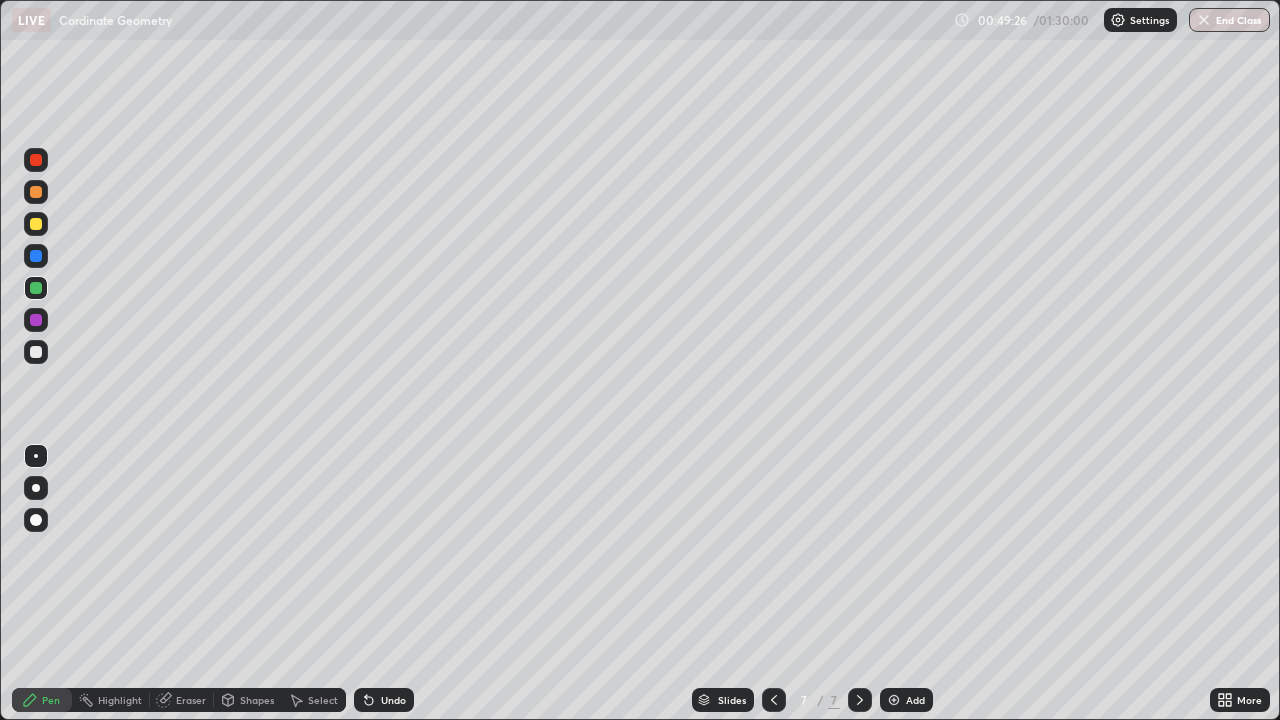 click on "Shapes" at bounding box center (257, 700) 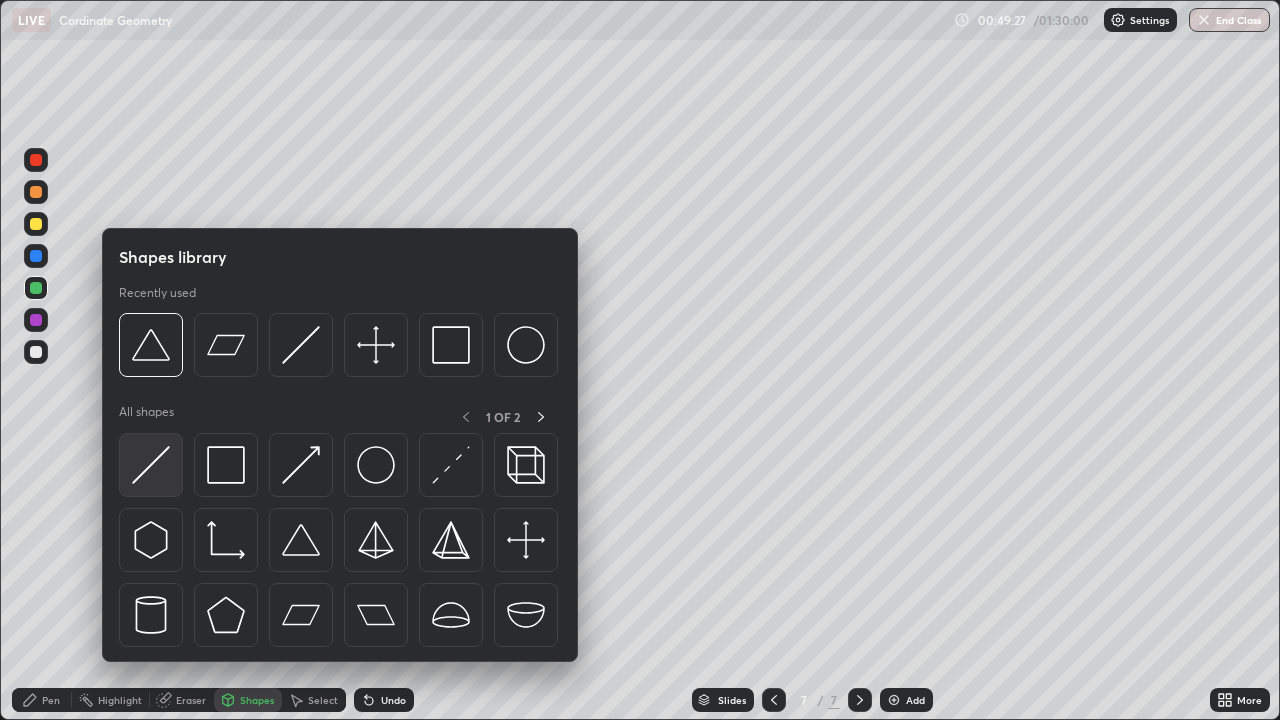 click at bounding box center [151, 465] 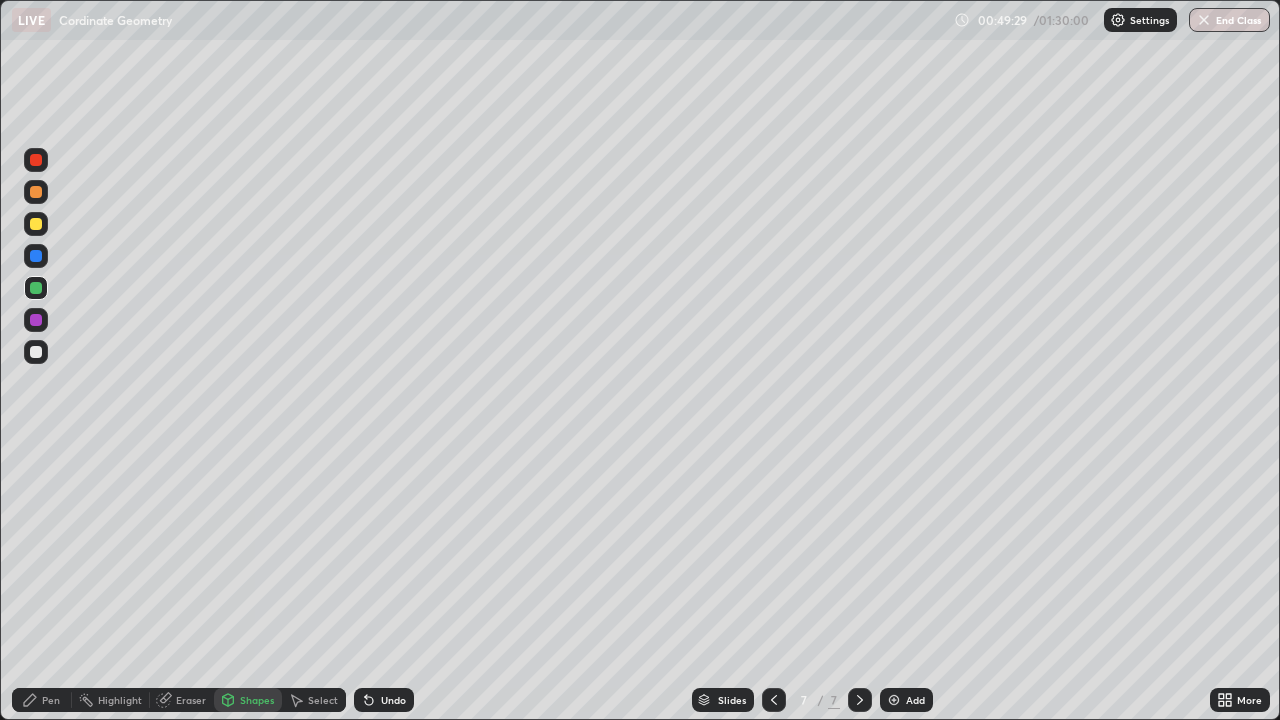 click on "Pen" at bounding box center [51, 700] 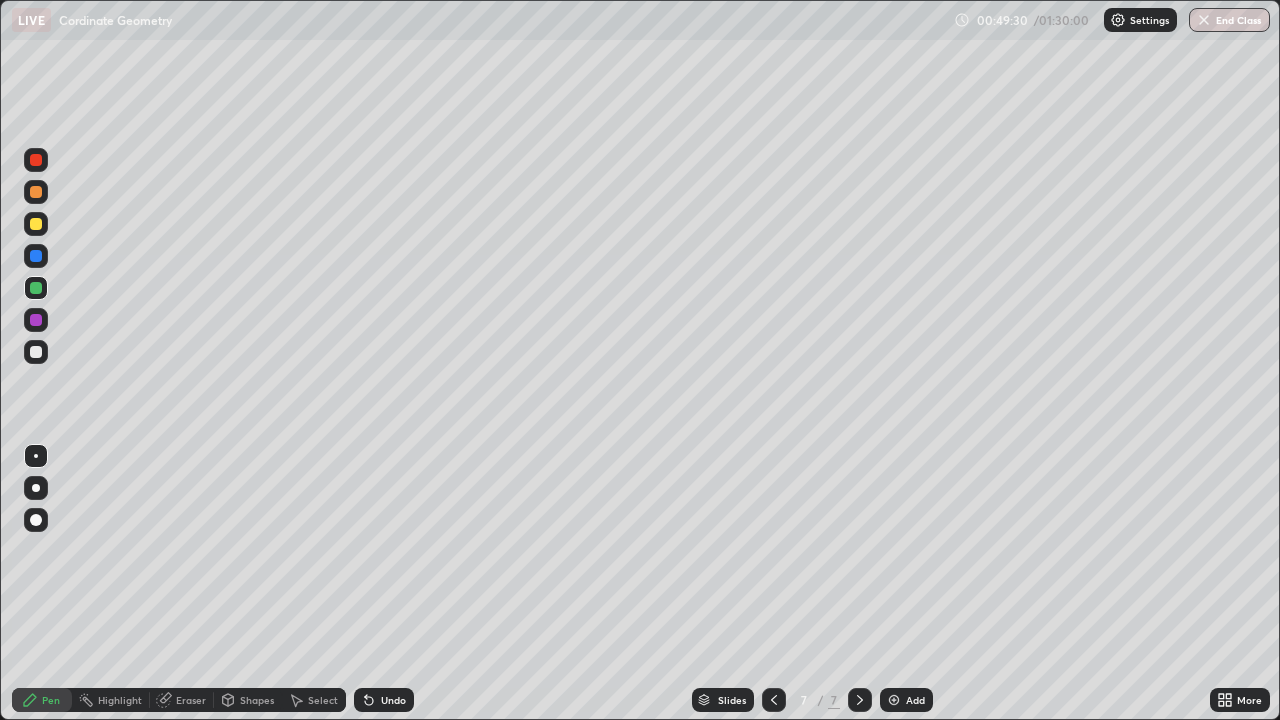 click at bounding box center (36, 352) 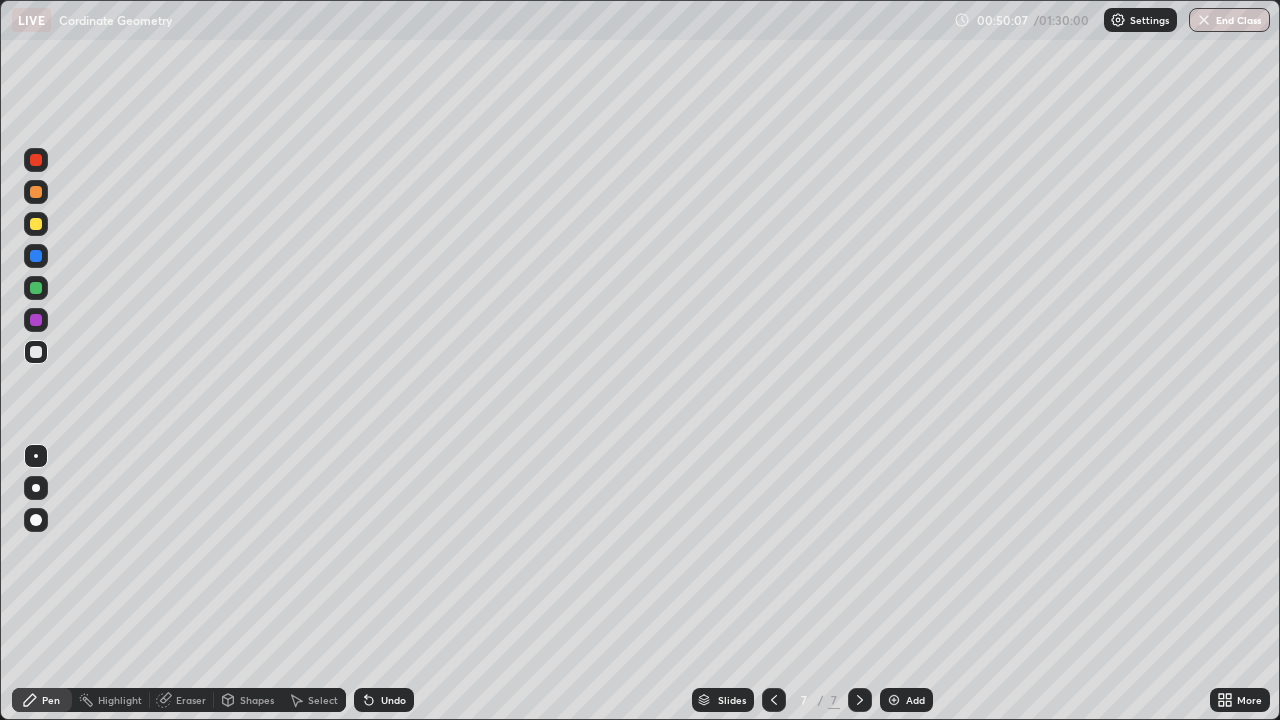 click 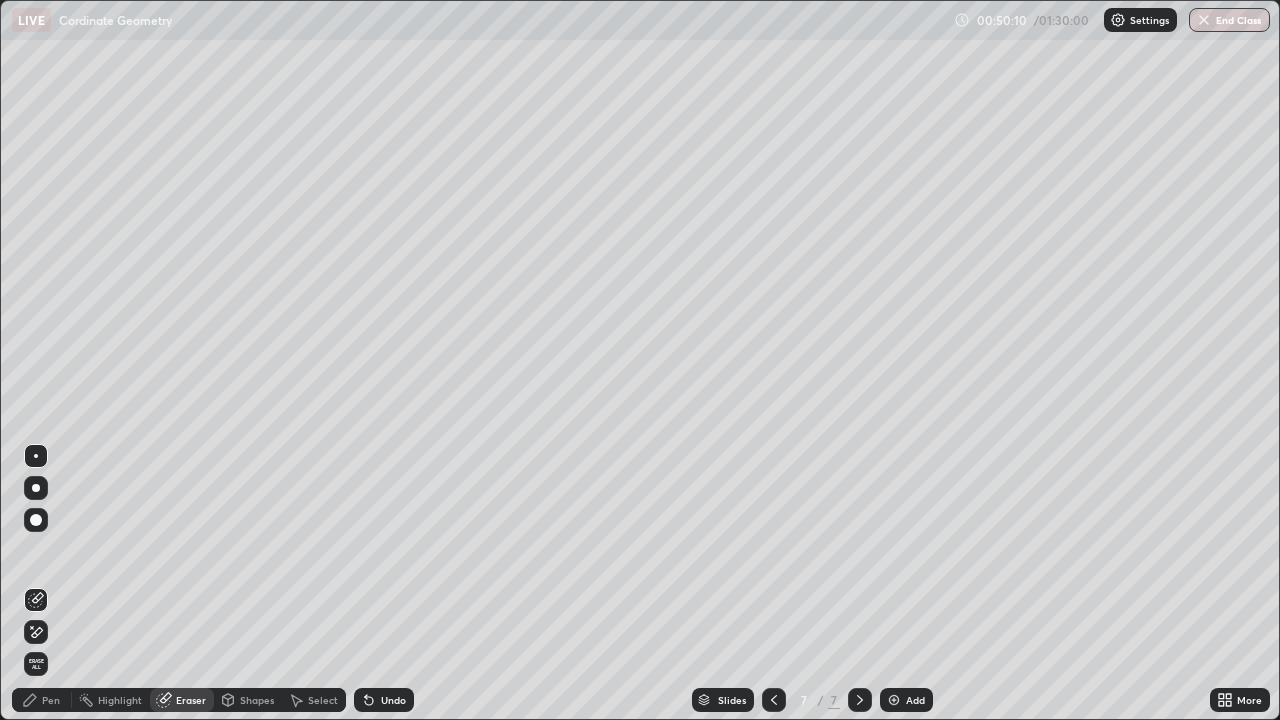 click on "Select" at bounding box center (314, 700) 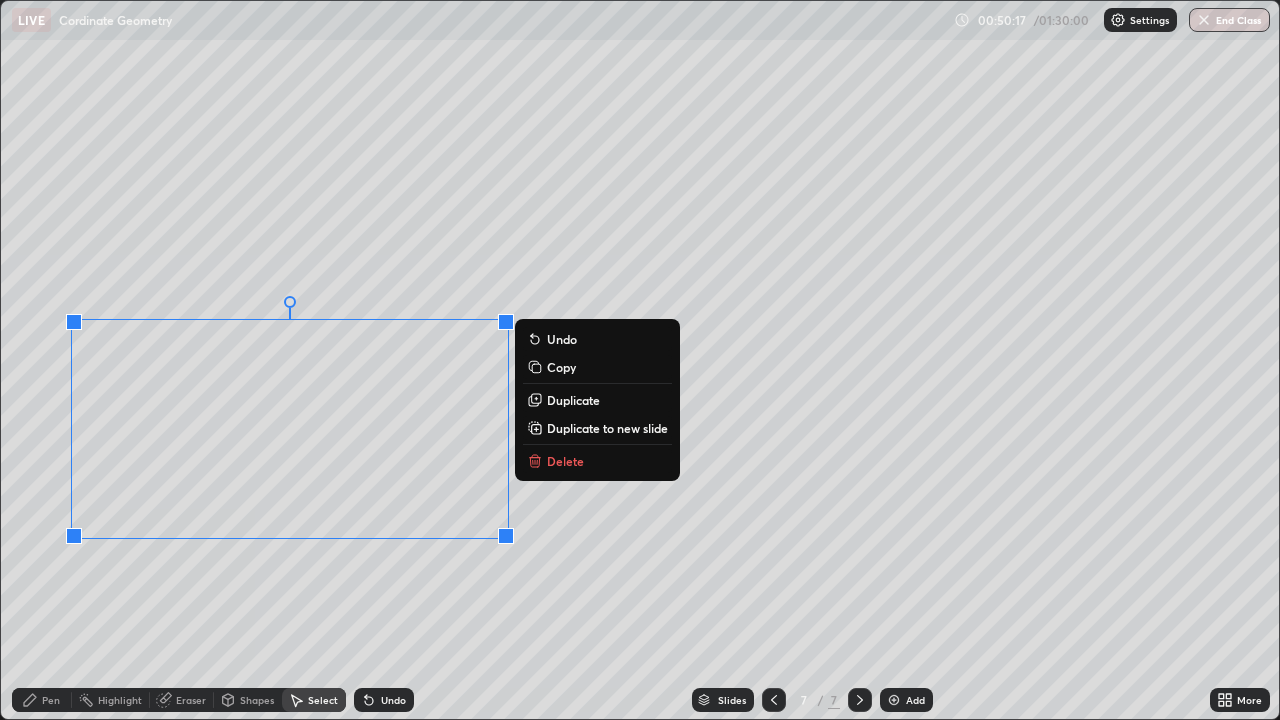 click on "0 ° Undo Copy Duplicate Duplicate to new slide Delete" at bounding box center [640, 360] 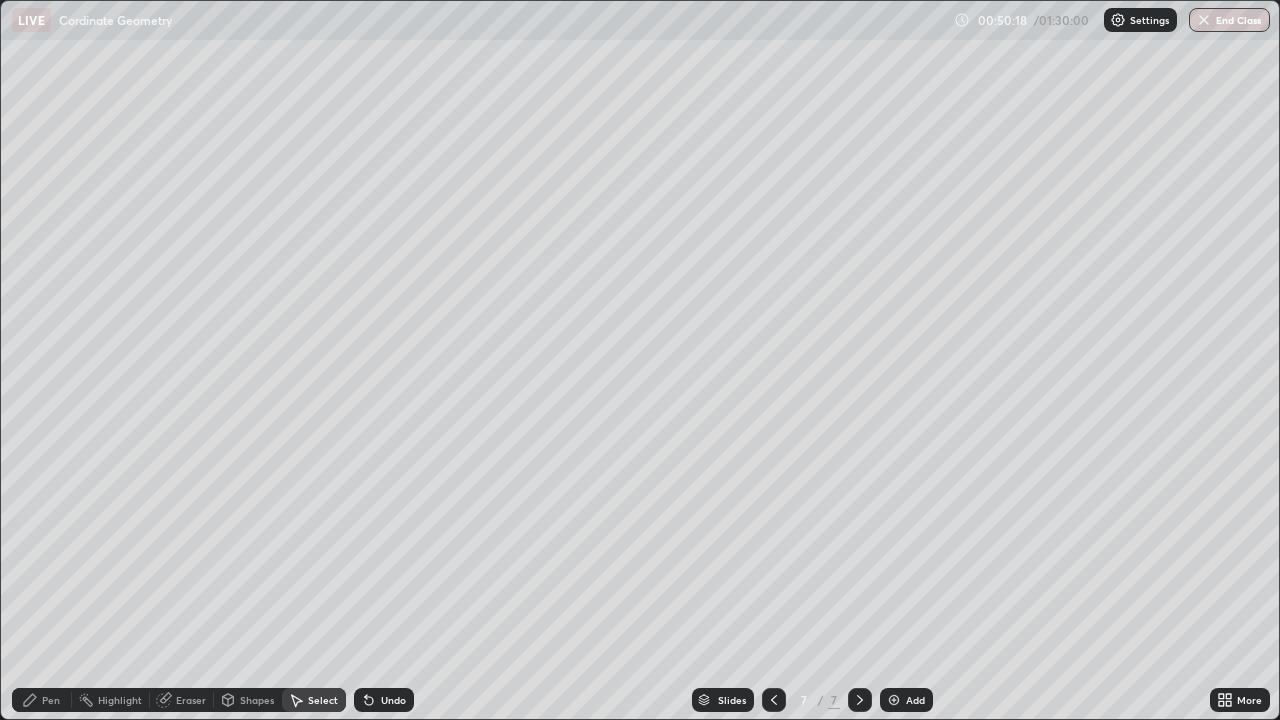 click 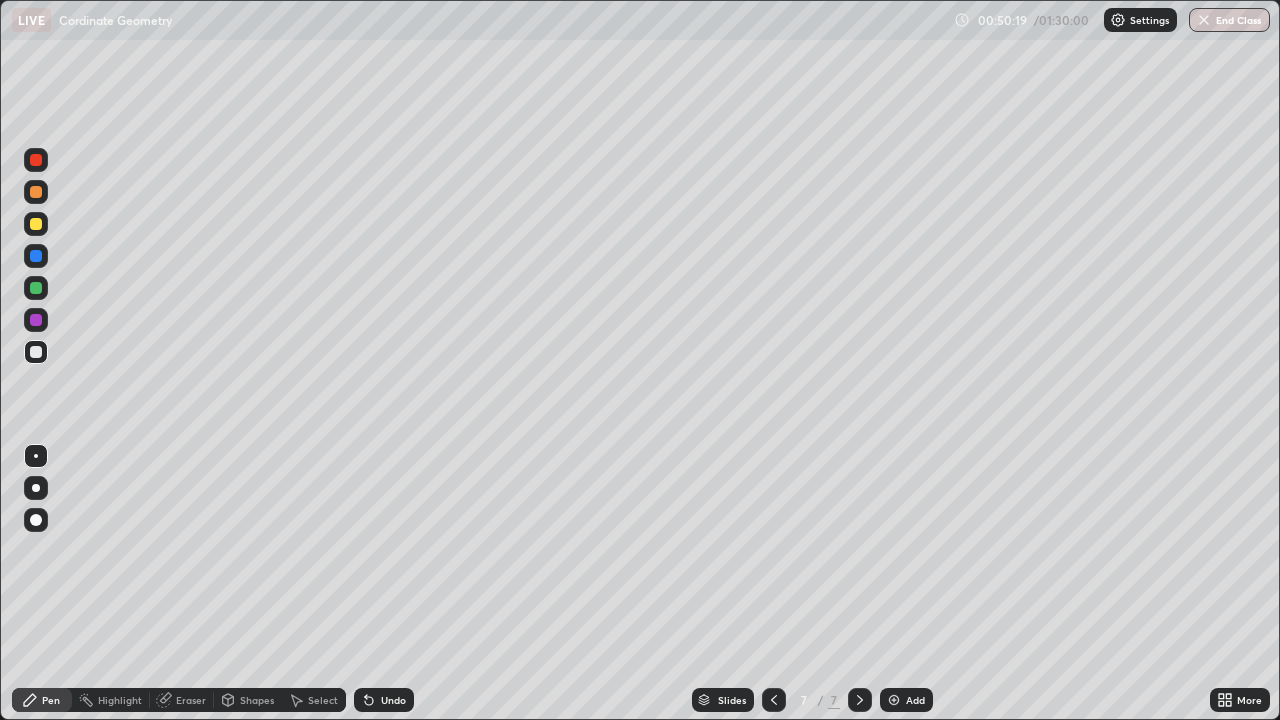 click at bounding box center [36, 224] 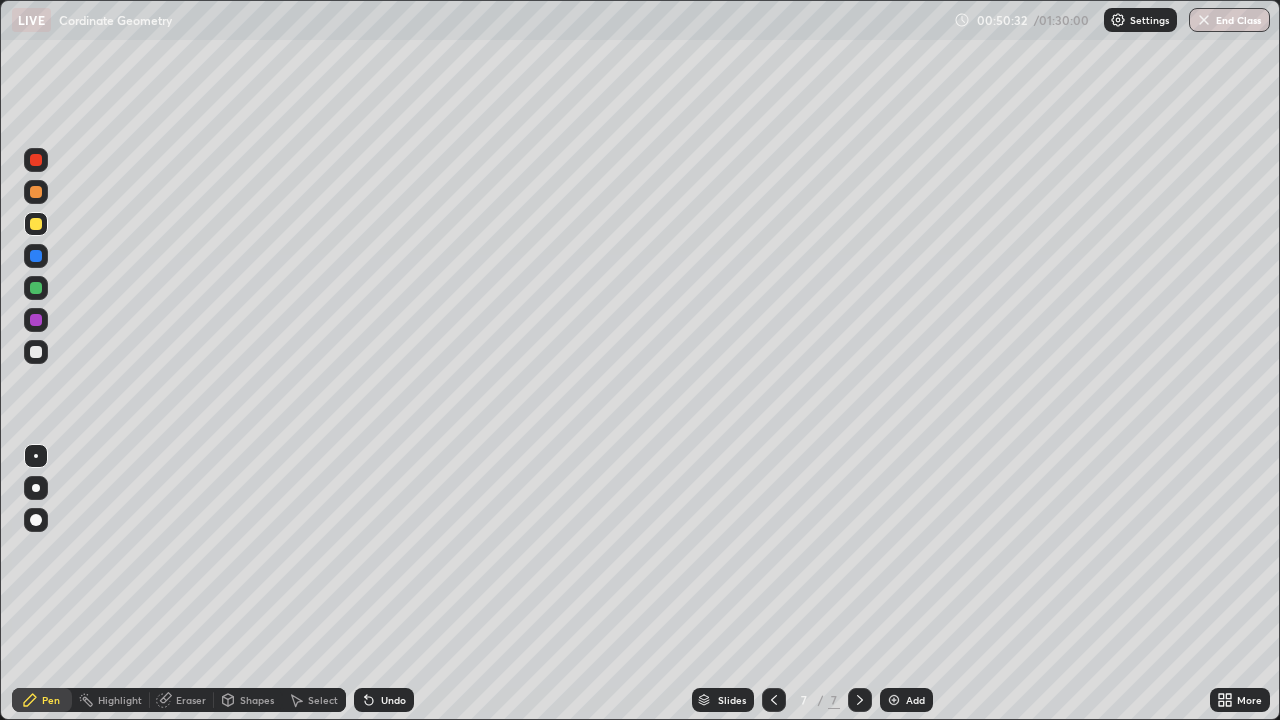 click at bounding box center [36, 352] 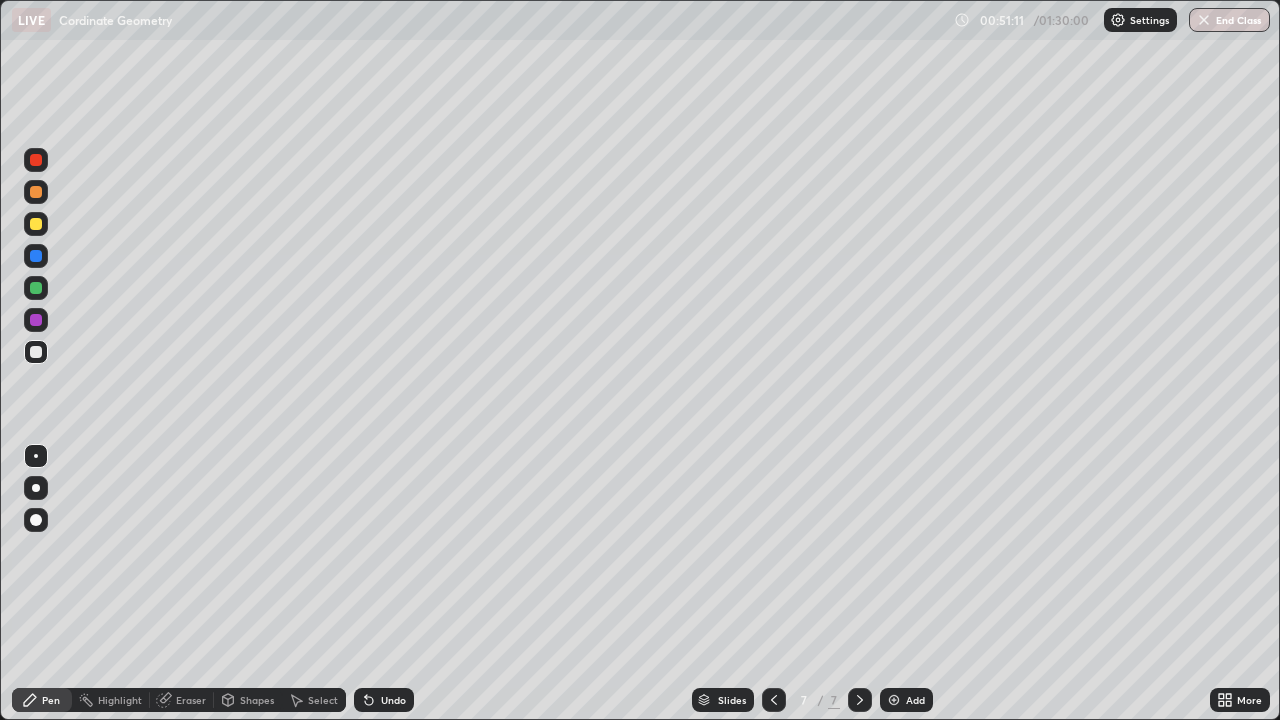 click on "Shapes" at bounding box center (248, 700) 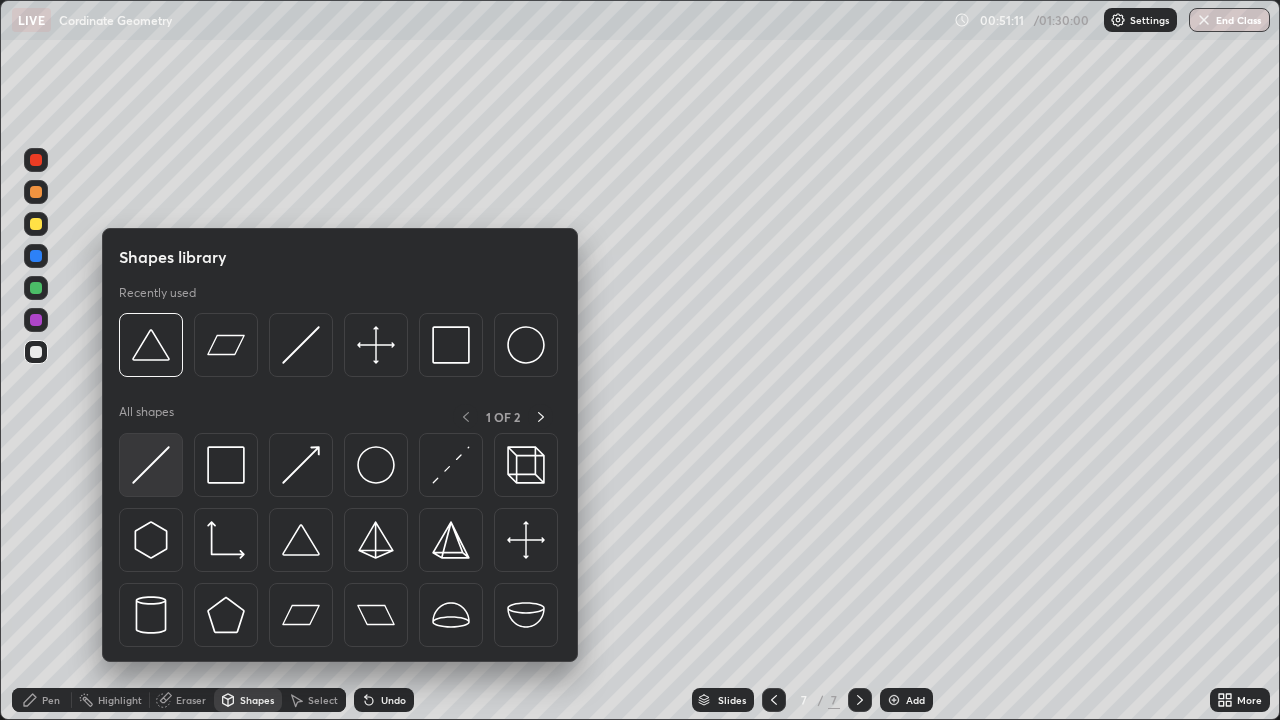 click at bounding box center [151, 465] 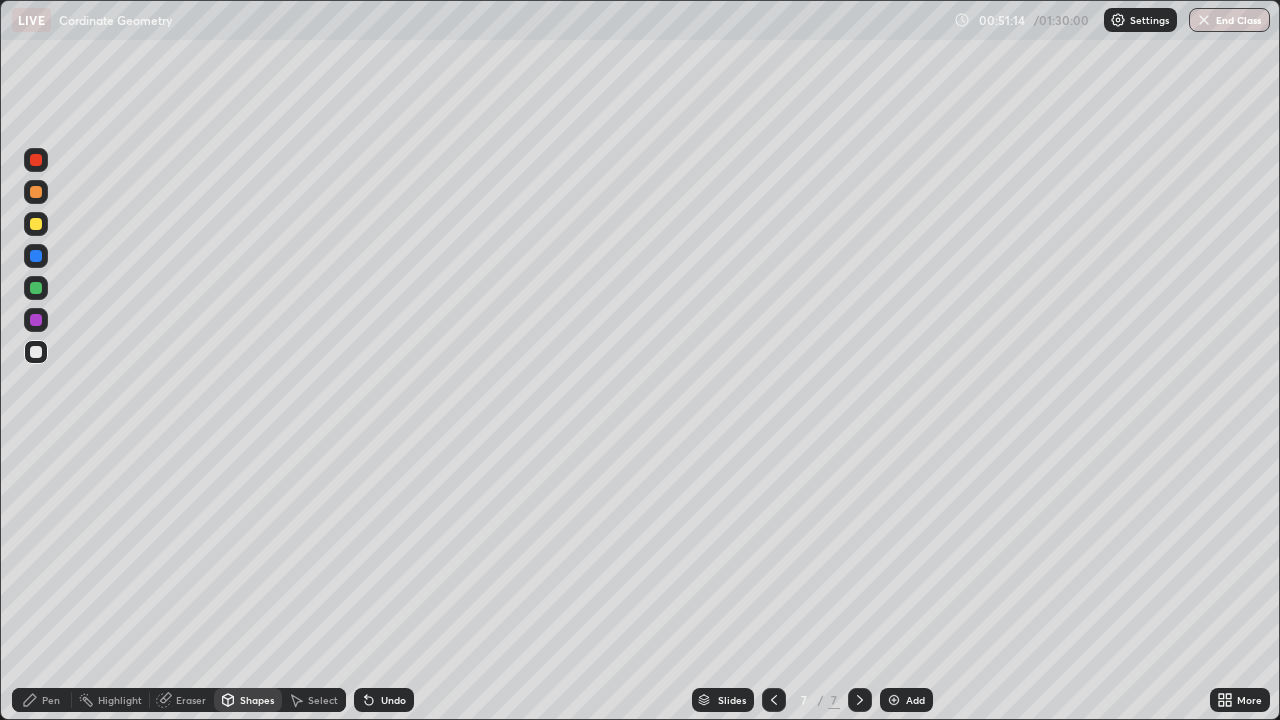 click on "Pen" at bounding box center [42, 700] 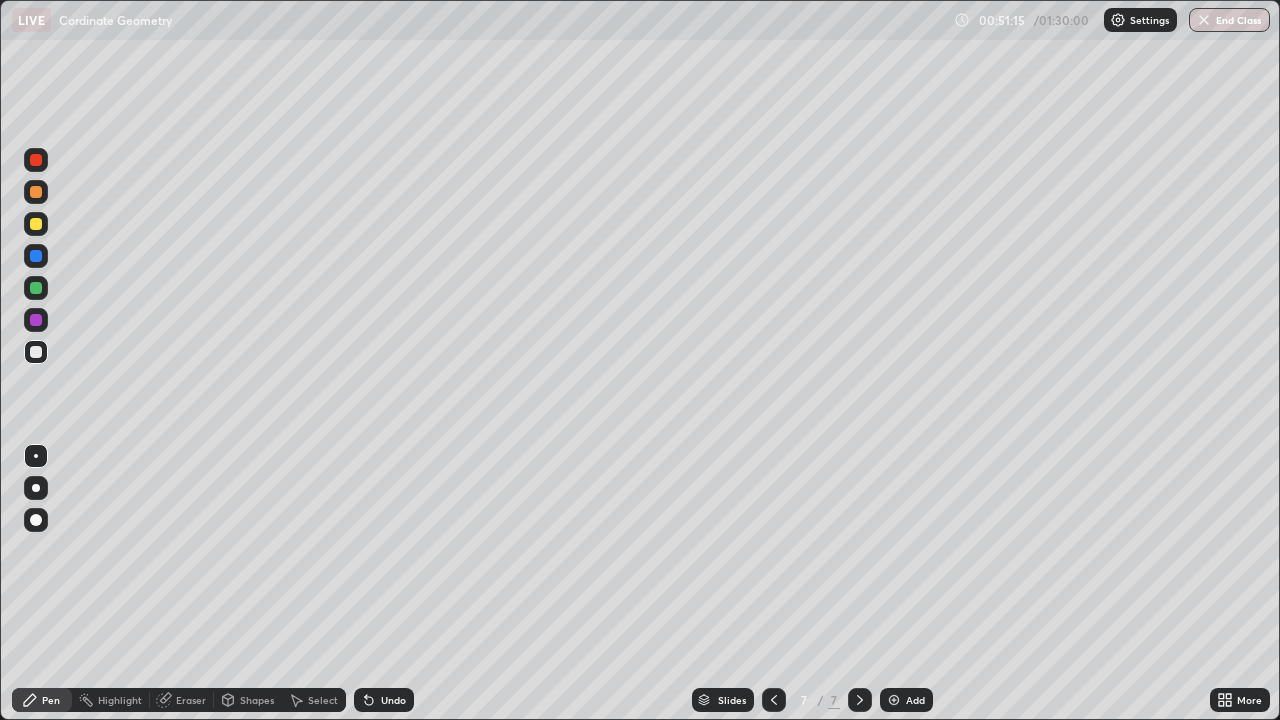 click at bounding box center [36, 224] 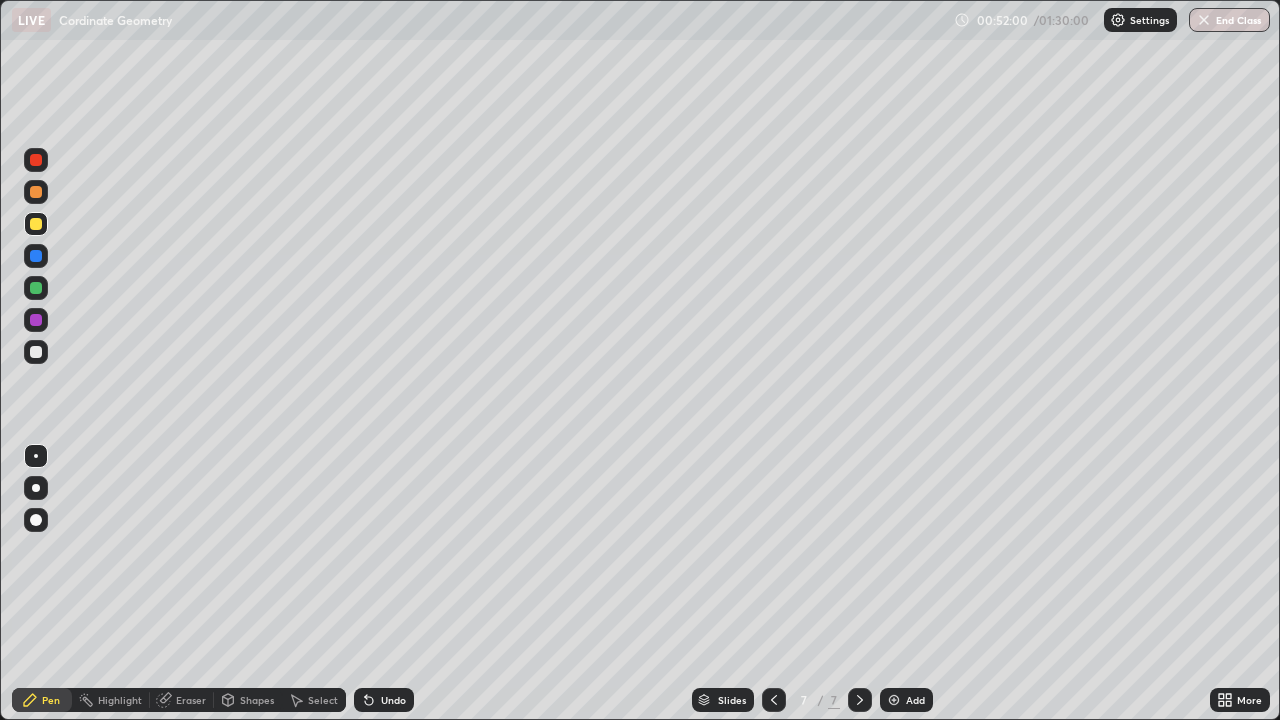click at bounding box center (36, 352) 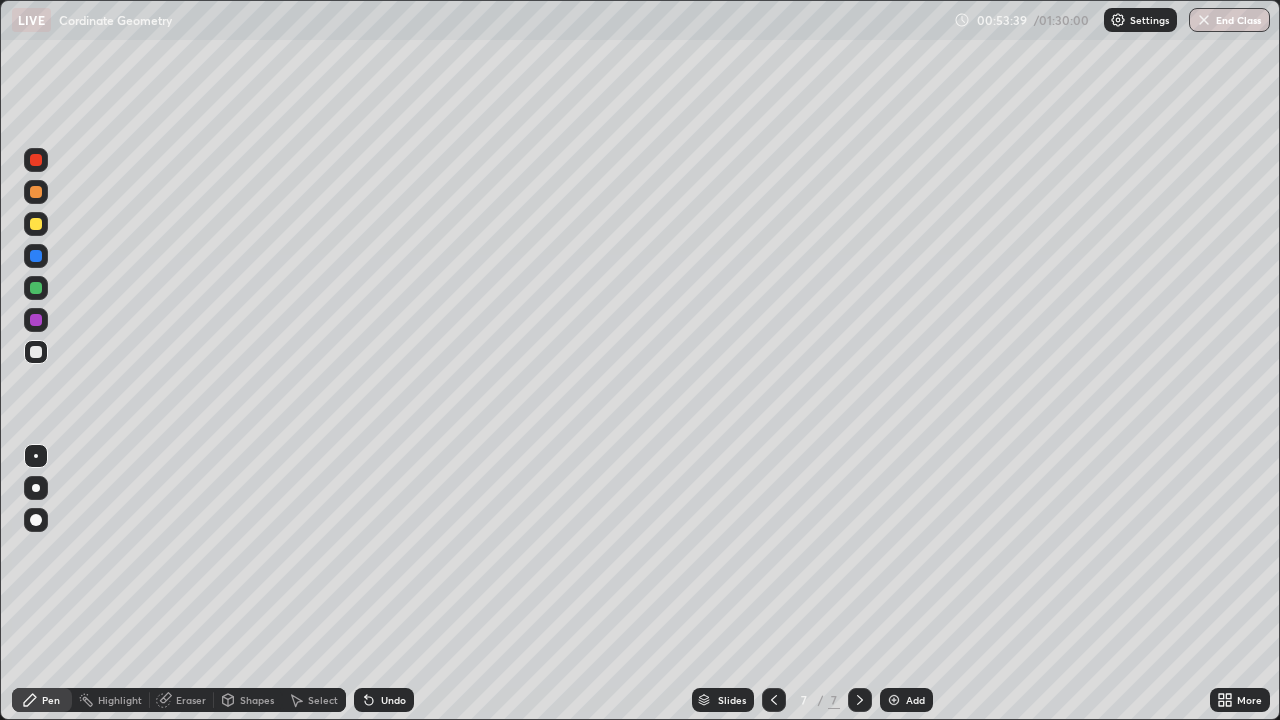 click at bounding box center [36, 192] 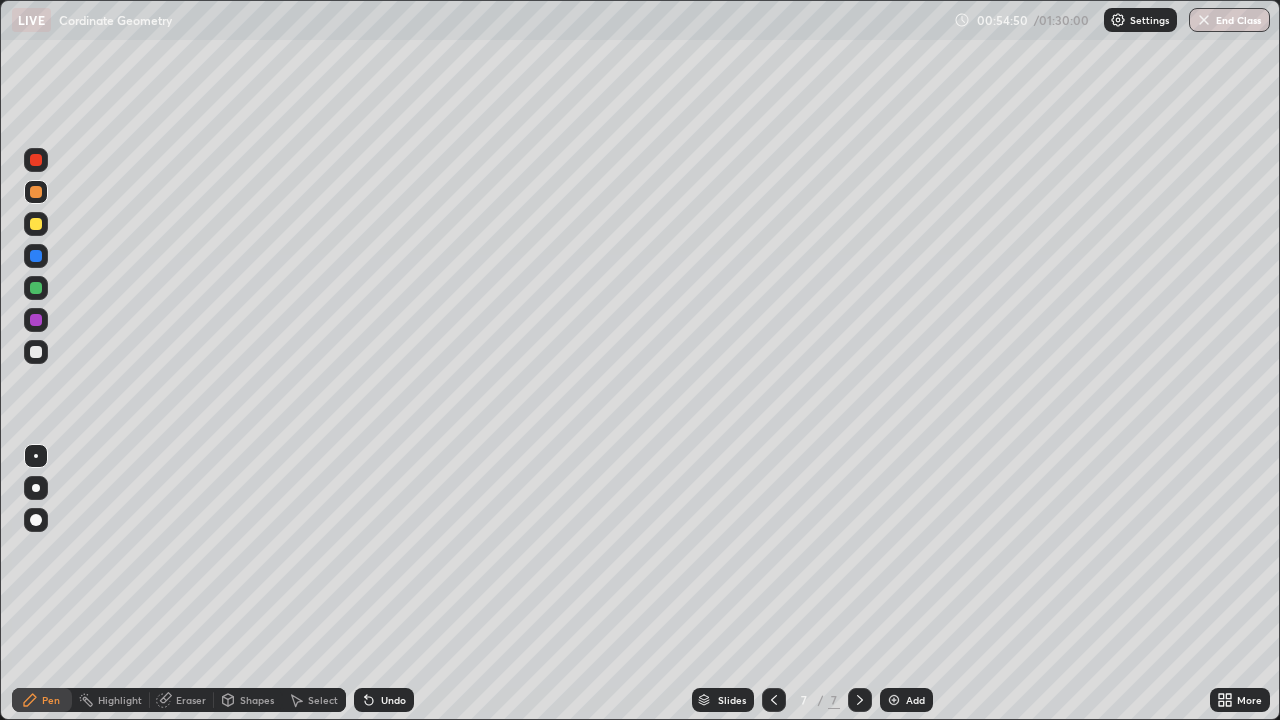 click on "Eraser" at bounding box center [191, 700] 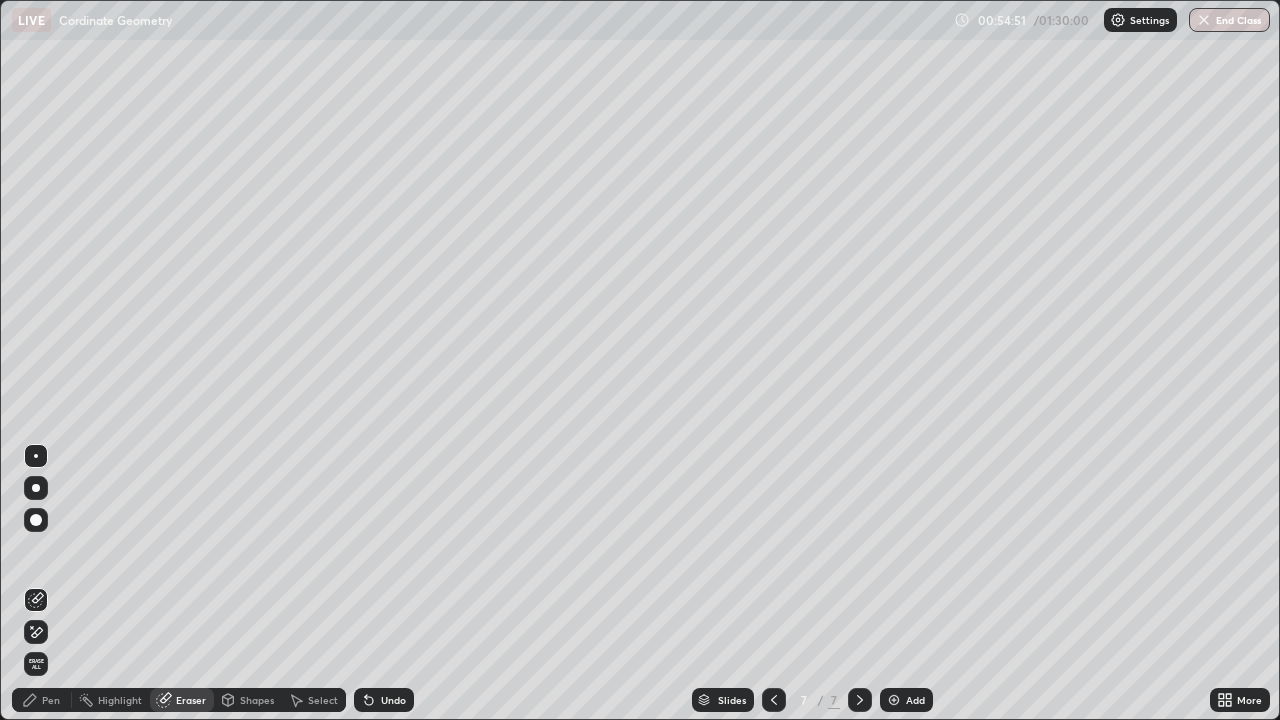 click on "Pen" at bounding box center [42, 700] 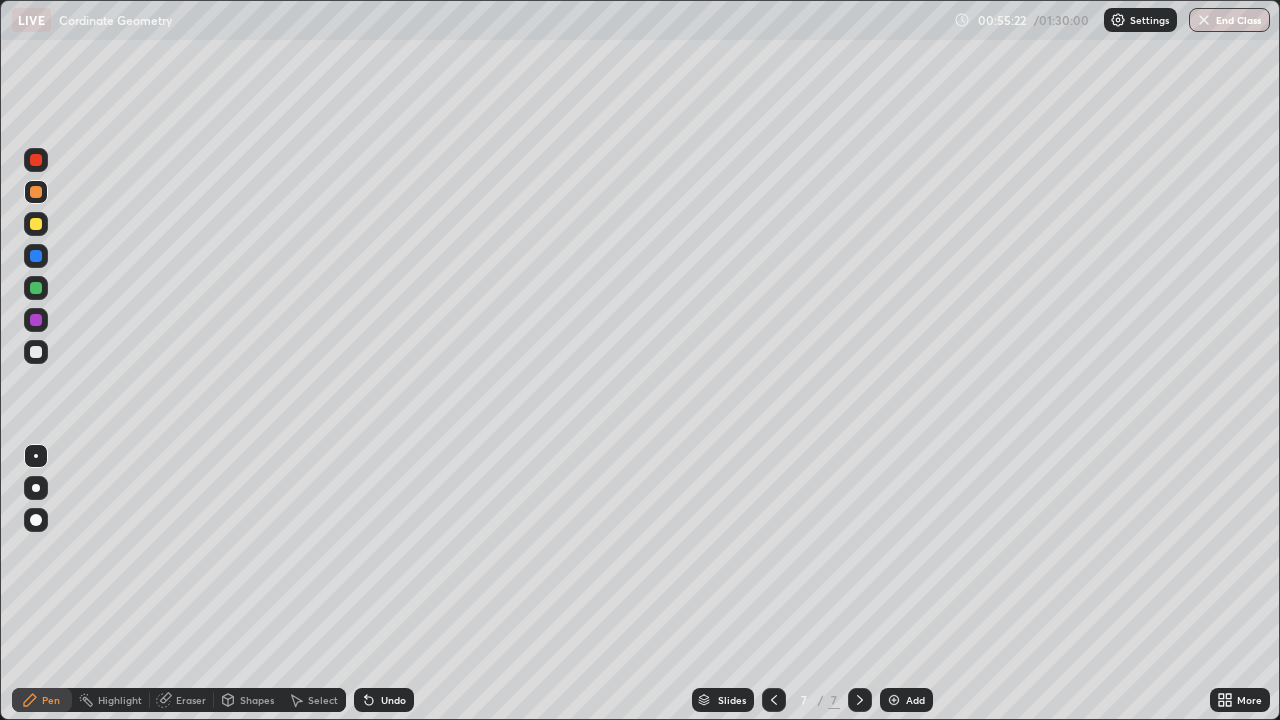 click at bounding box center [36, 320] 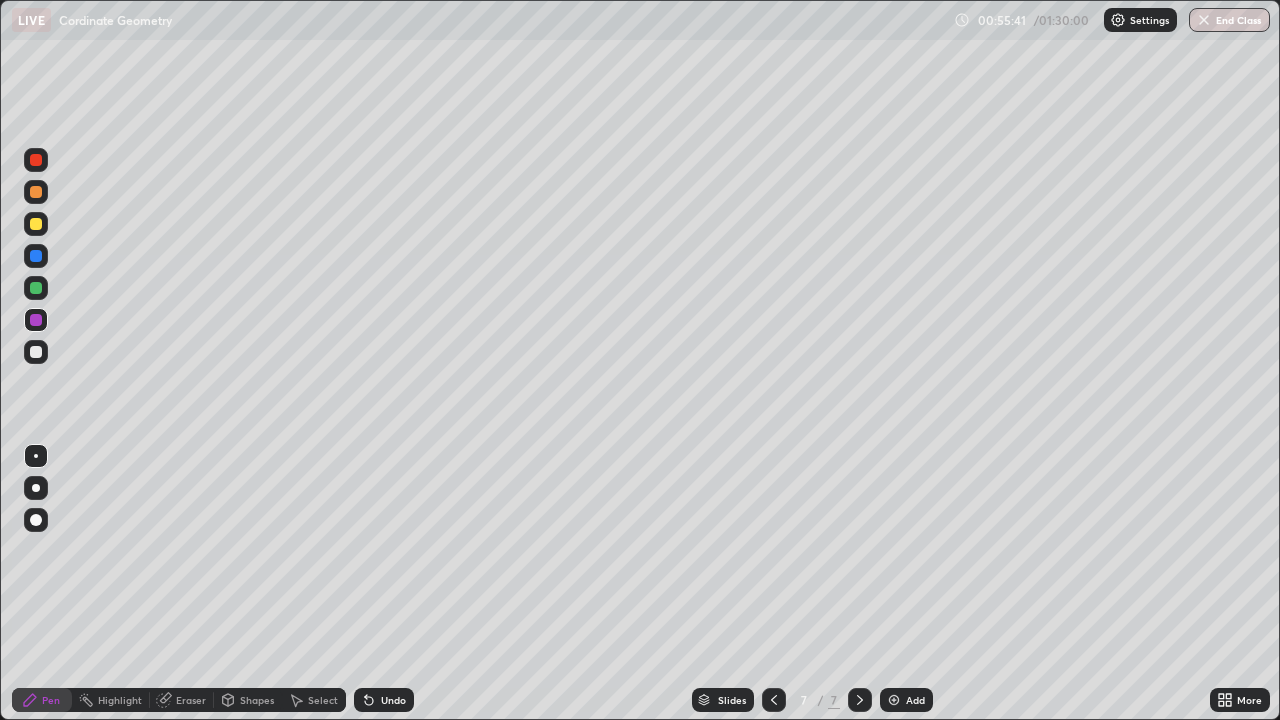 click on "Slides" at bounding box center (732, 700) 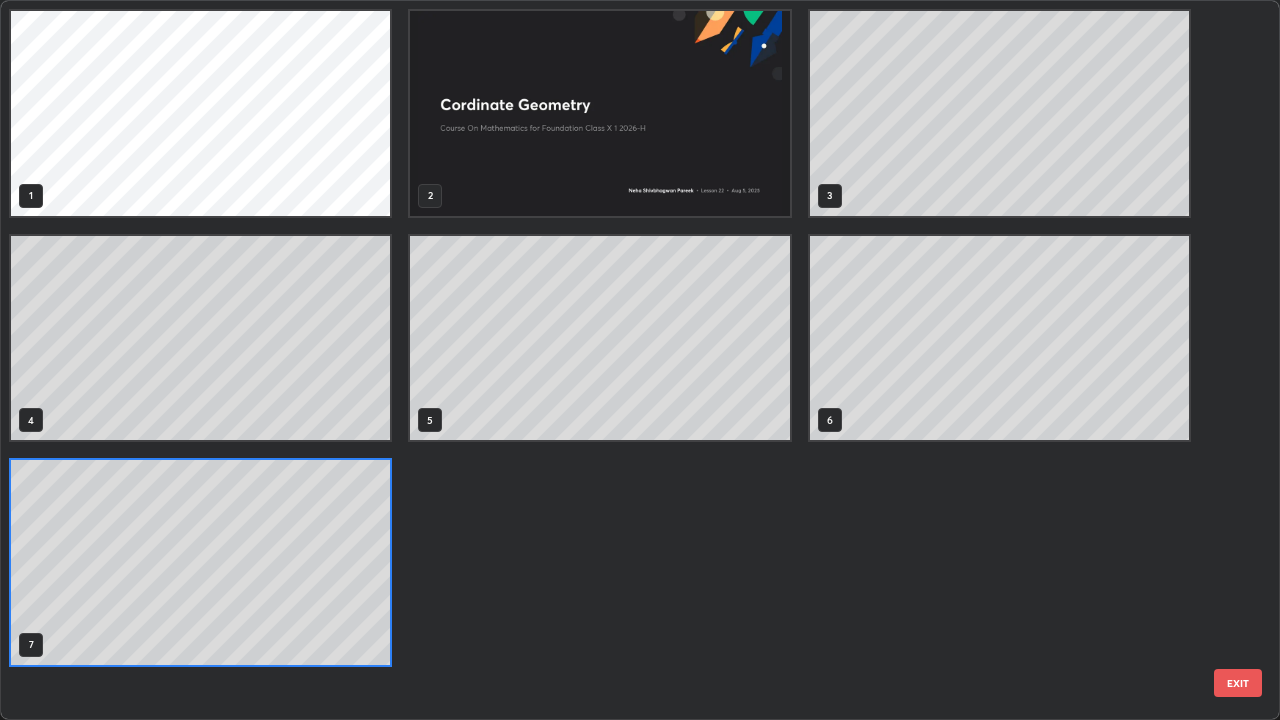 scroll, scrollTop: 7, scrollLeft: 11, axis: both 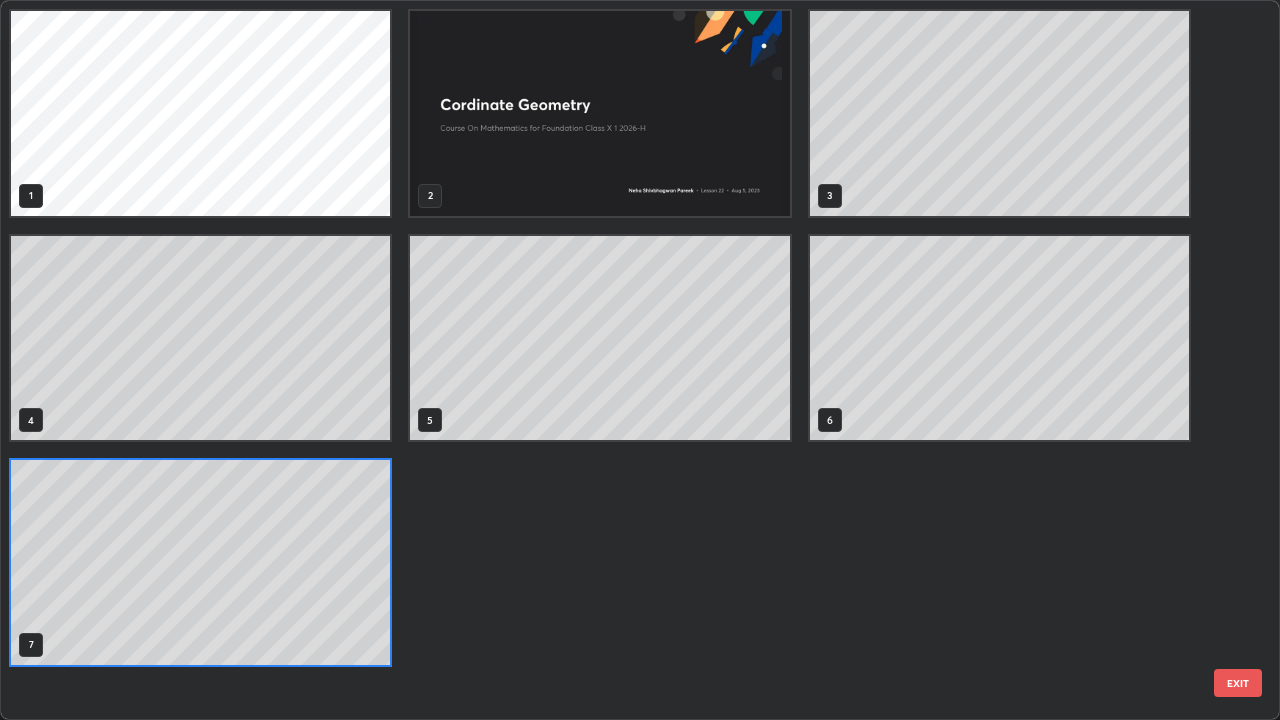 click on "EXIT" at bounding box center (1238, 683) 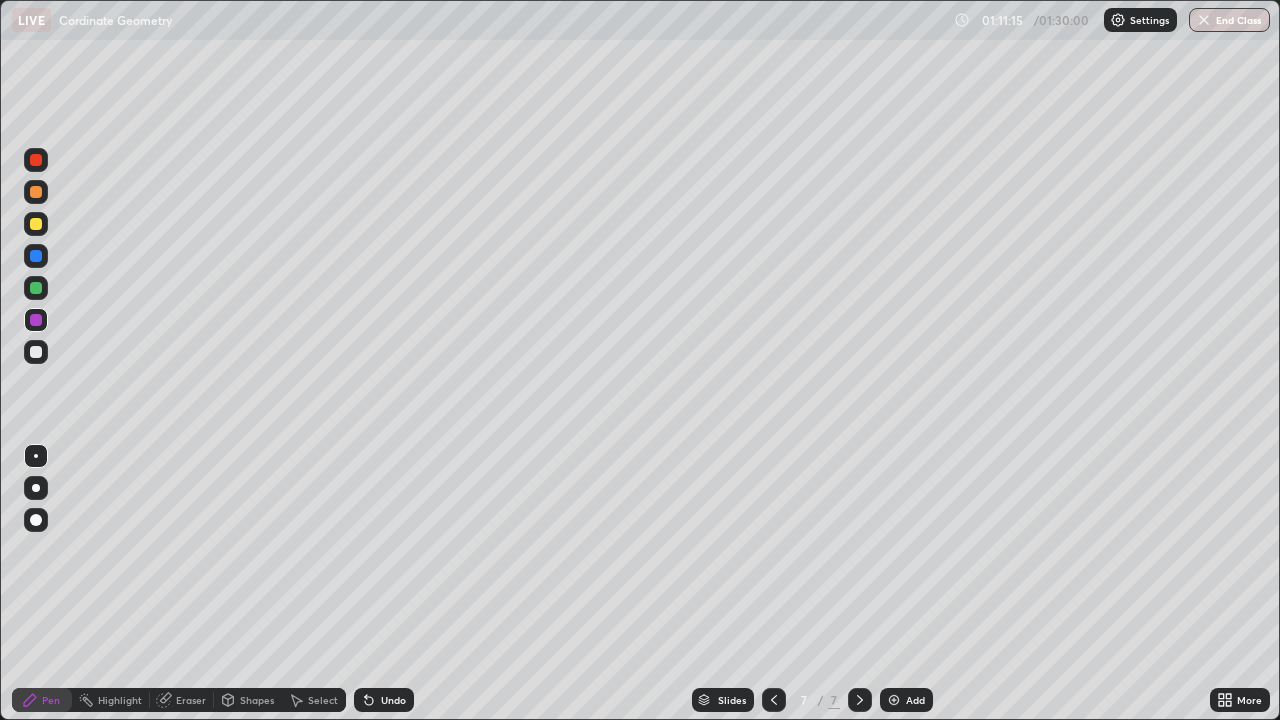 click at bounding box center (894, 700) 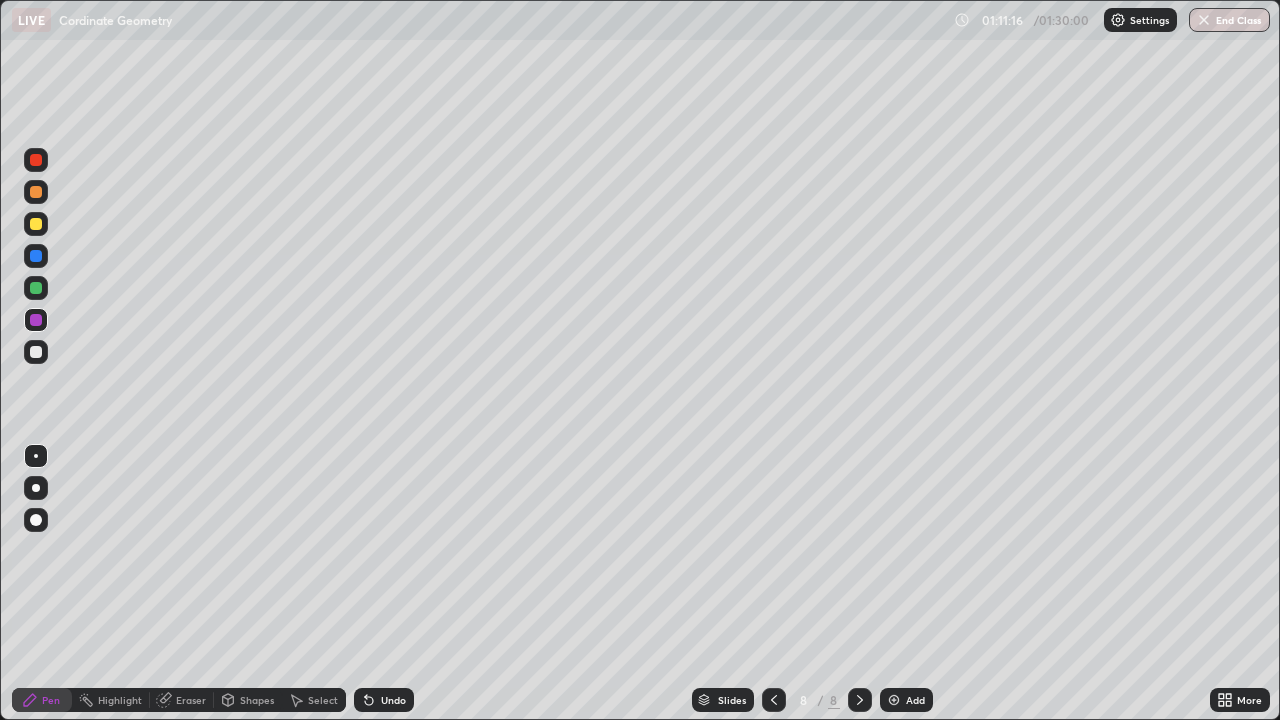 click on "Shapes" at bounding box center [257, 700] 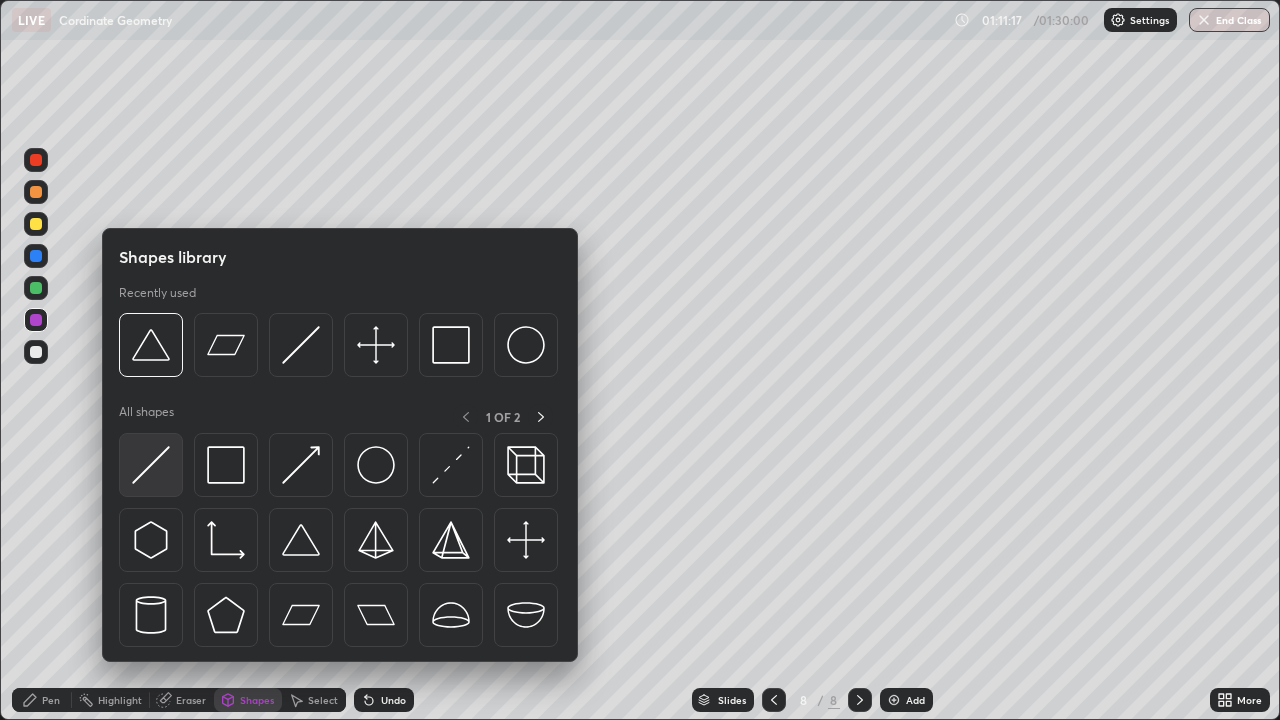 click at bounding box center [151, 465] 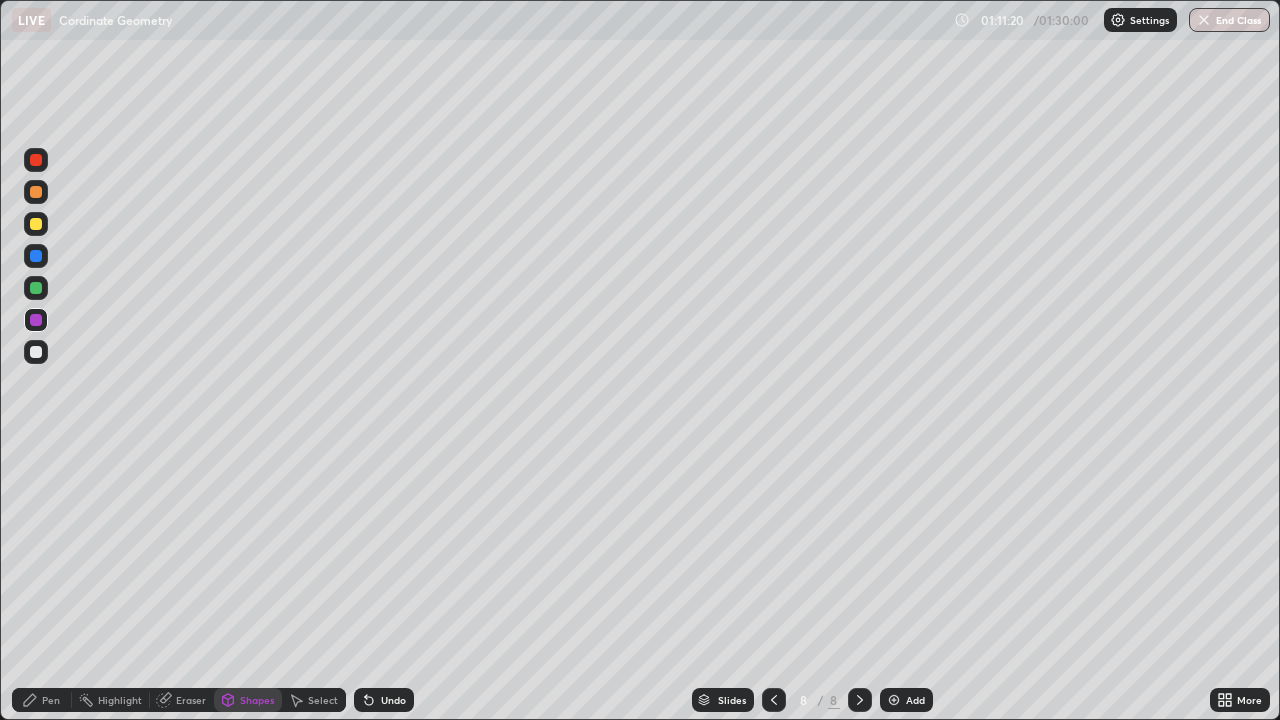 click on "Pen" at bounding box center (42, 700) 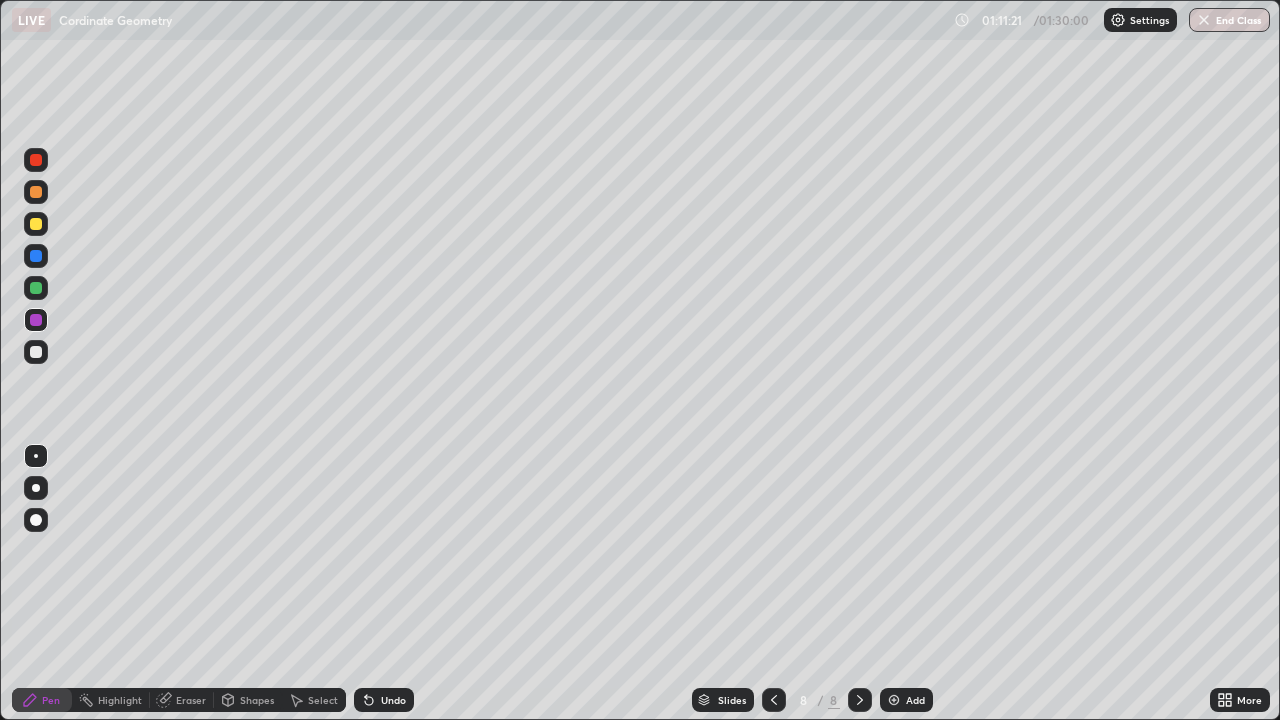 click at bounding box center [36, 352] 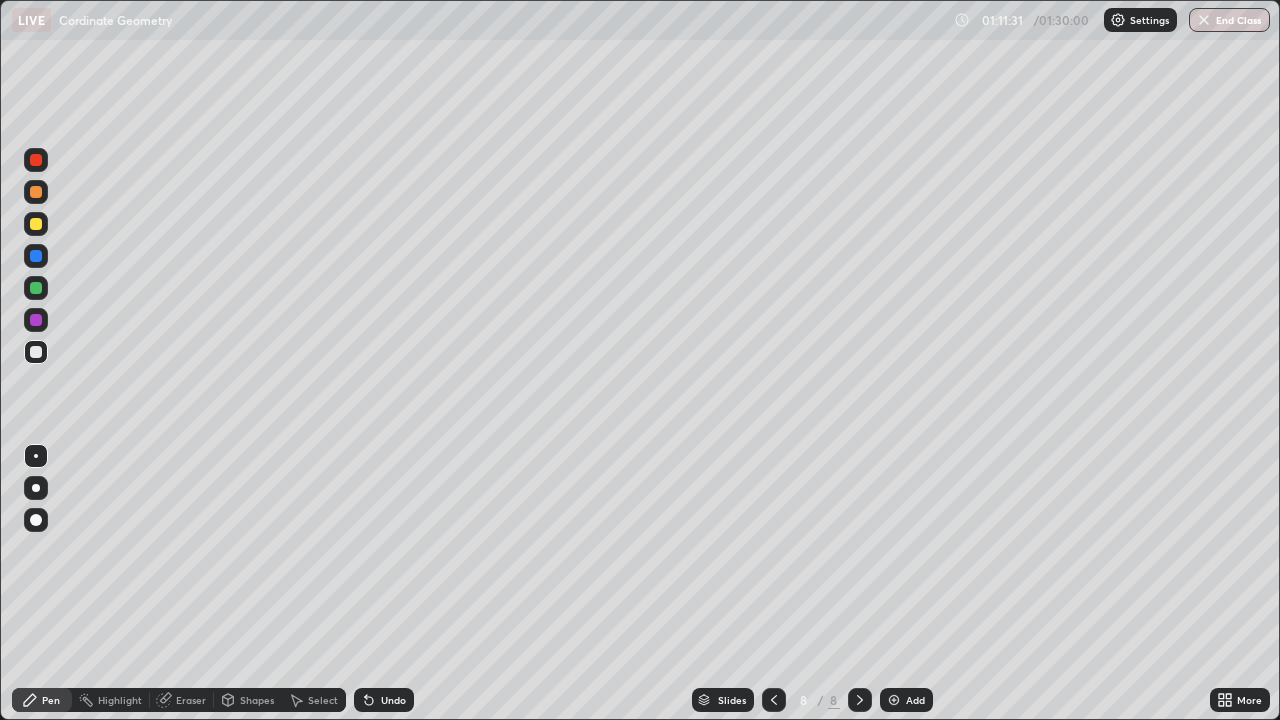 click on "Shapes" at bounding box center [257, 700] 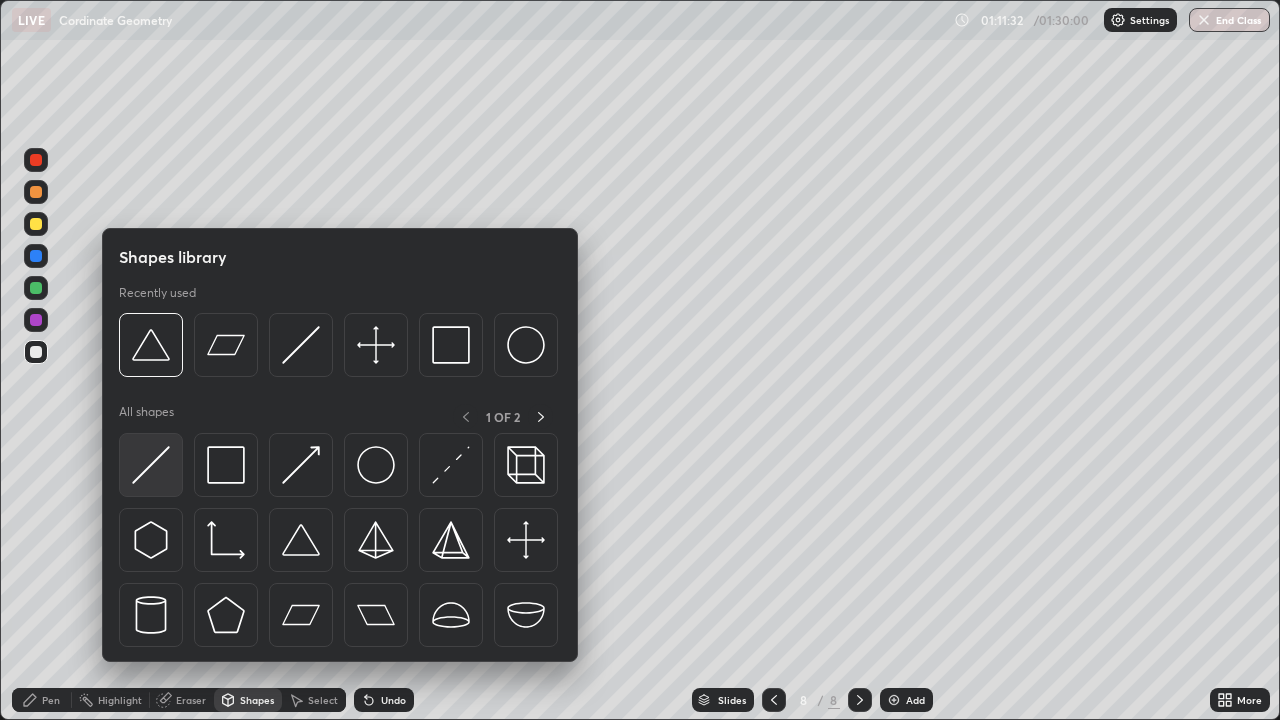 click at bounding box center [151, 465] 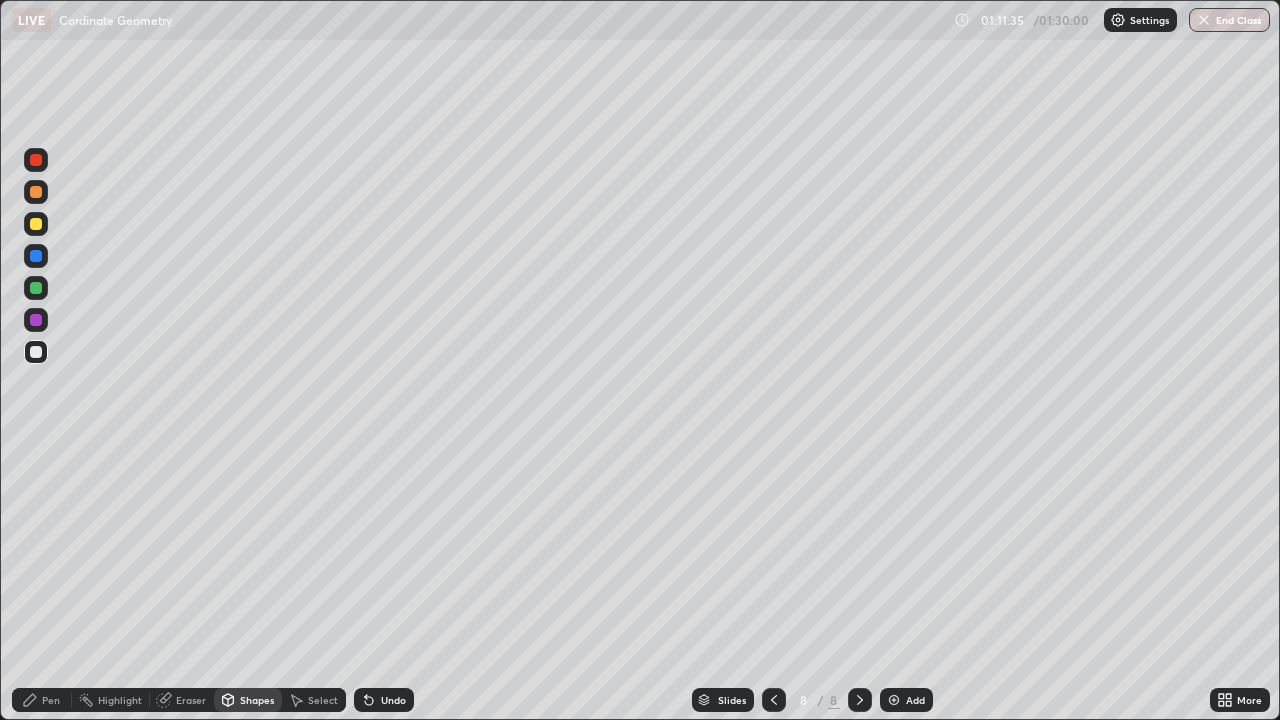 click at bounding box center (36, 224) 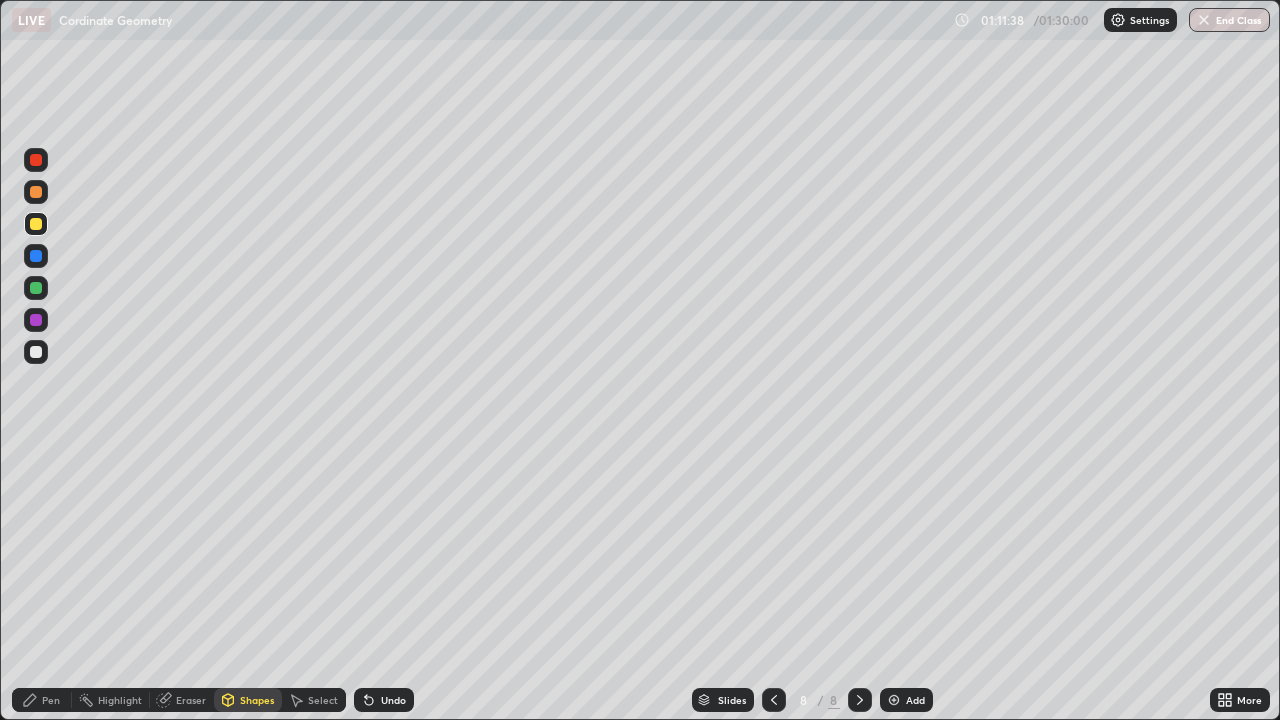click on "Pen" at bounding box center [51, 700] 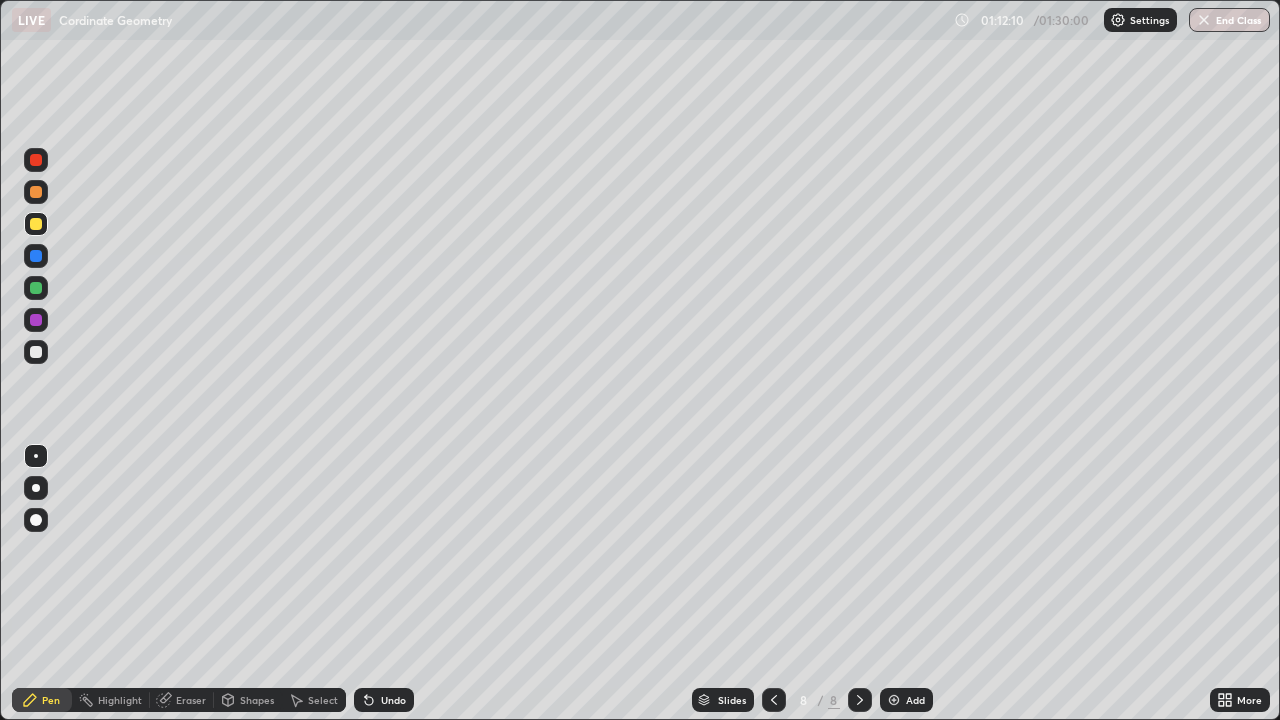 click at bounding box center (36, 352) 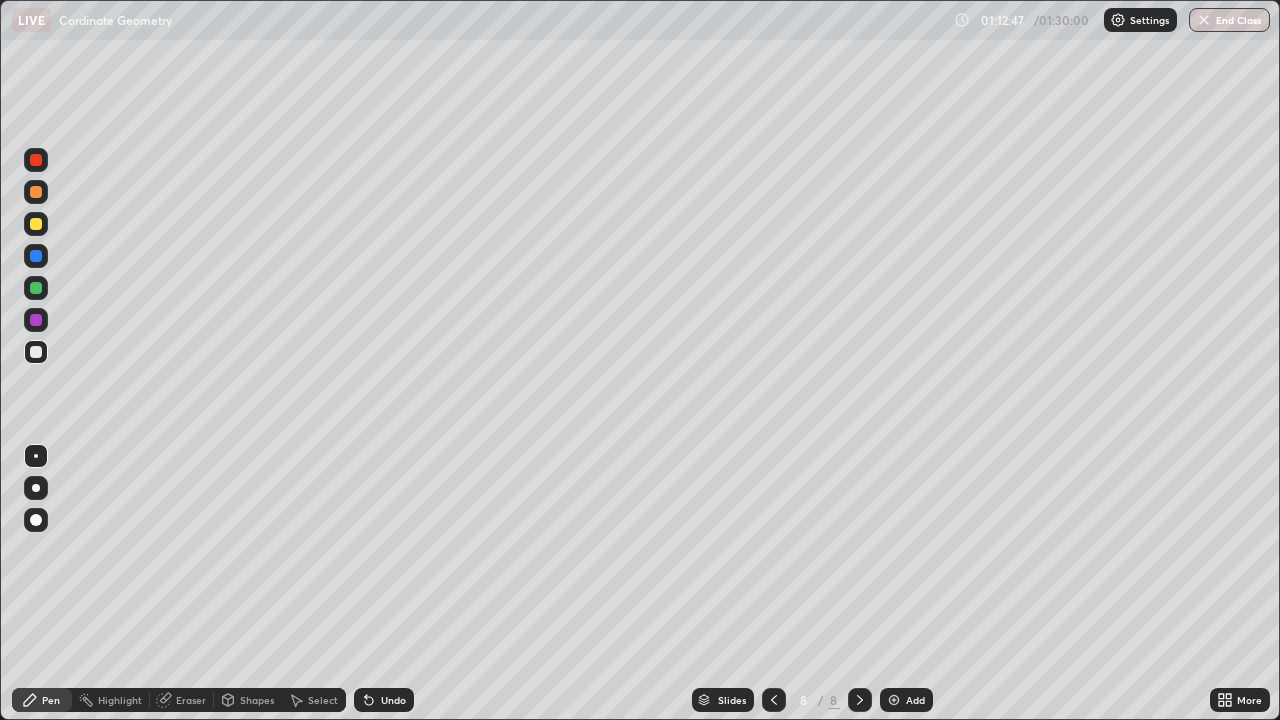 click at bounding box center (36, 224) 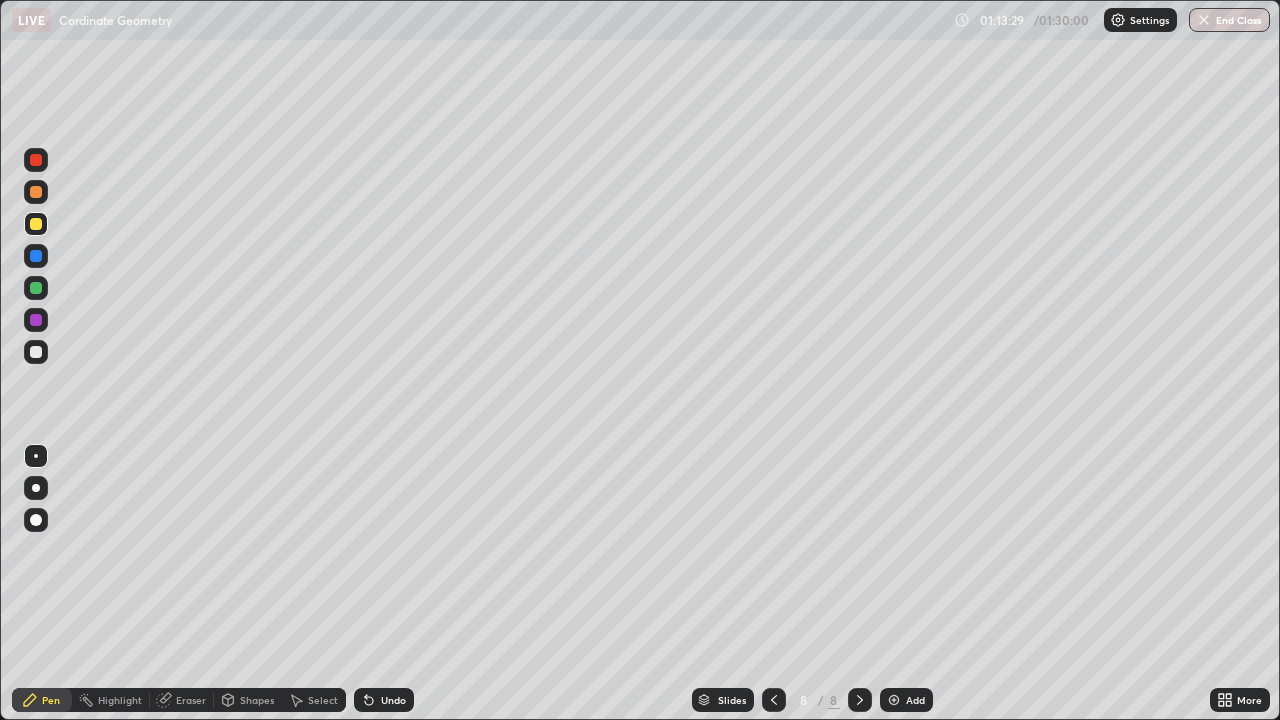 click on "Undo" at bounding box center (384, 700) 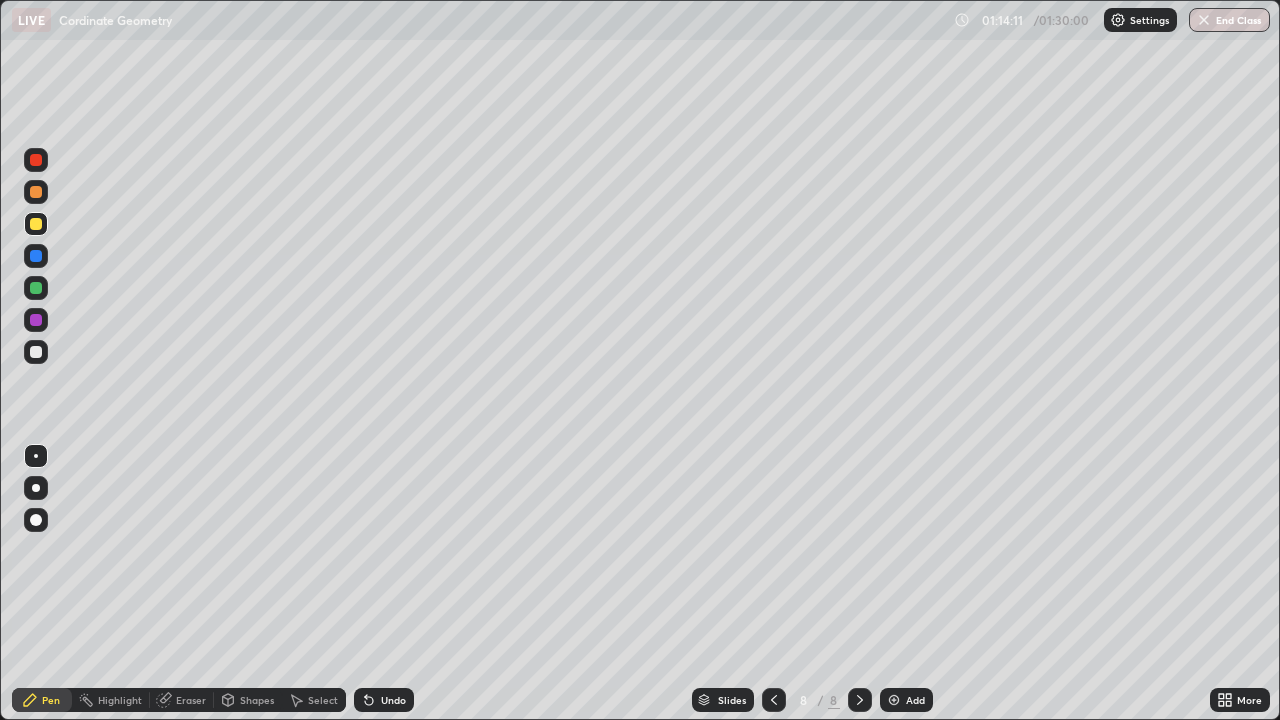 click on "Select" at bounding box center [314, 700] 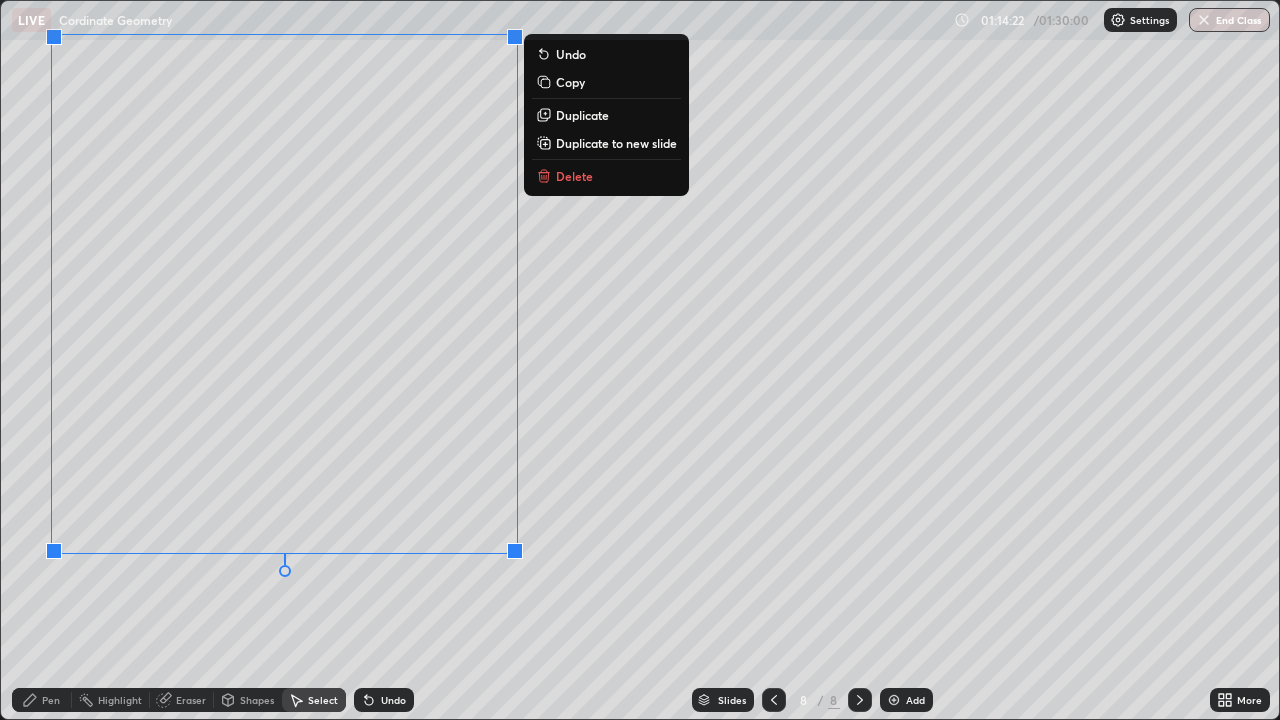 click on "0 ° Undo Copy Duplicate Duplicate to new slide Delete" at bounding box center [640, 360] 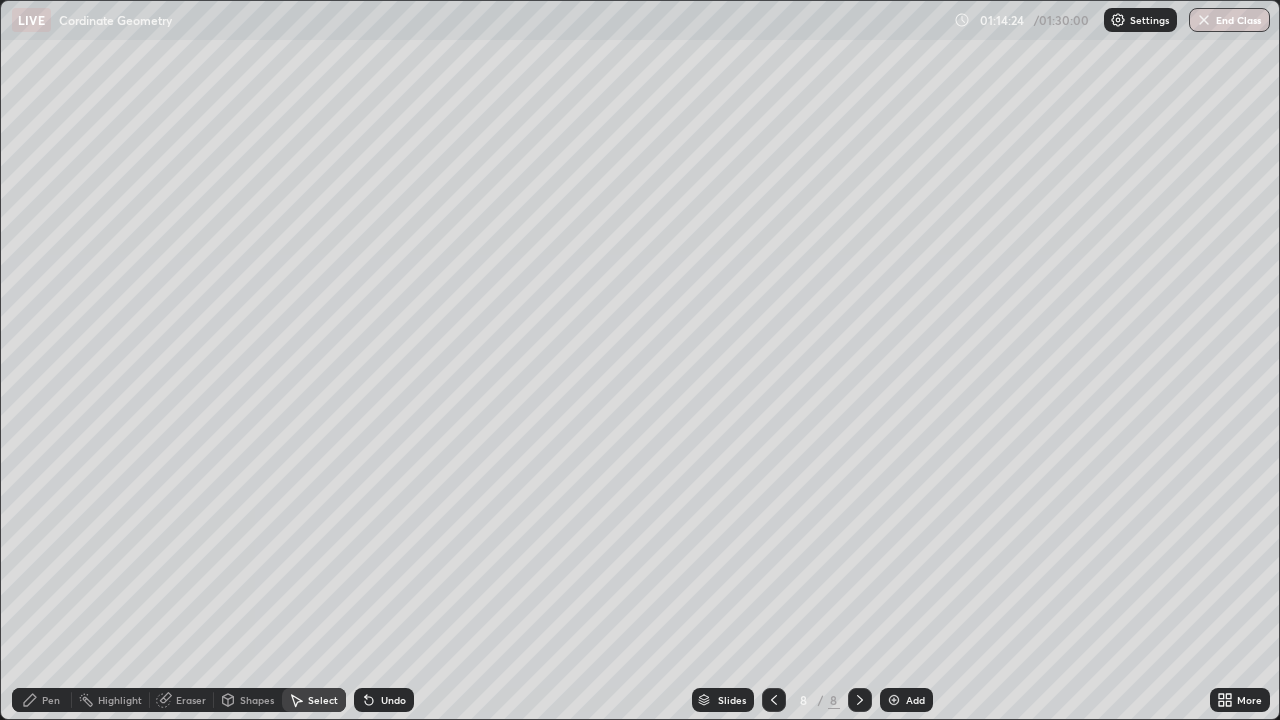 click on "Pen" at bounding box center [42, 700] 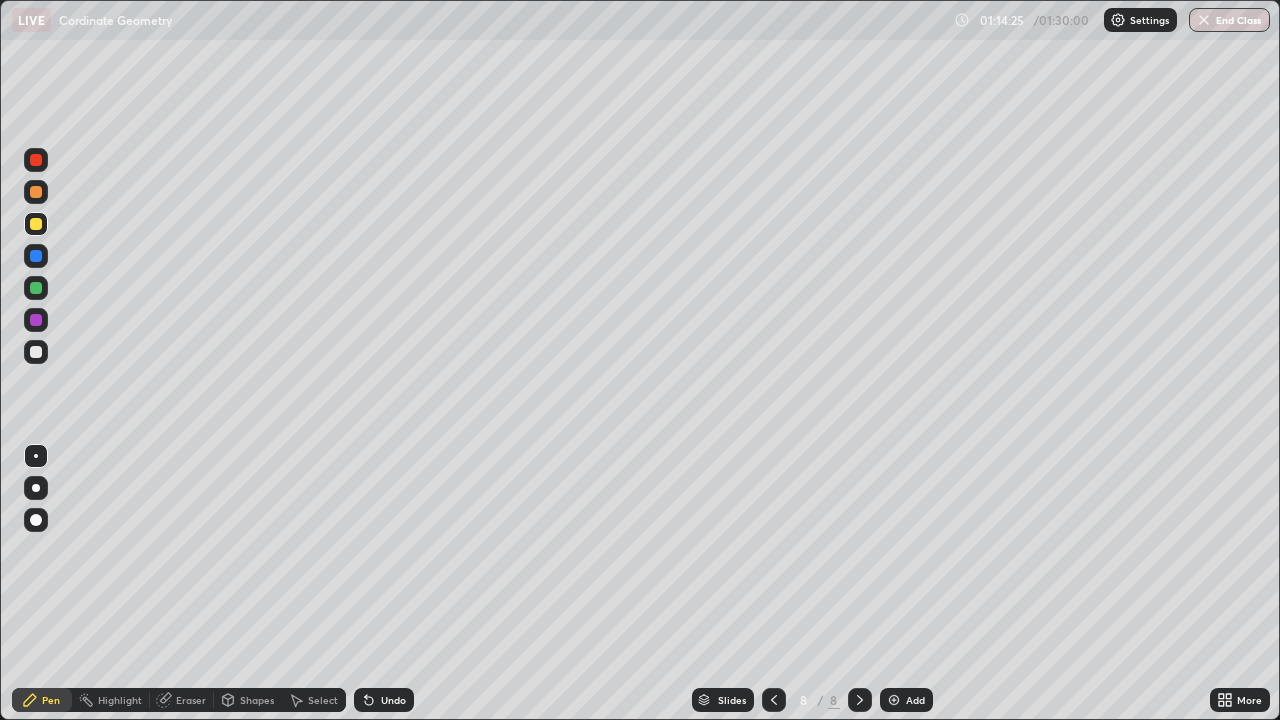 click at bounding box center [36, 352] 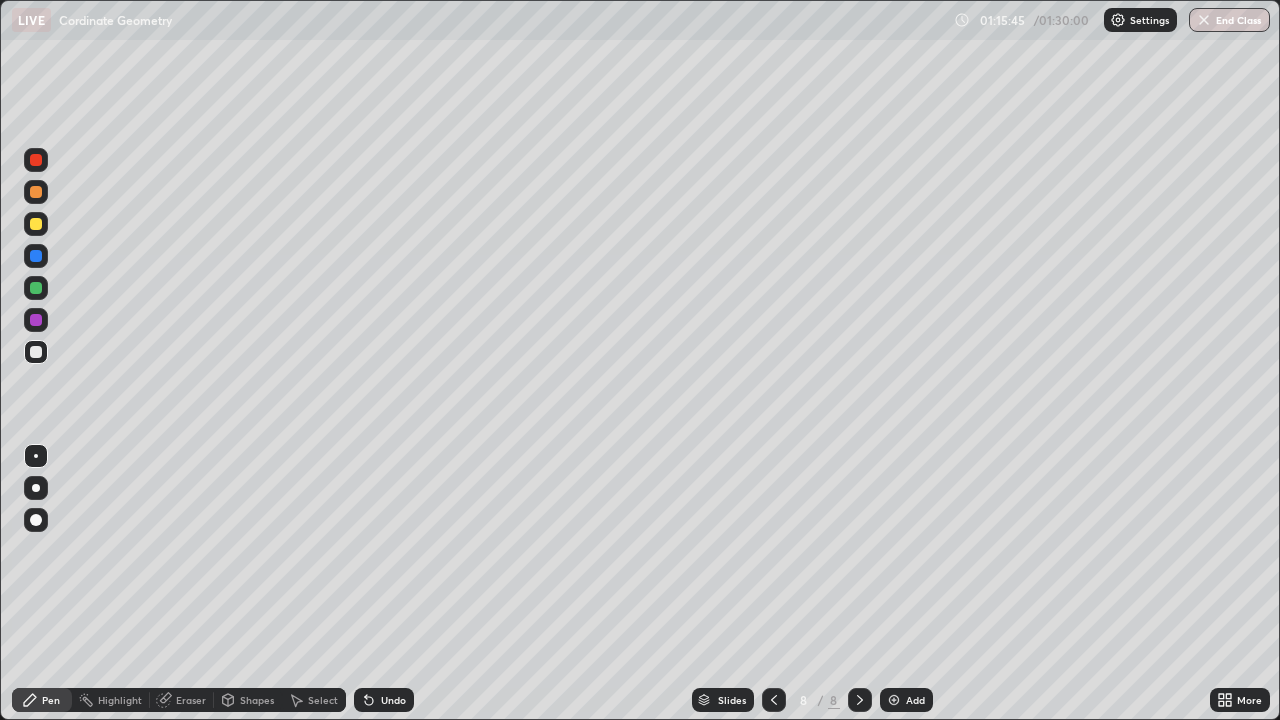 click at bounding box center (36, 224) 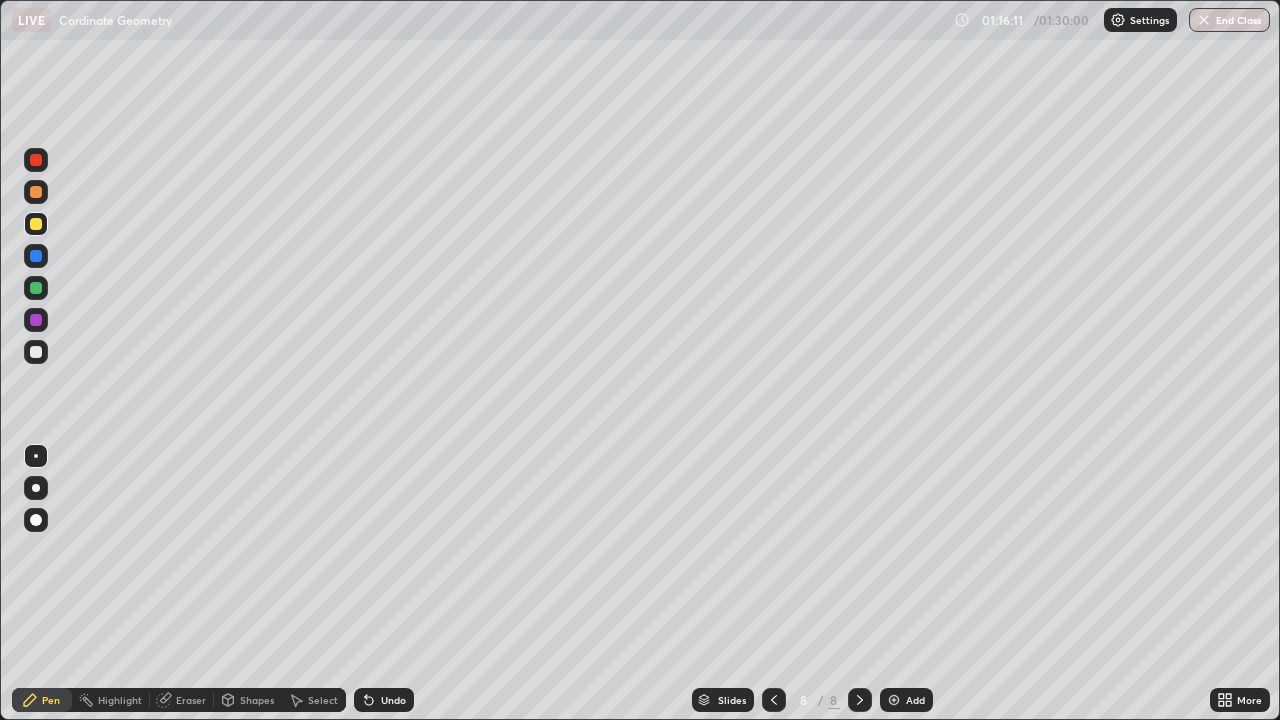 click on "Eraser" at bounding box center (191, 700) 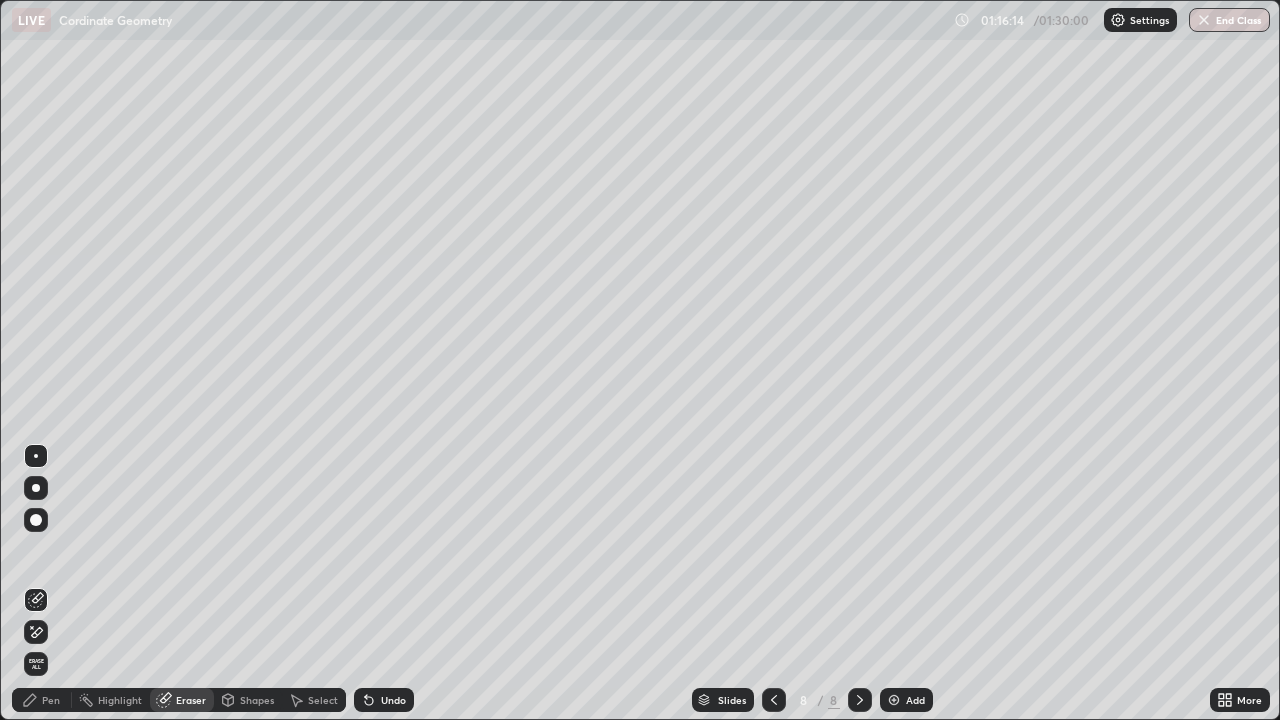 click on "Pen" at bounding box center [51, 700] 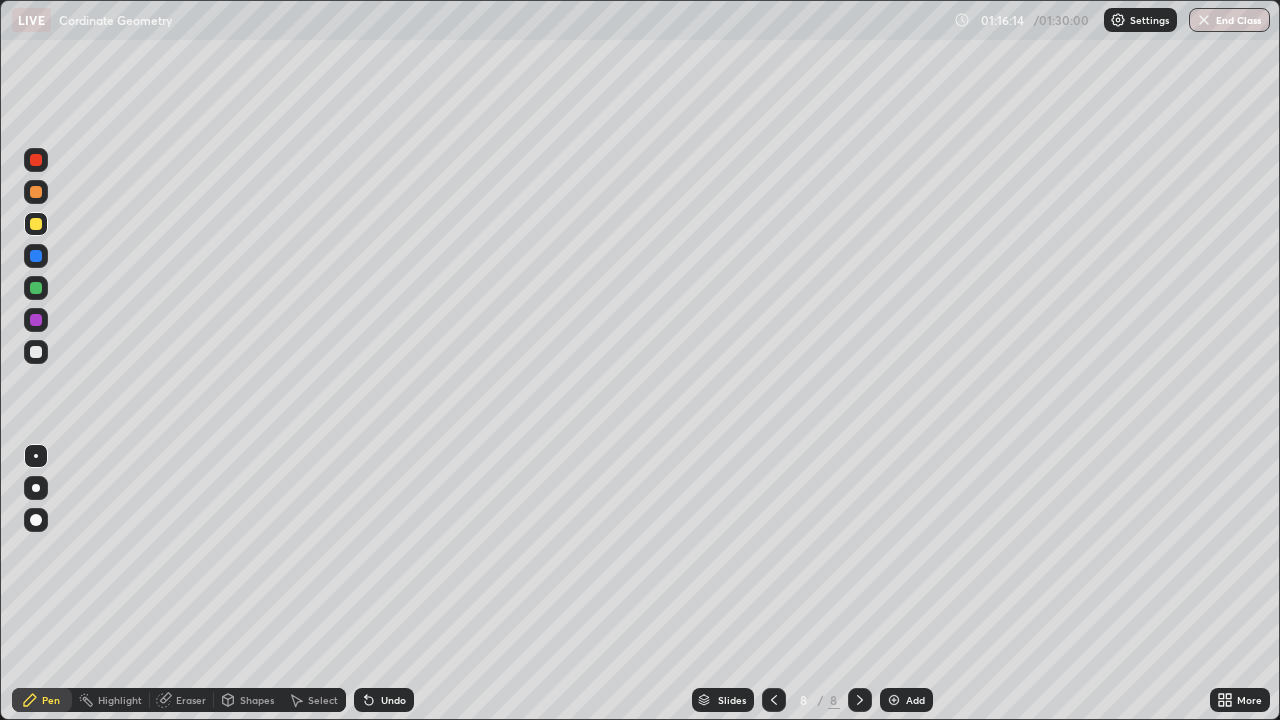 click at bounding box center (36, 352) 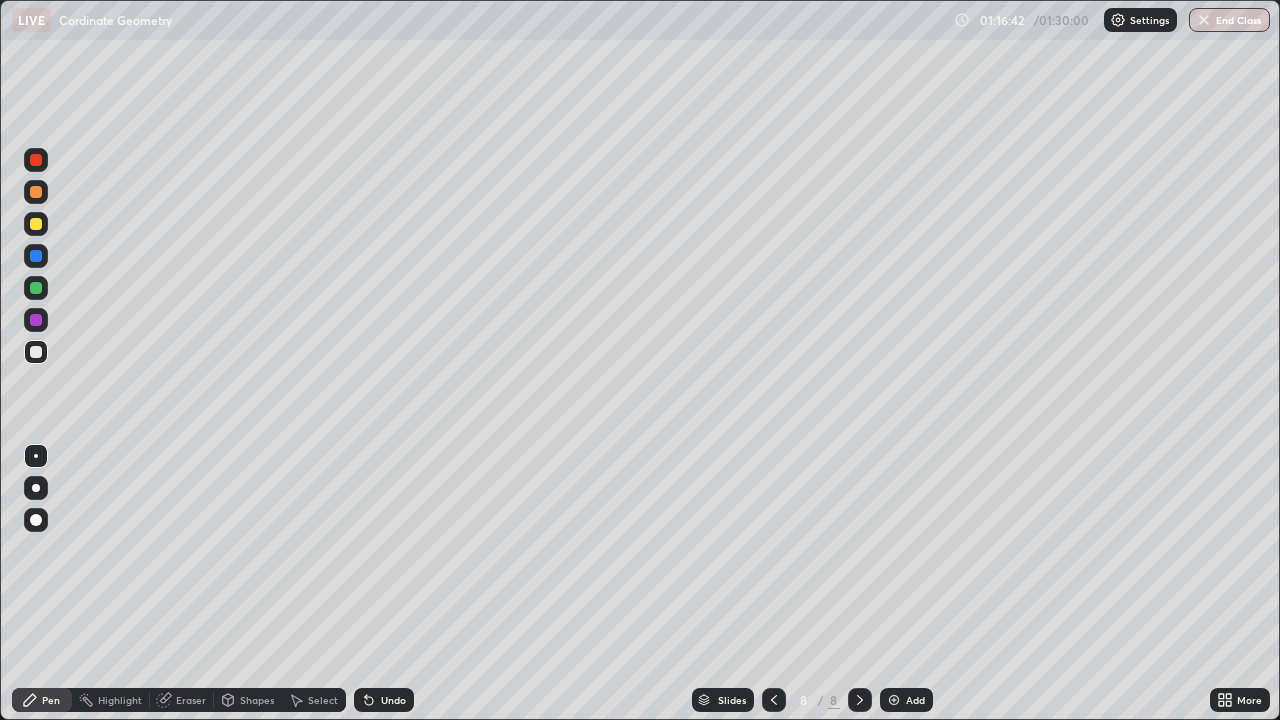 click at bounding box center (36, 224) 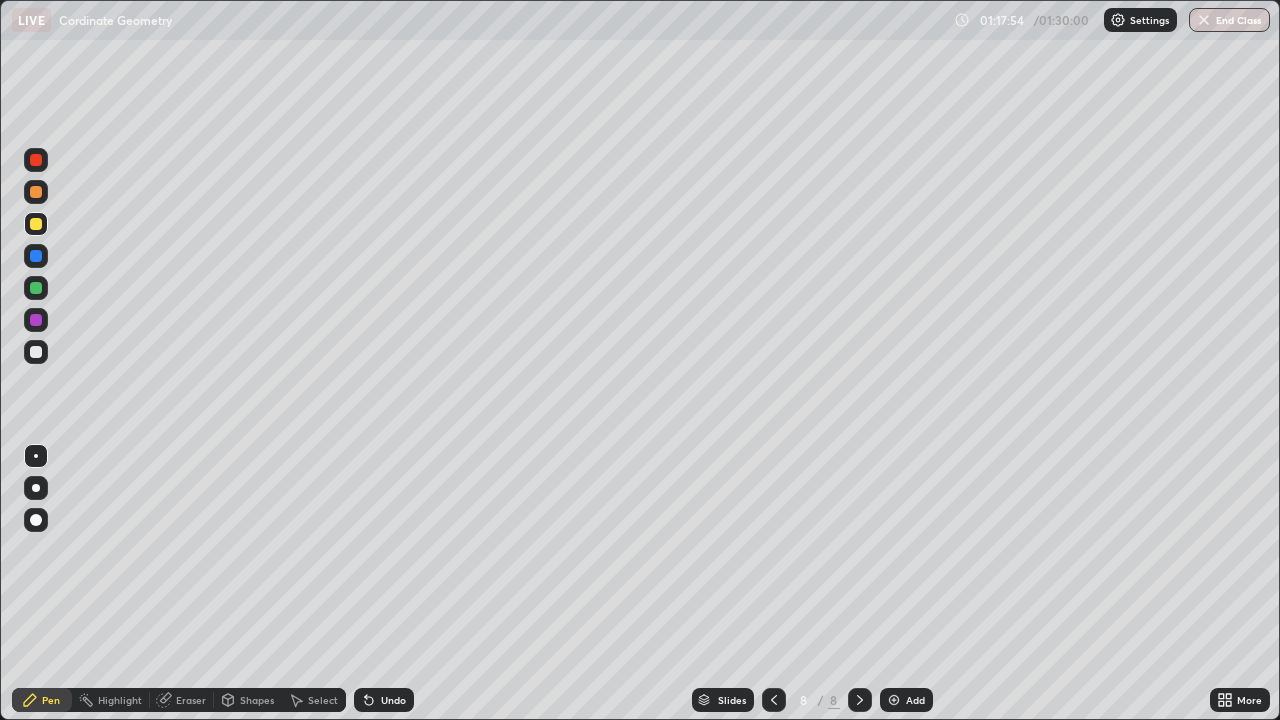 click on "Undo" at bounding box center (384, 700) 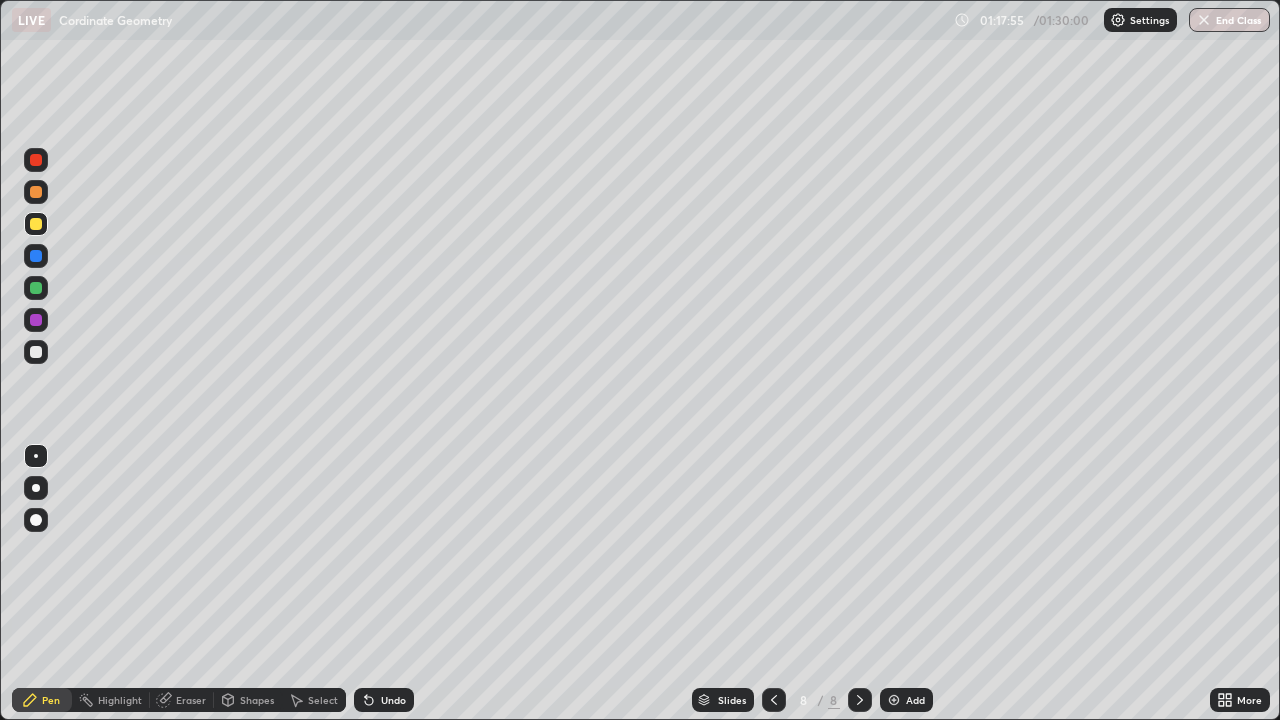 click on "Undo" at bounding box center (384, 700) 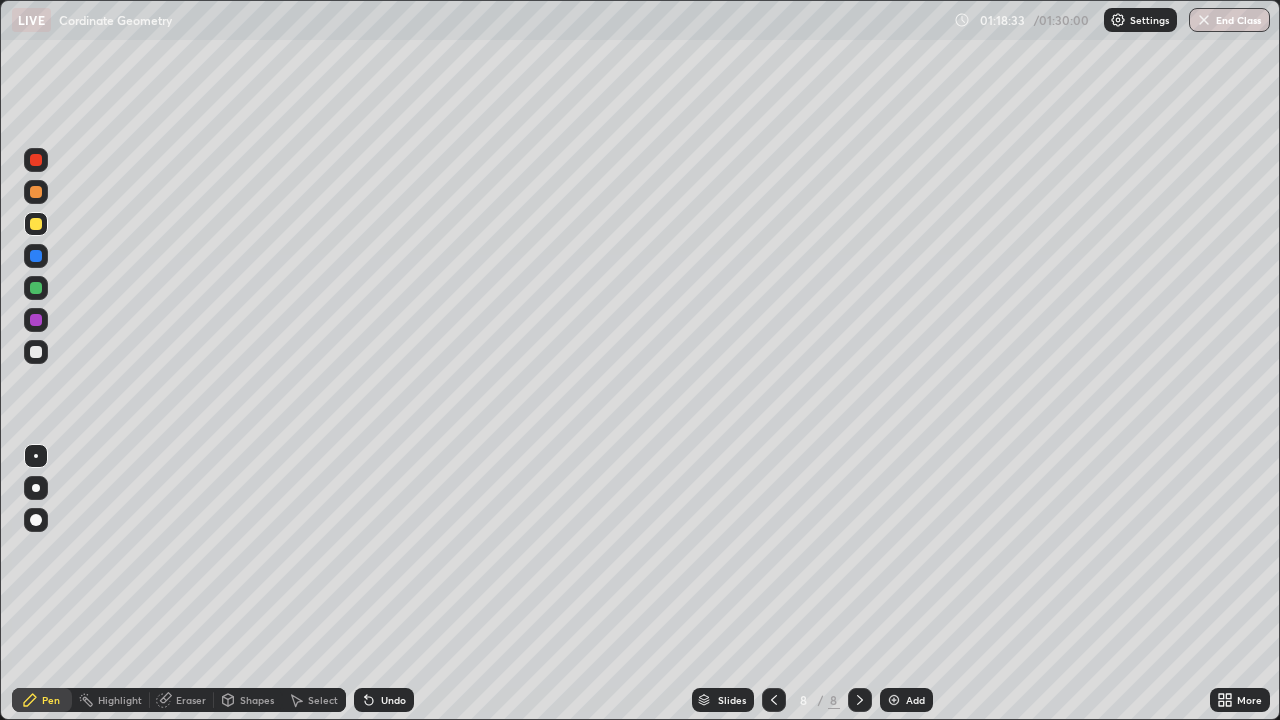 click at bounding box center (36, 352) 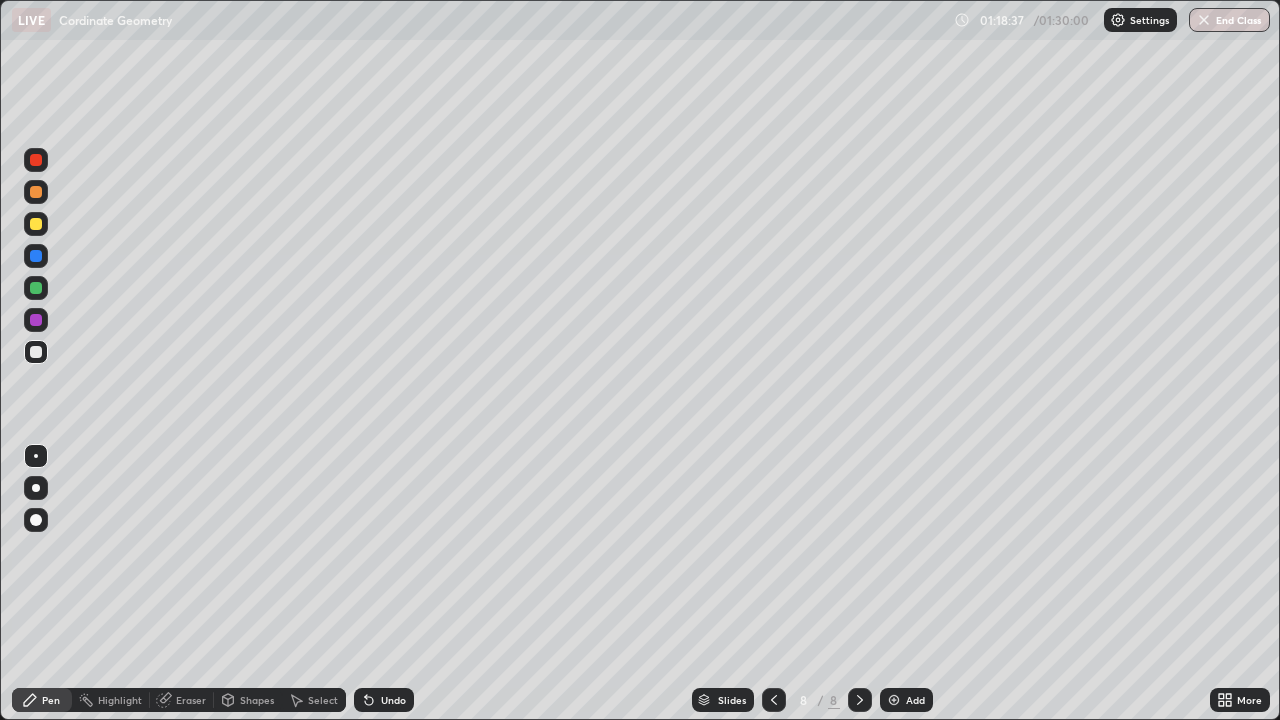 click at bounding box center (36, 224) 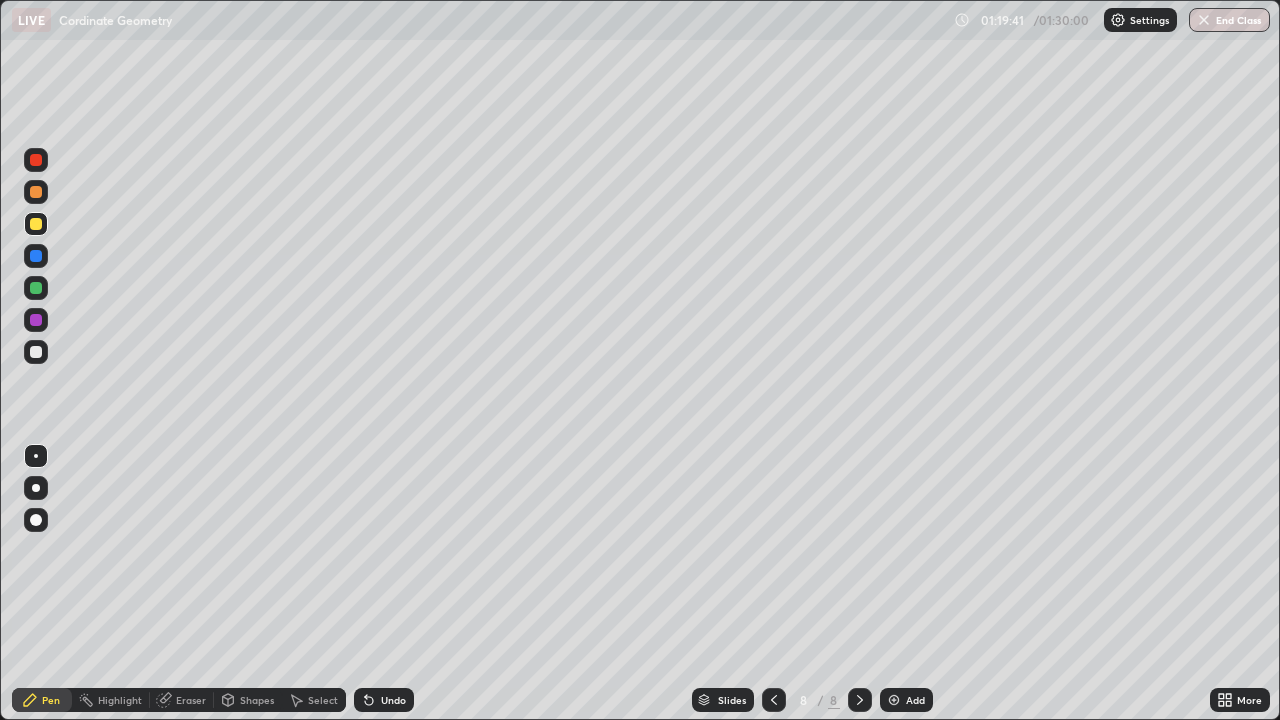 click at bounding box center [36, 288] 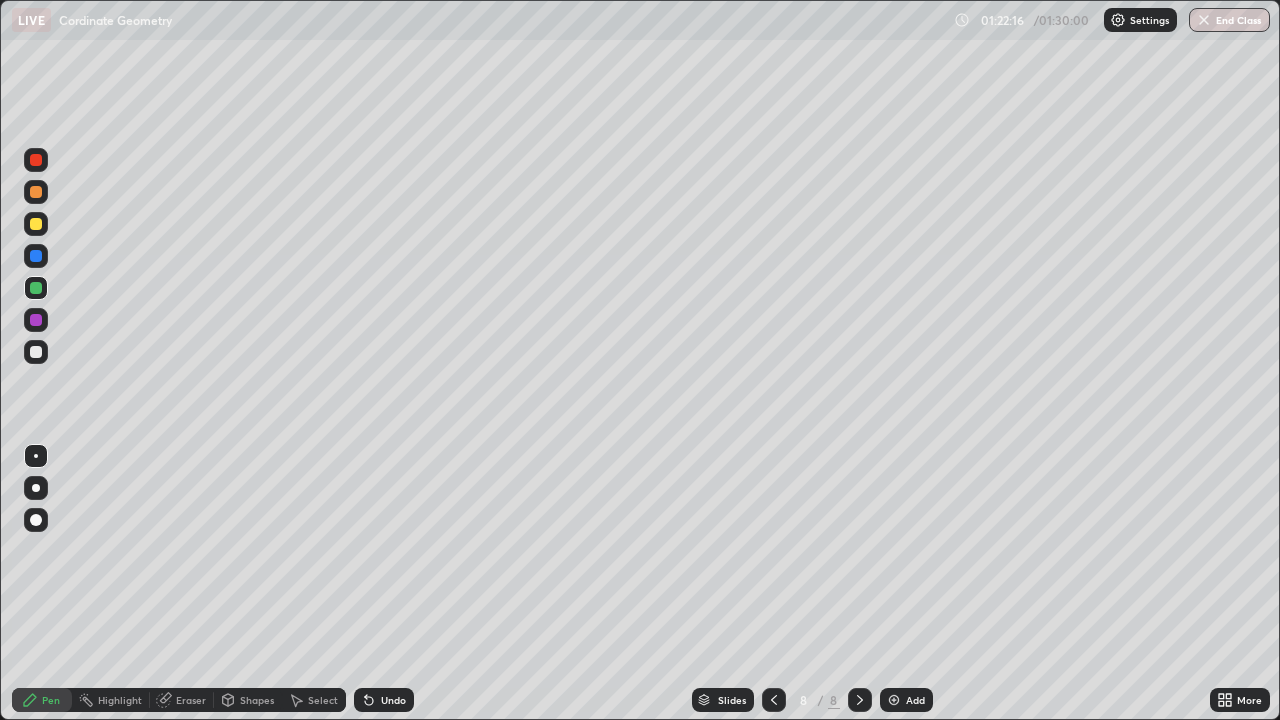 click on "End Class" at bounding box center (1229, 20) 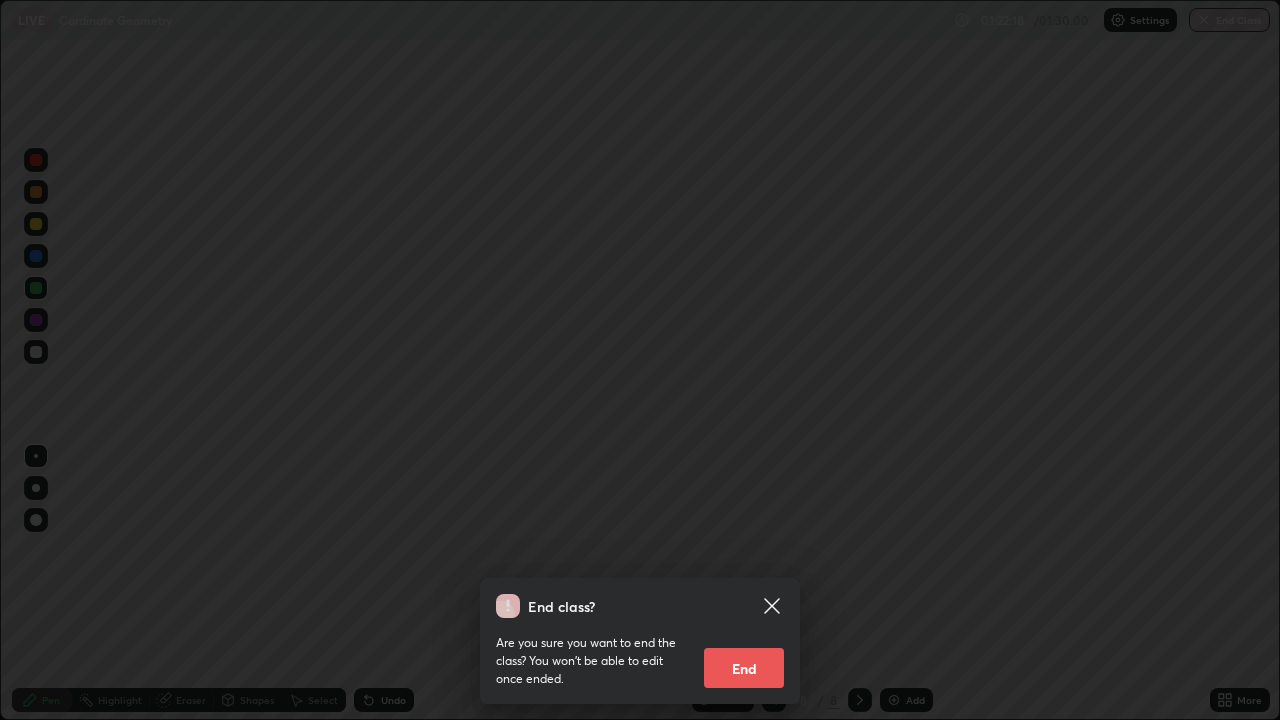 click on "End" at bounding box center (744, 668) 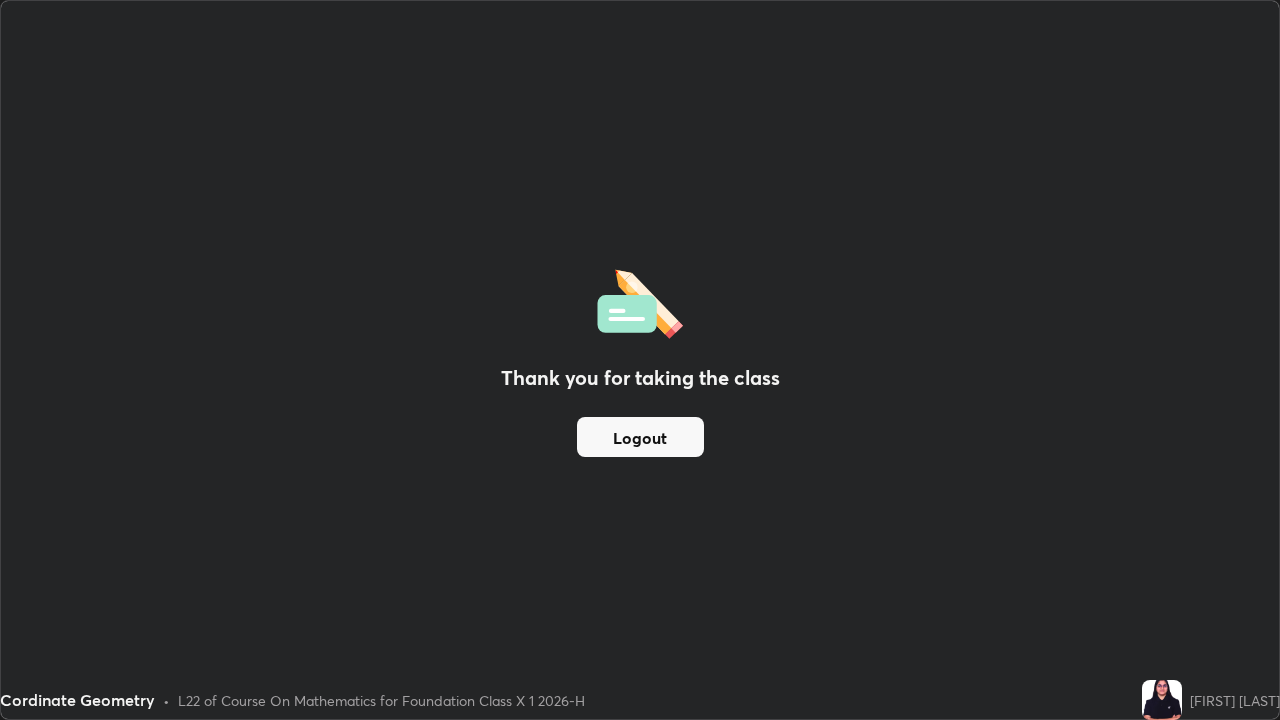click on "Logout" at bounding box center [640, 437] 